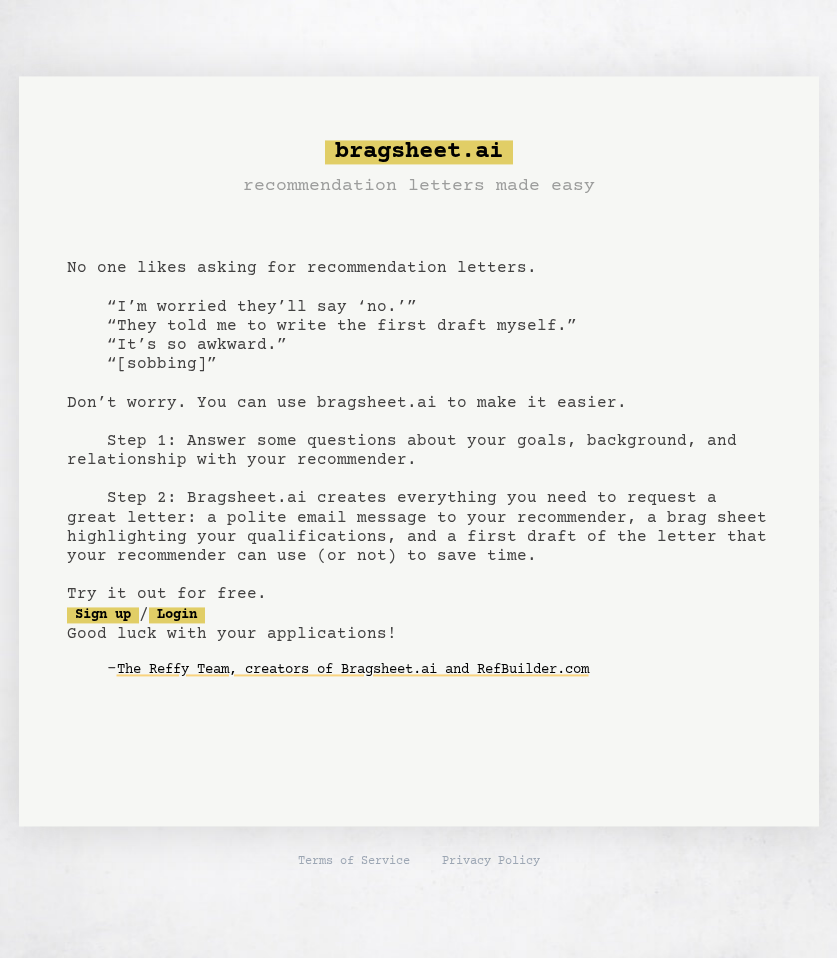 scroll, scrollTop: 0, scrollLeft: 0, axis: both 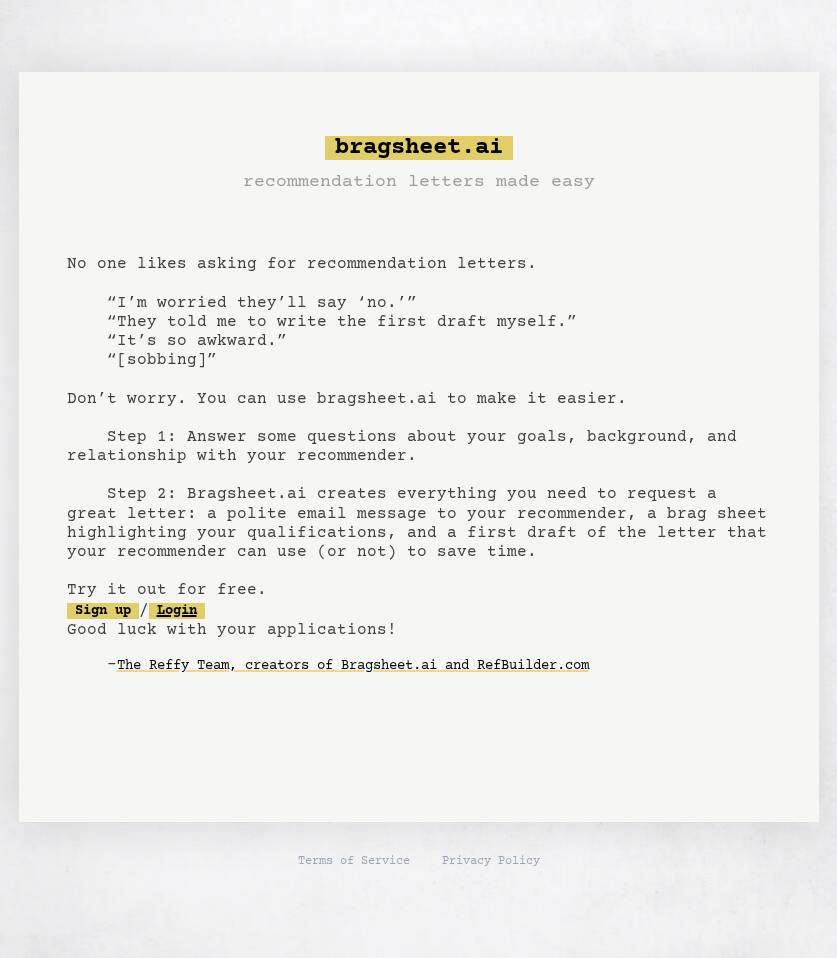 click on "Login" 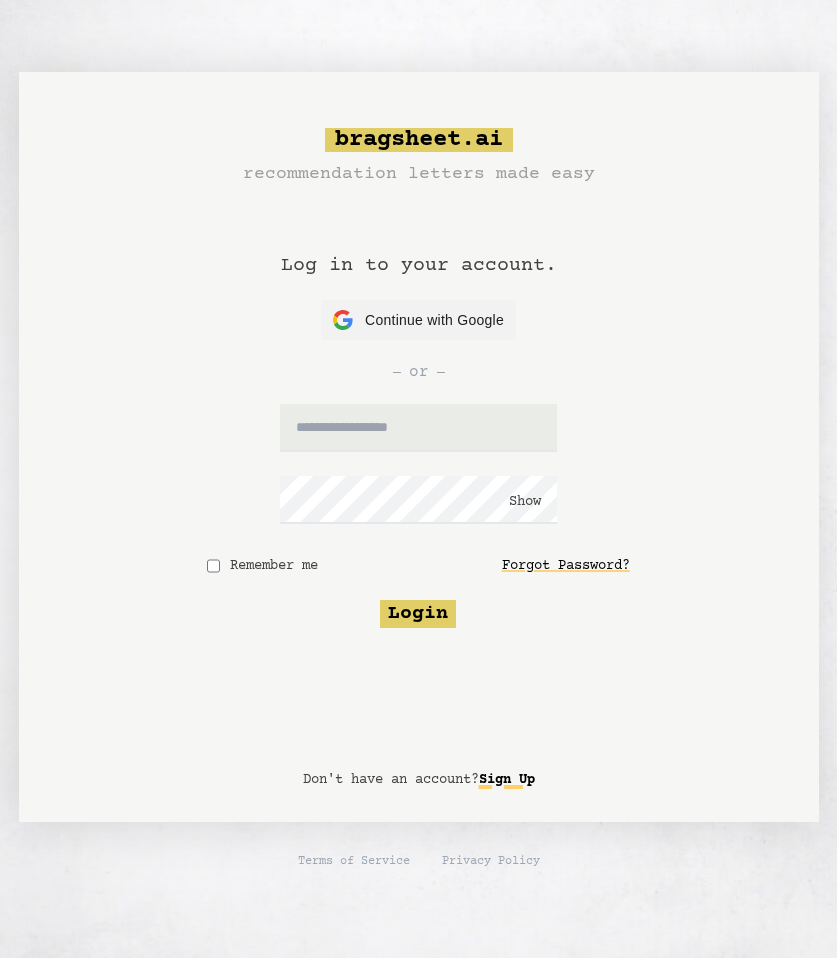 click on "Sign Up" at bounding box center (507, 780) 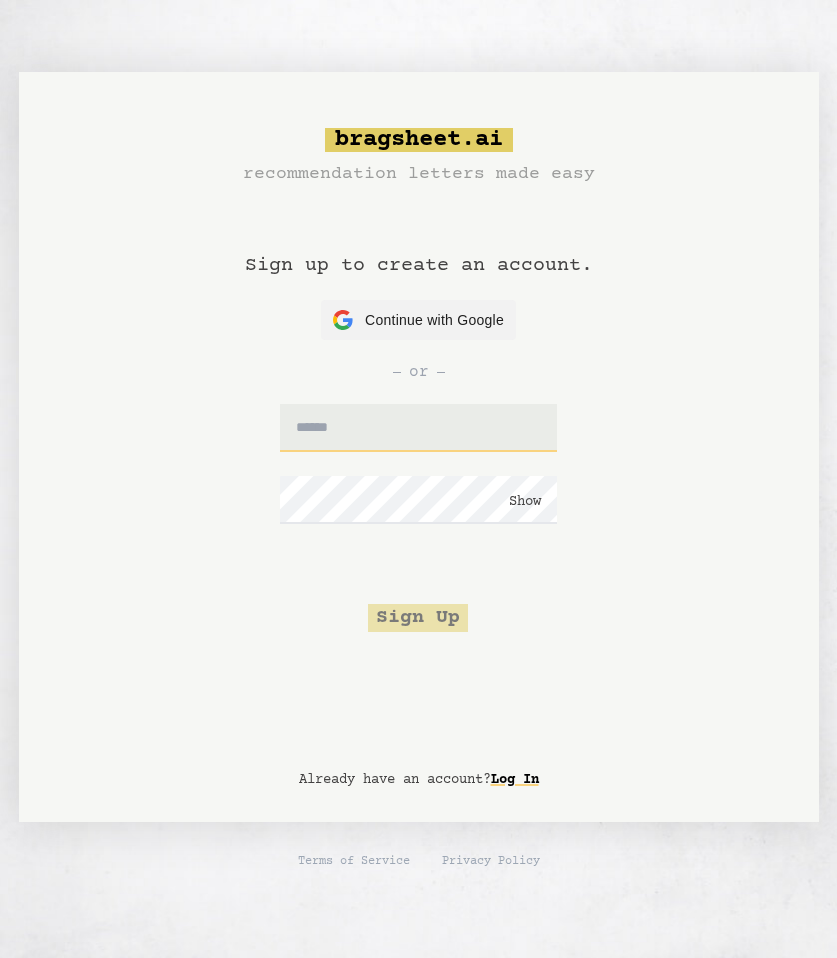 click at bounding box center (418, 428) 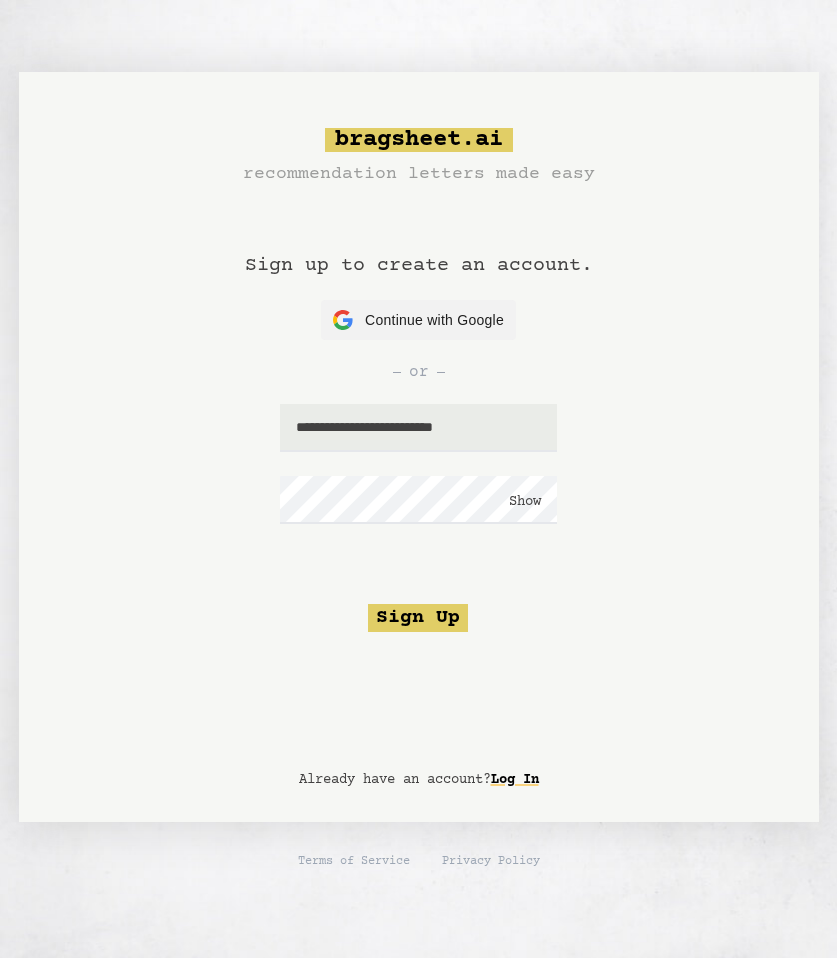 click on "Show" at bounding box center (525, 502) 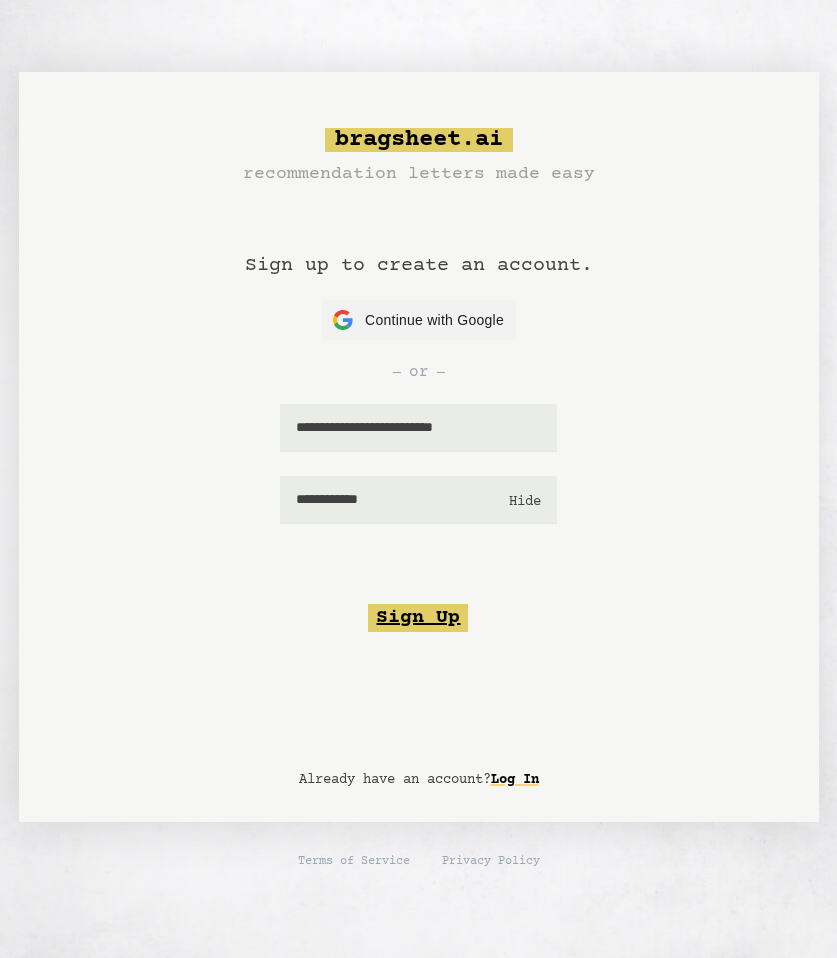 click on "Sign Up" at bounding box center (418, 618) 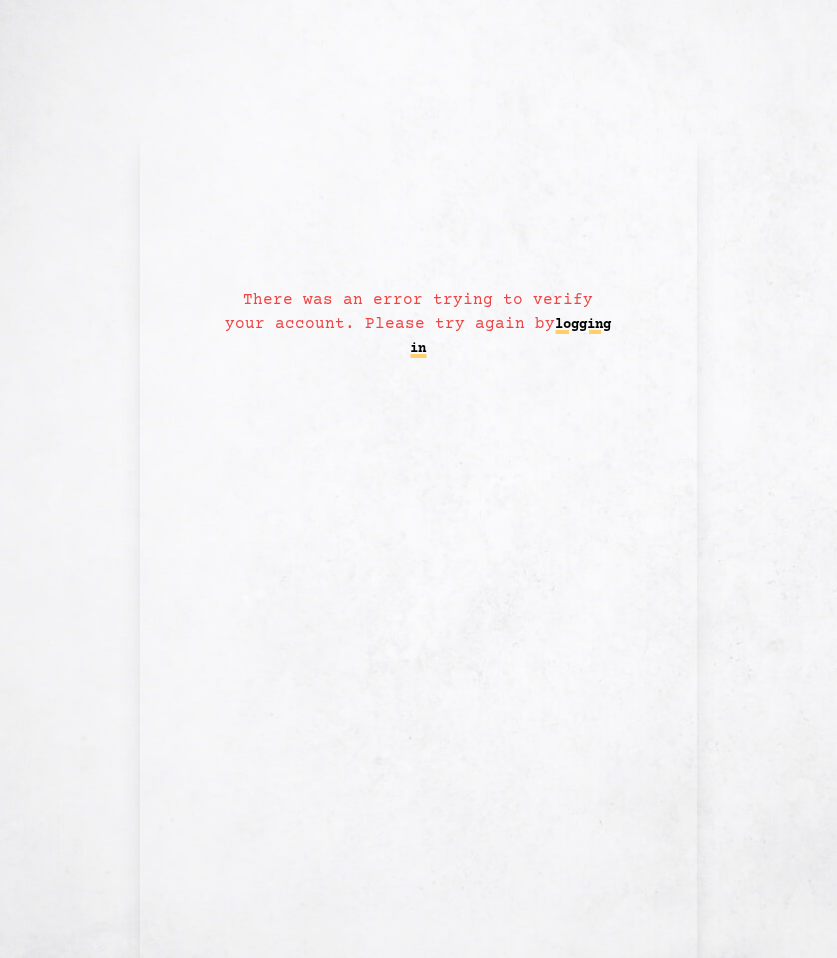 click on "logging in" at bounding box center (510, 337) 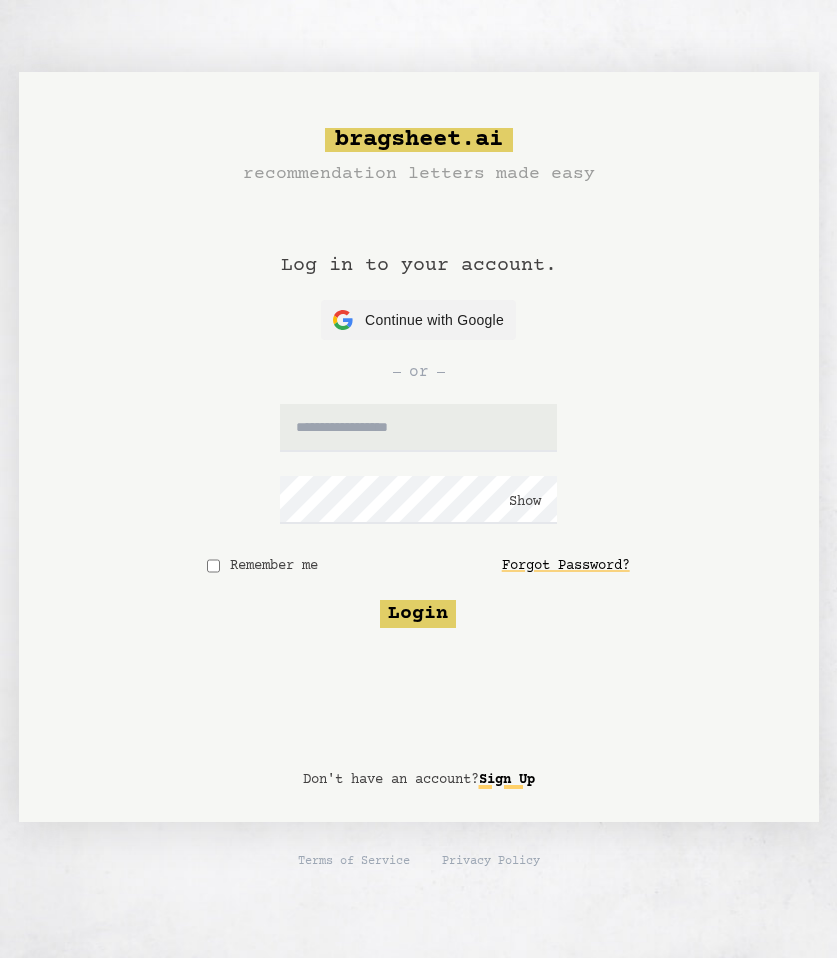 click on "Sign Up" at bounding box center [507, 780] 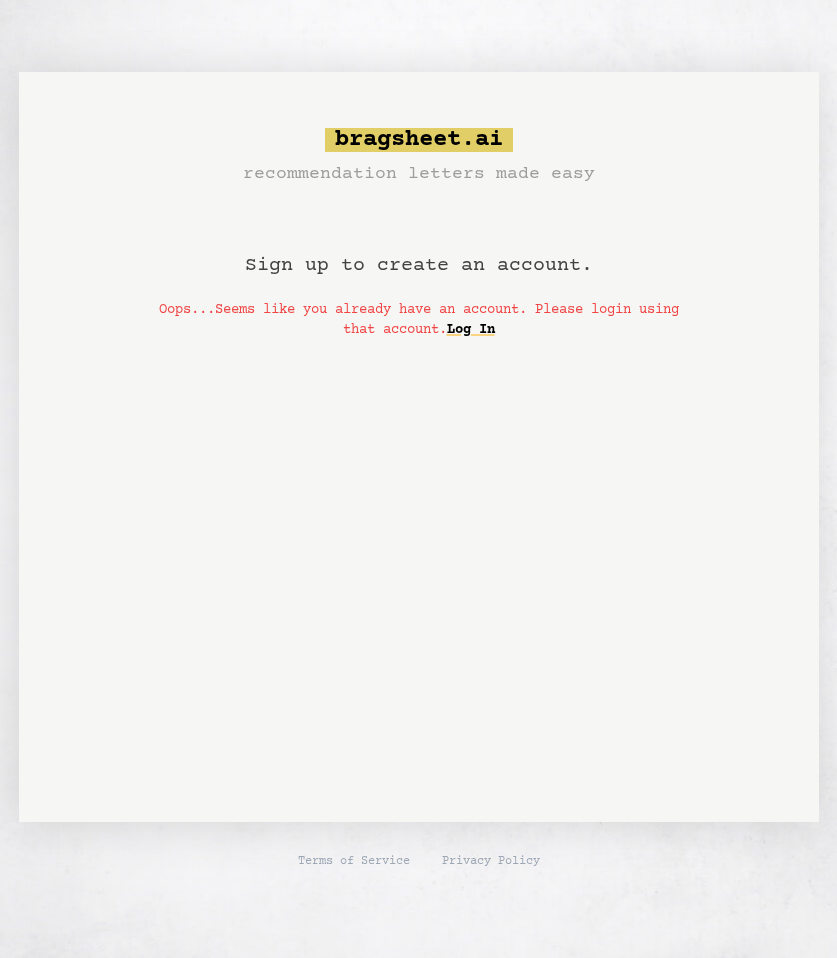 scroll, scrollTop: 0, scrollLeft: 0, axis: both 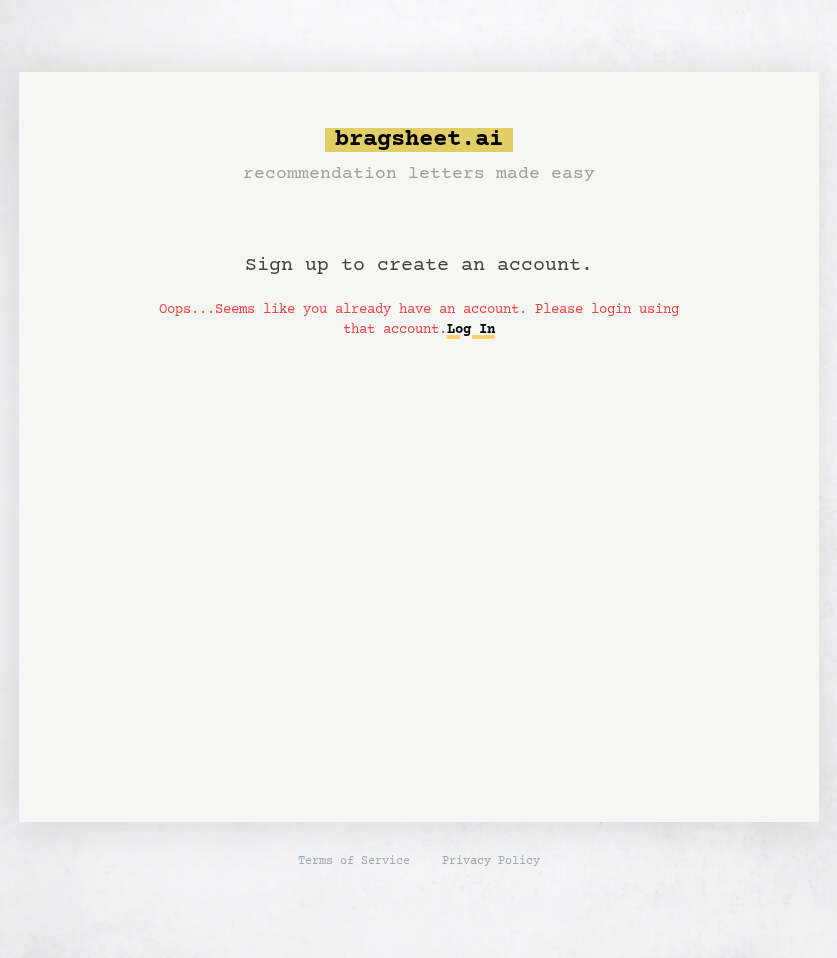 click on "Log In" at bounding box center (471, 330) 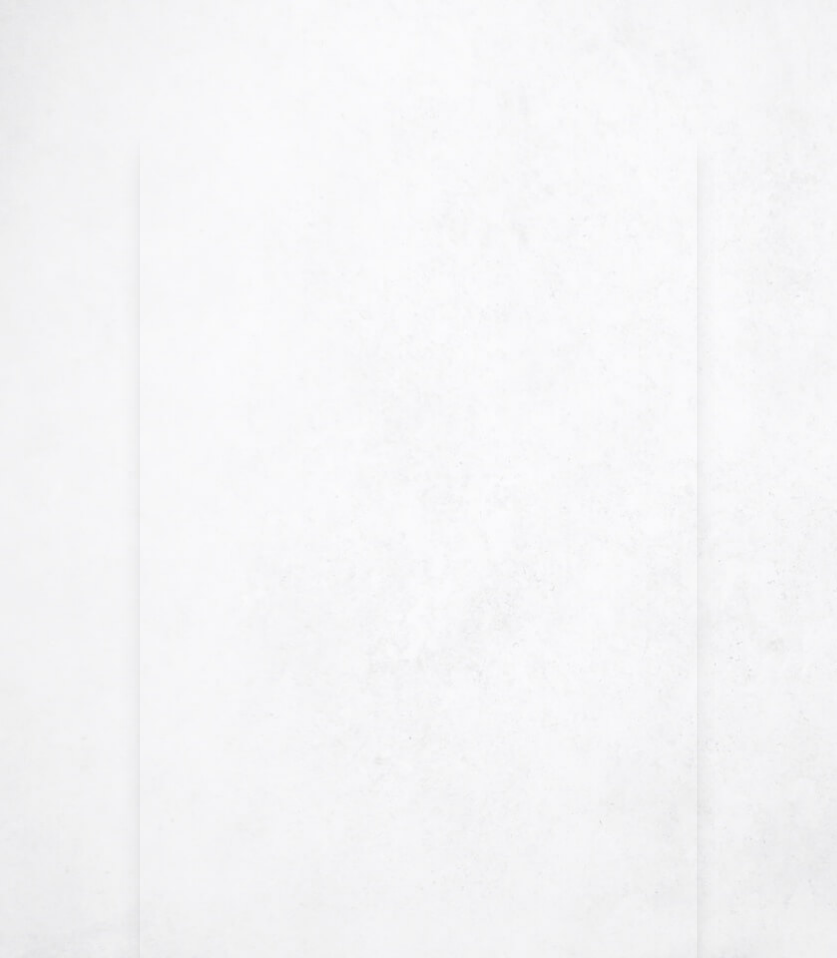 scroll, scrollTop: 0, scrollLeft: 0, axis: both 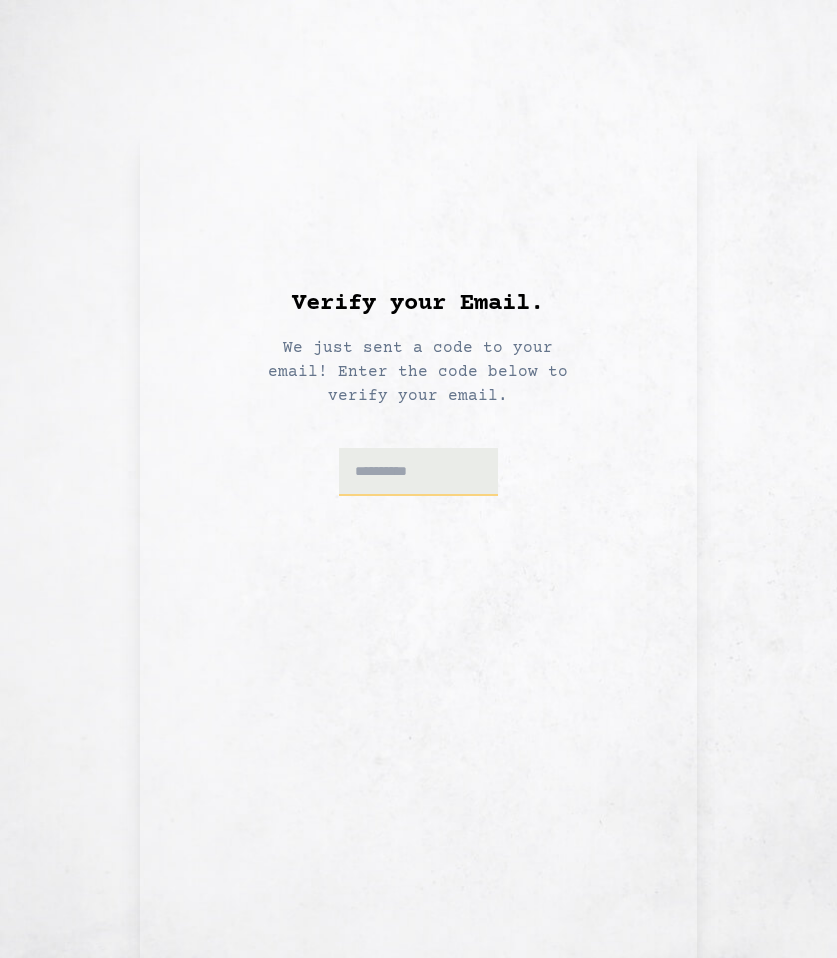 click at bounding box center (418, 472) 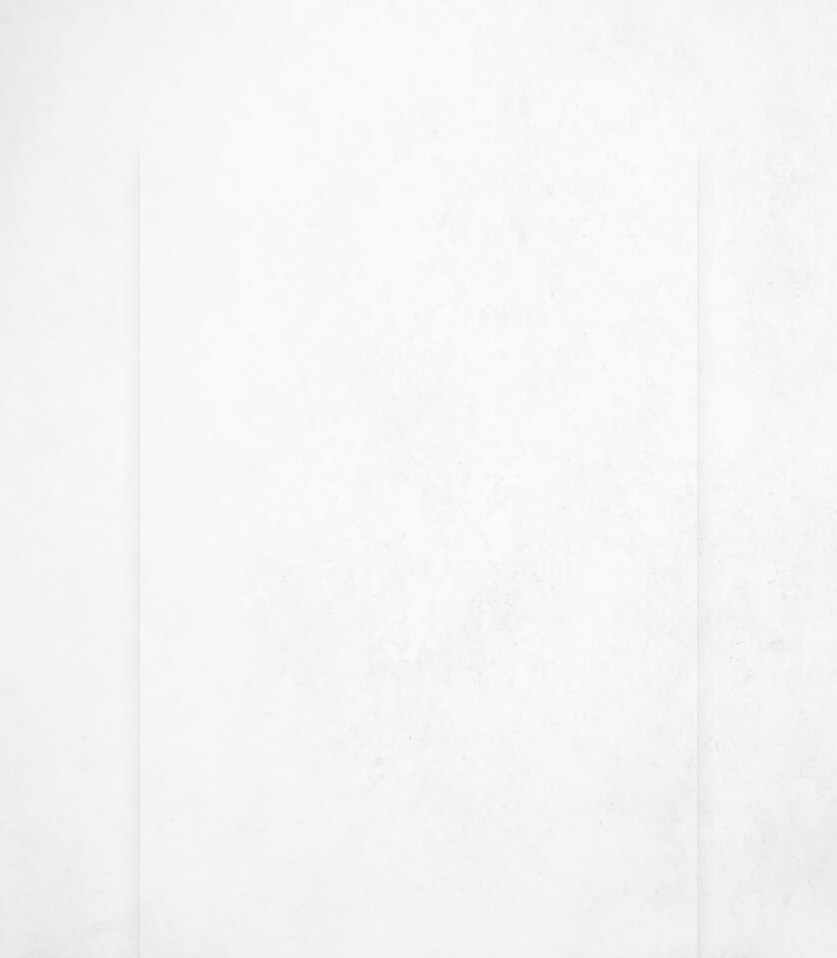 scroll, scrollTop: 0, scrollLeft: 0, axis: both 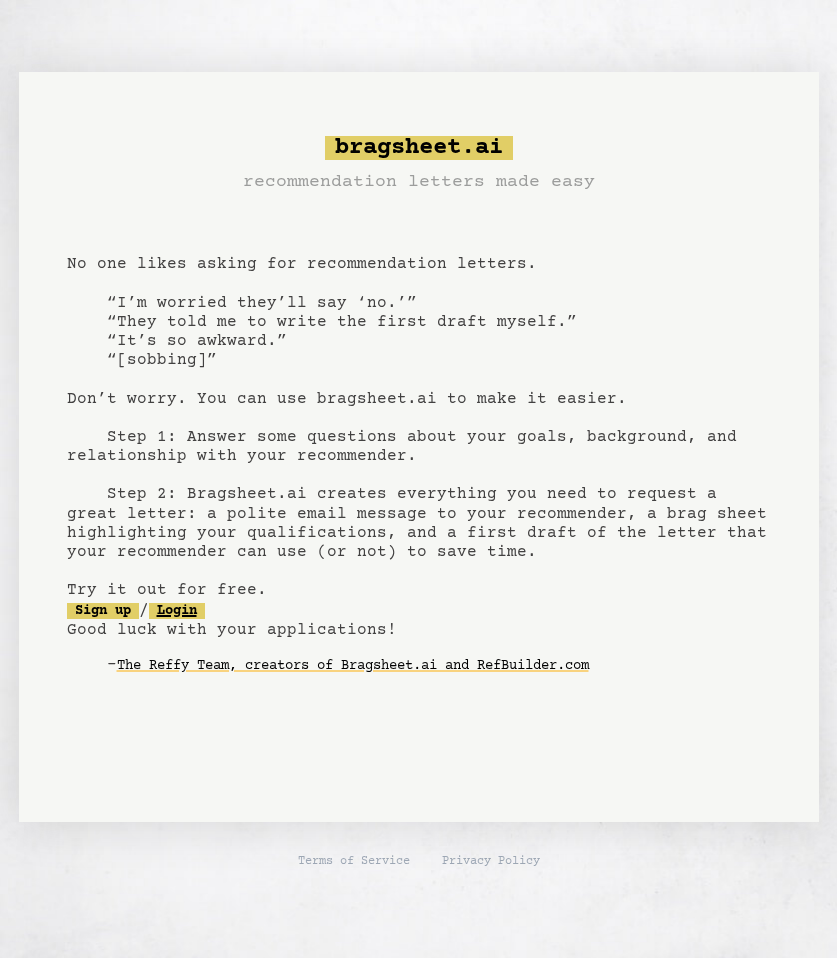 click on "Login" 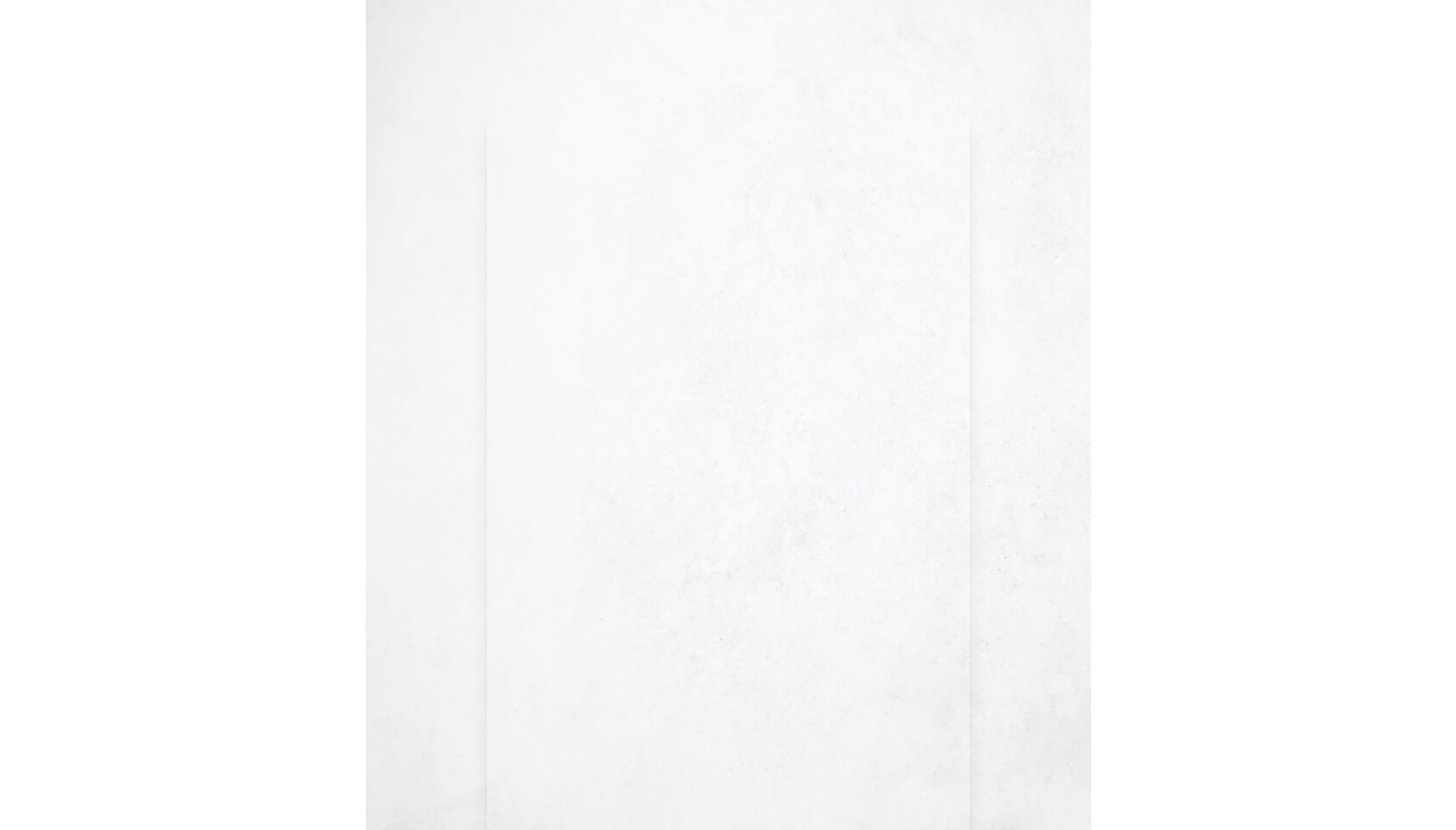 scroll, scrollTop: 0, scrollLeft: 0, axis: both 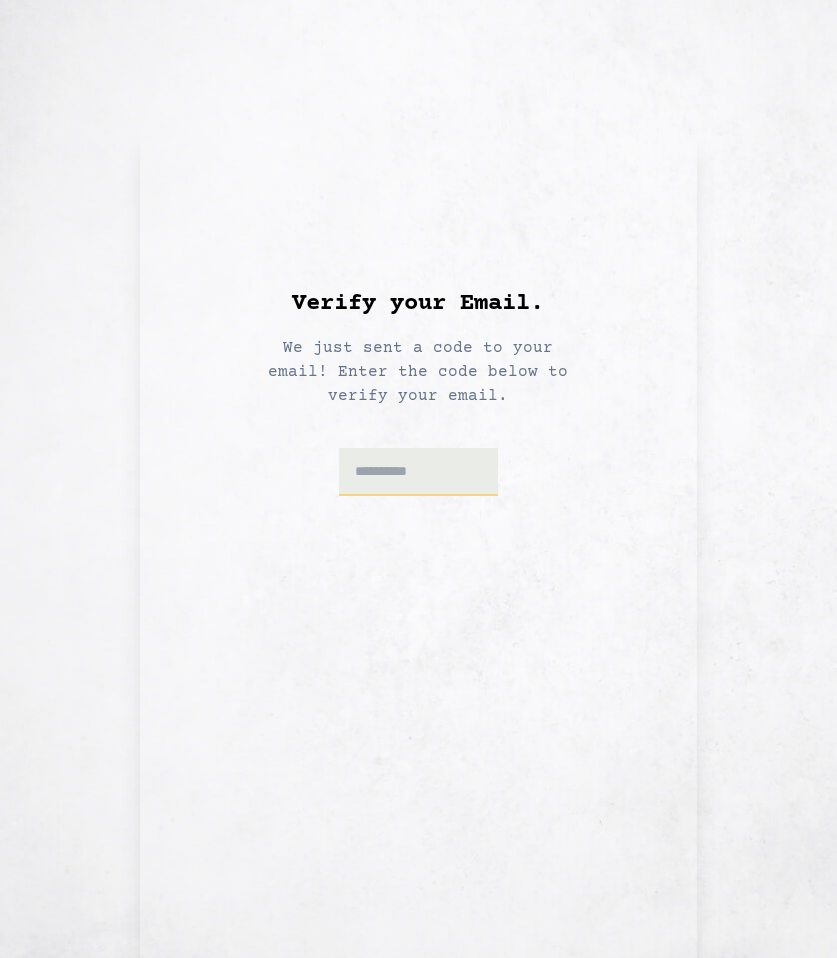 click at bounding box center [418, 472] 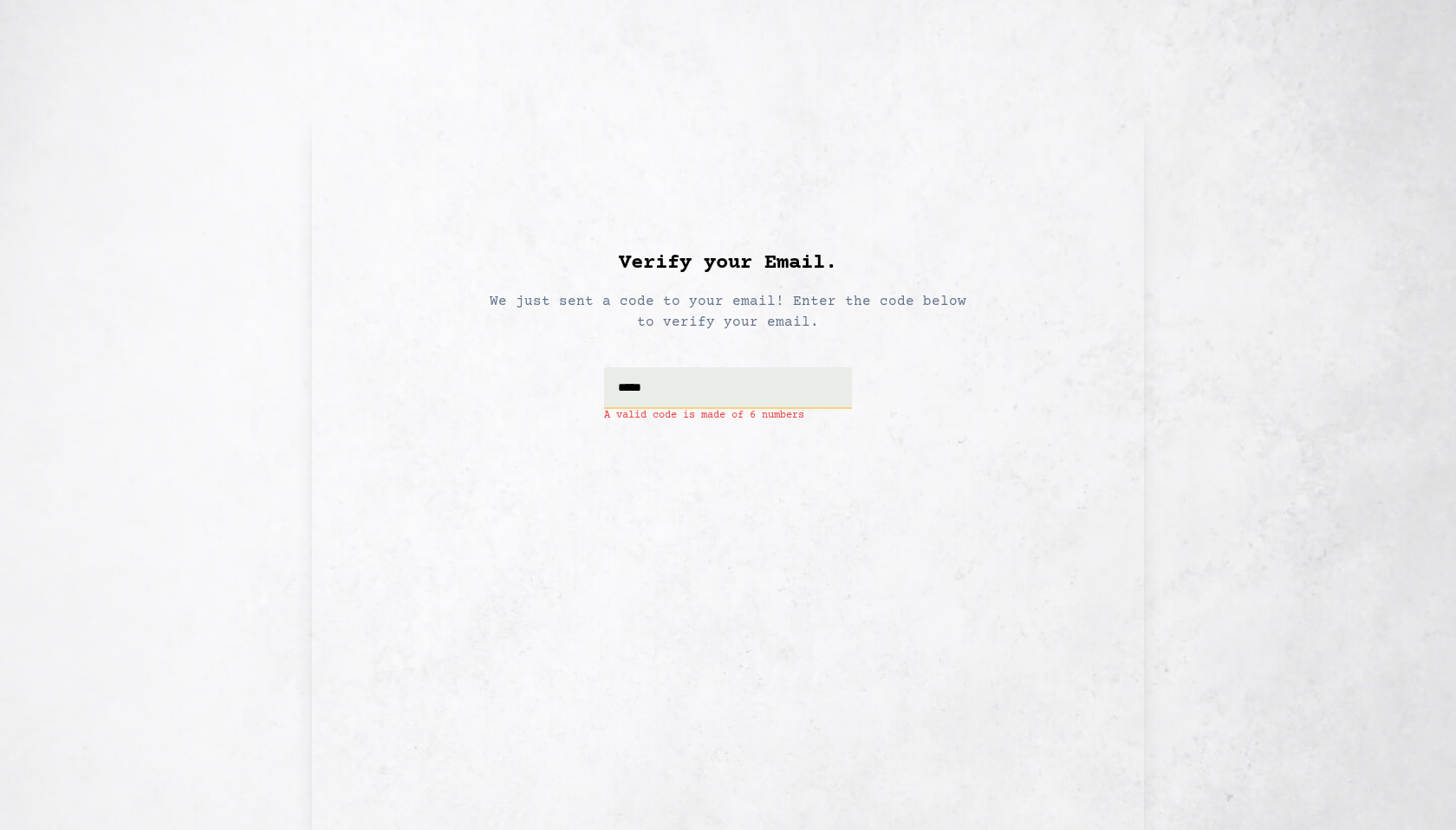 type on "******" 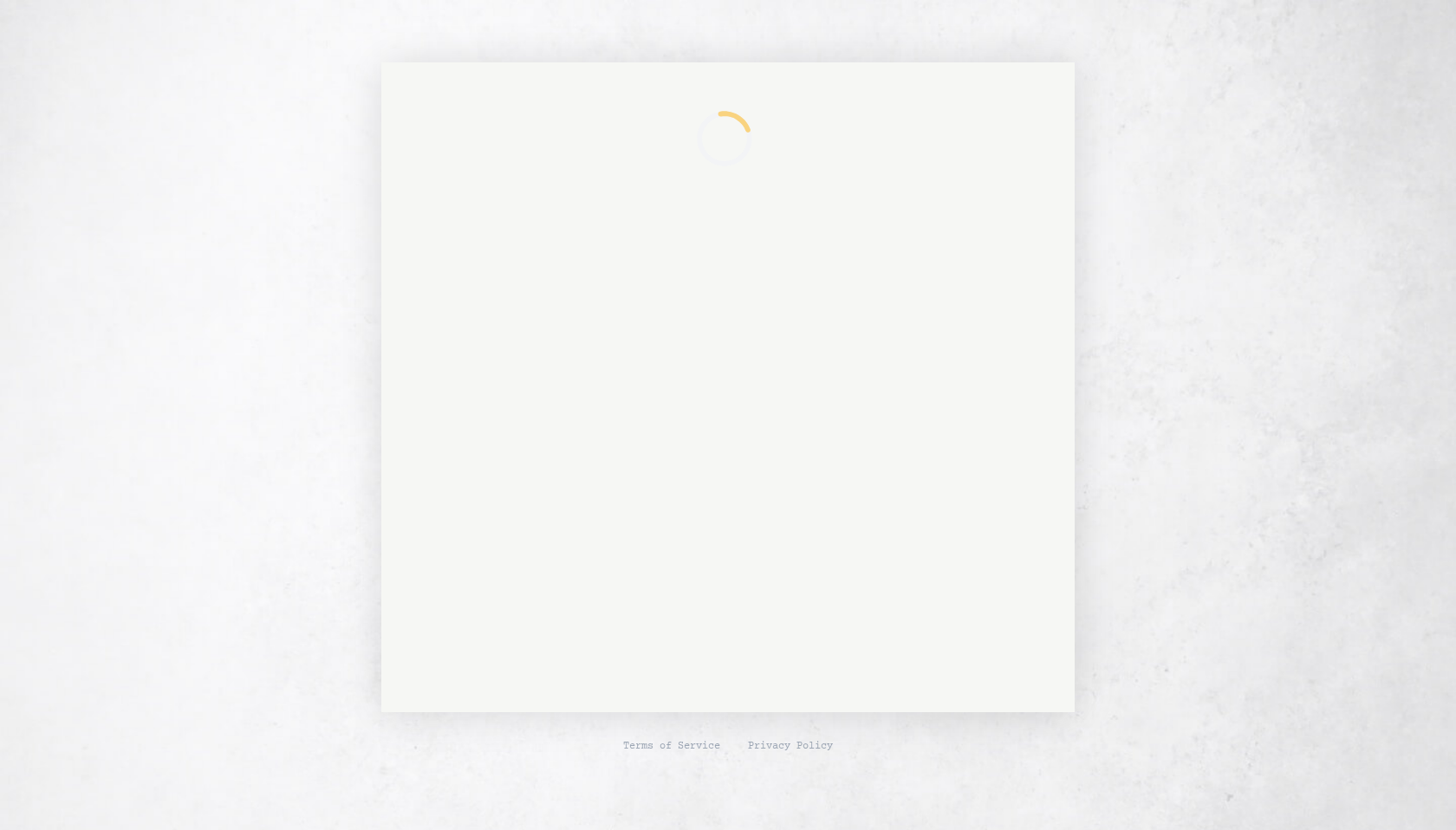 scroll, scrollTop: 0, scrollLeft: 0, axis: both 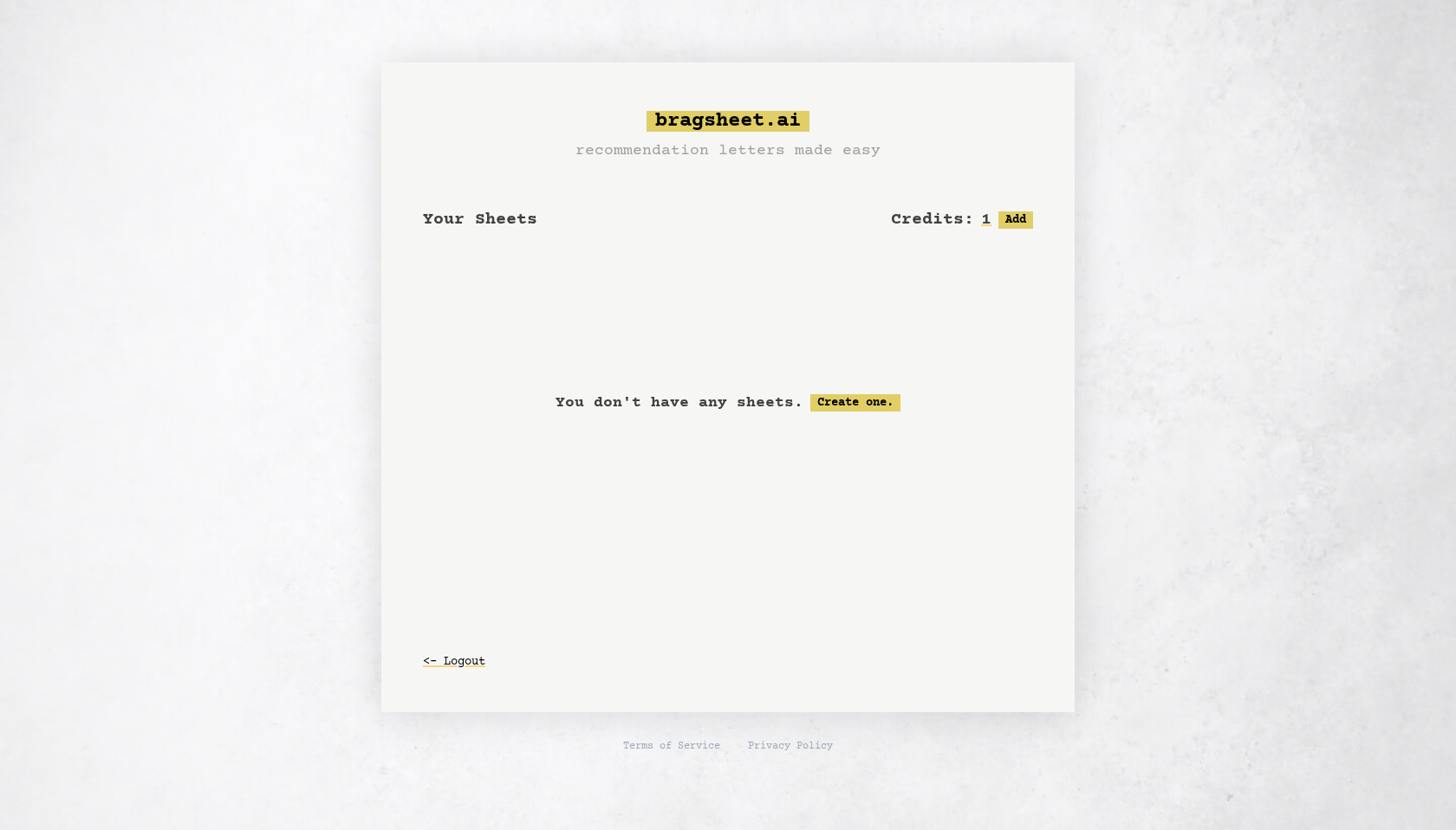 click on "You don't have any sheets.   Create one." at bounding box center [728, 403] 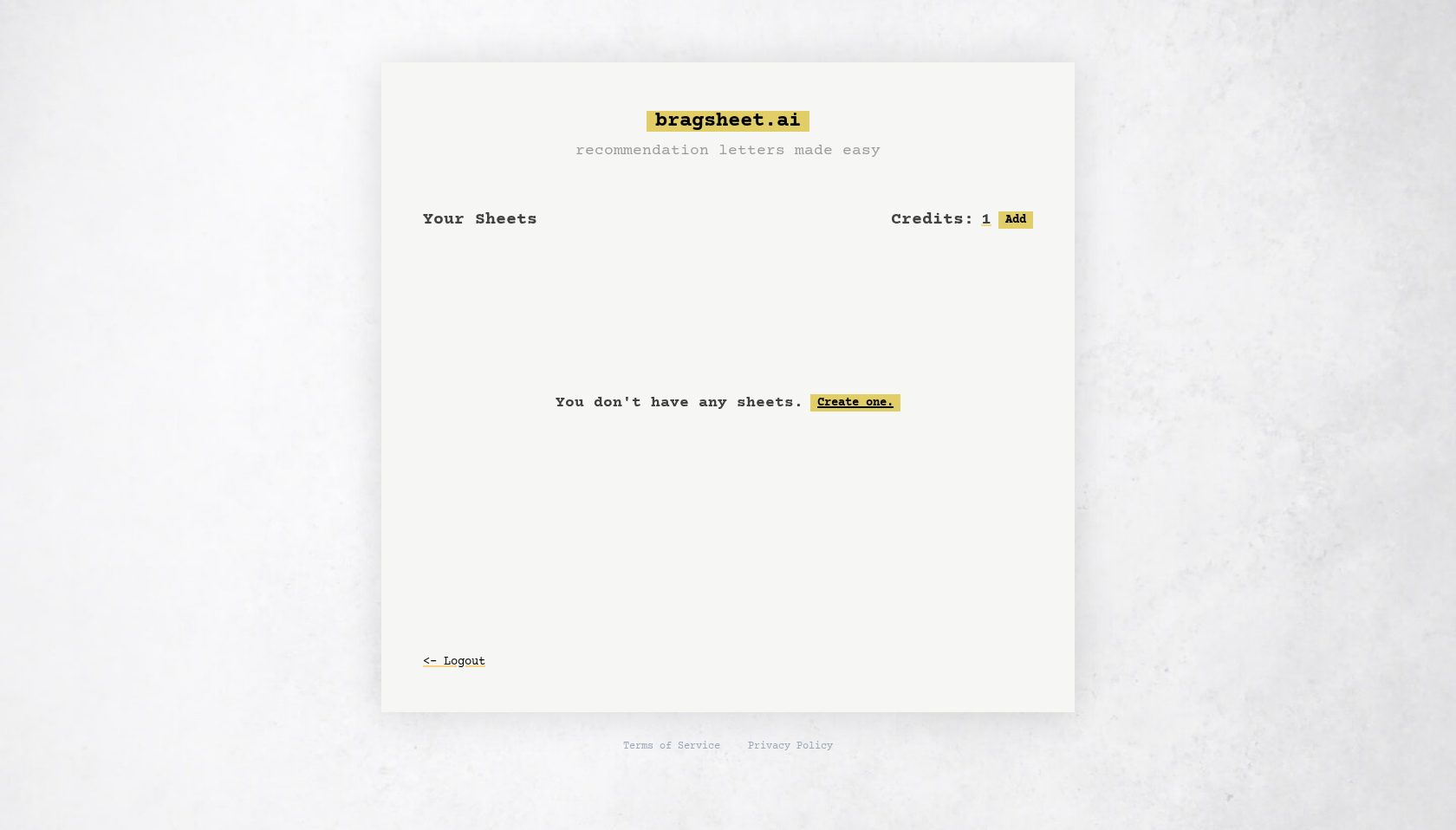 click on "Create one." at bounding box center (855, 403) 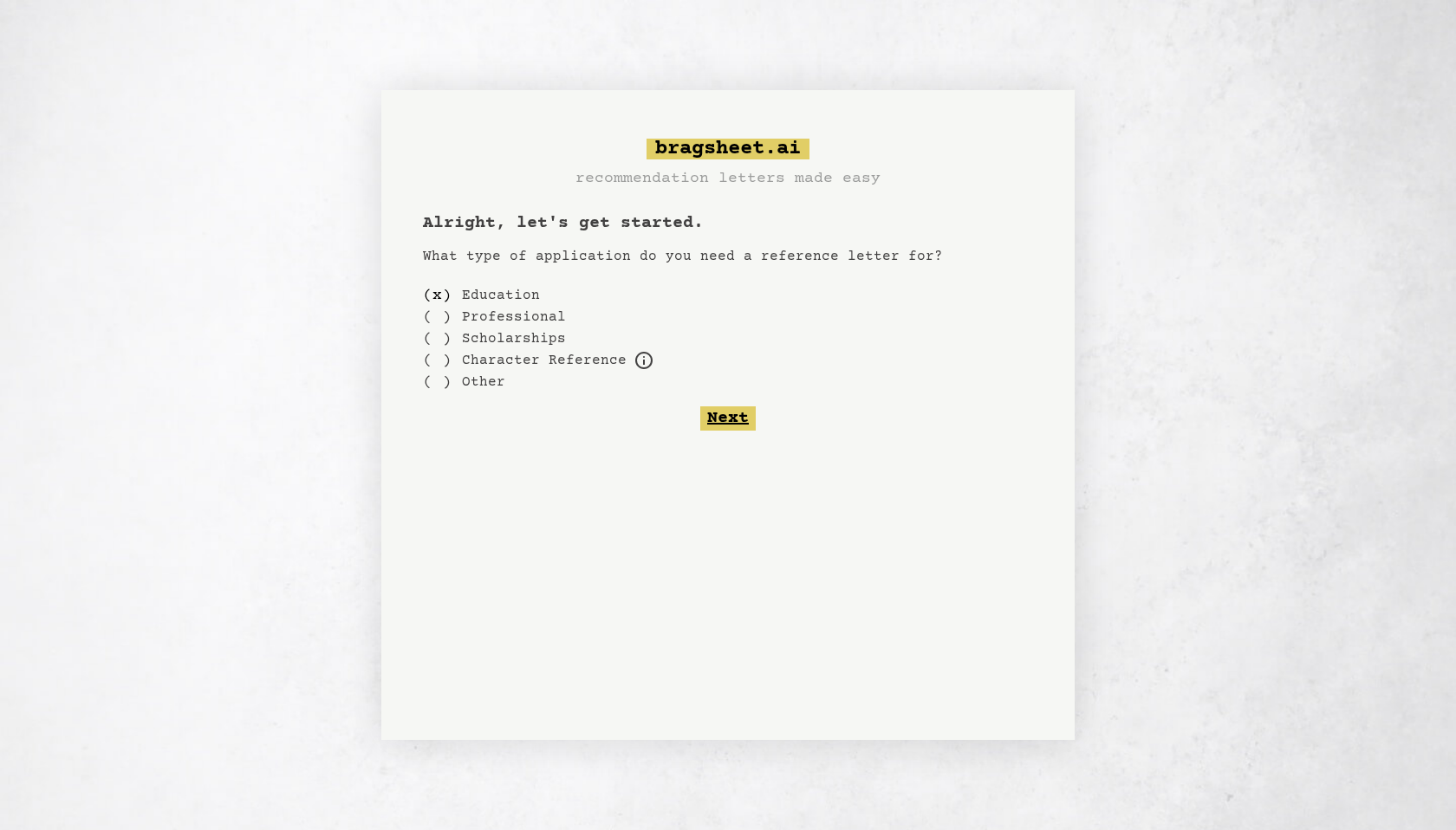 click on "Next" at bounding box center (728, 418) 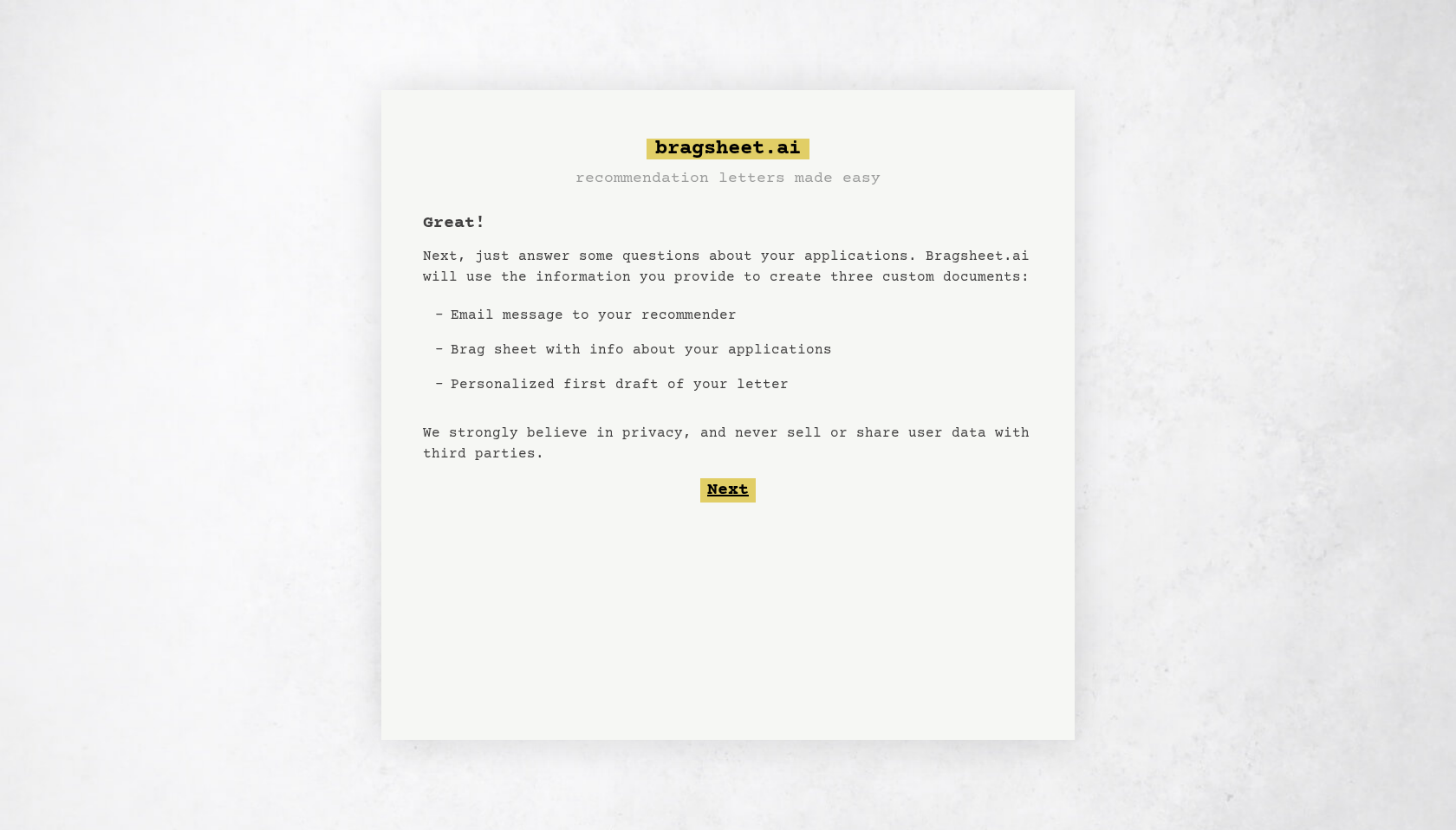 click on "Next" at bounding box center [728, 490] 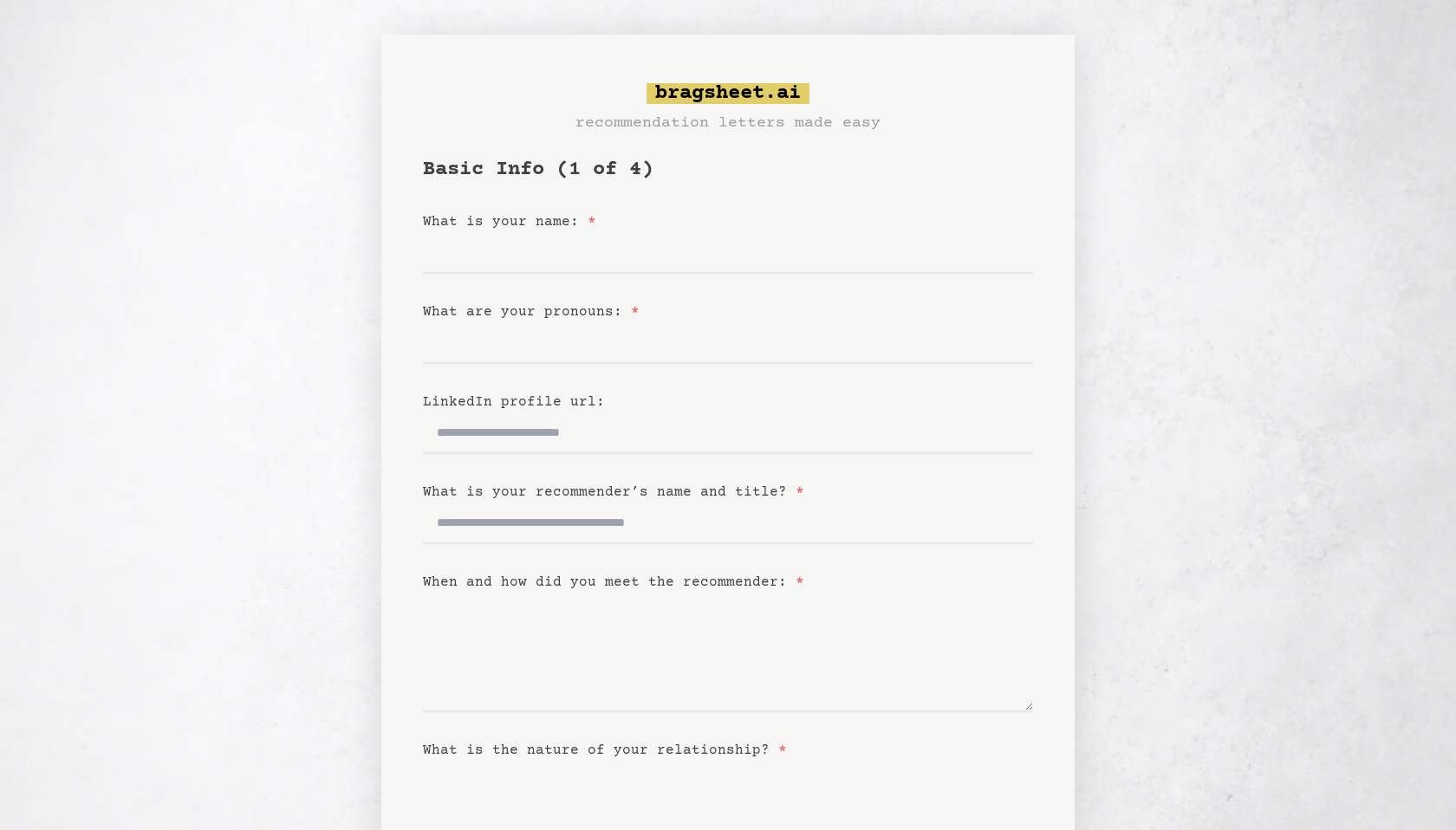 click on "Basic Info (1 of 4)   What is your name:   *         What are your pronouns:   *         LinkedIn profile url:           What is your recommender’s name and title?   *         When and how did you meet the recommender:   *         What is the nature of your relationship?   *         Back   Next" at bounding box center [728, 551] 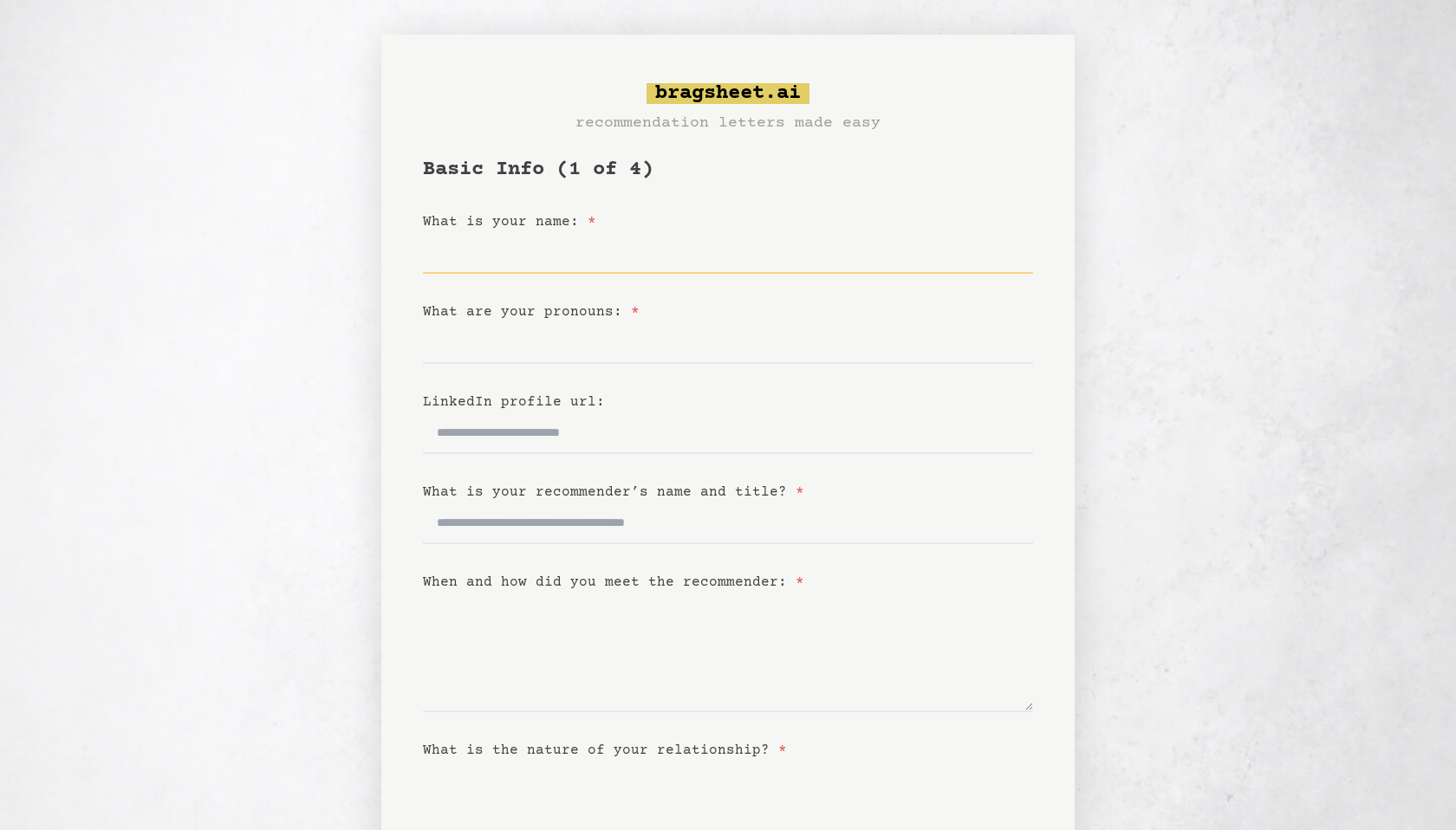 click on "What is your name:   *" at bounding box center [728, 253] 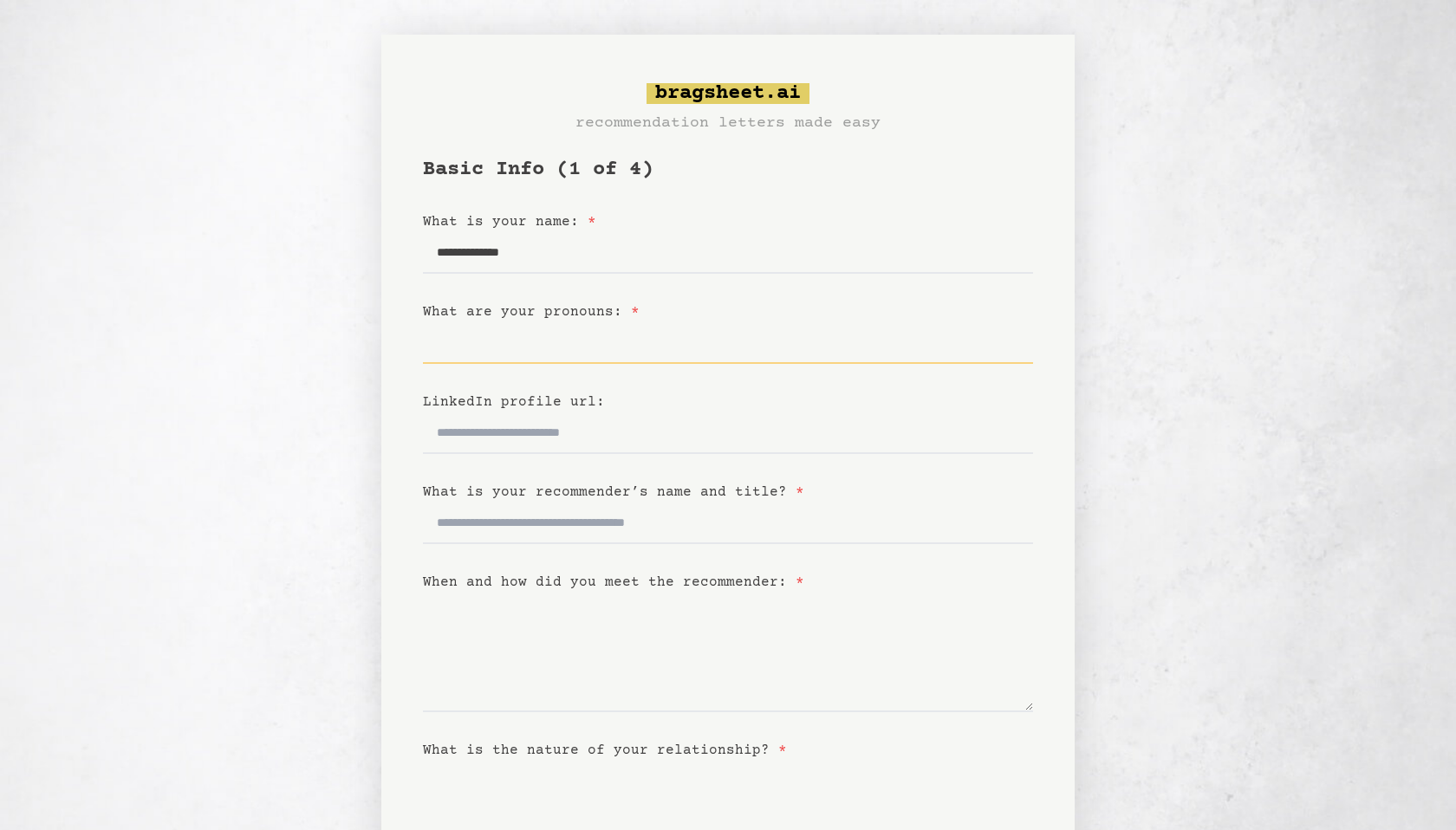 click on "What are your pronouns:   *" at bounding box center [728, 343] 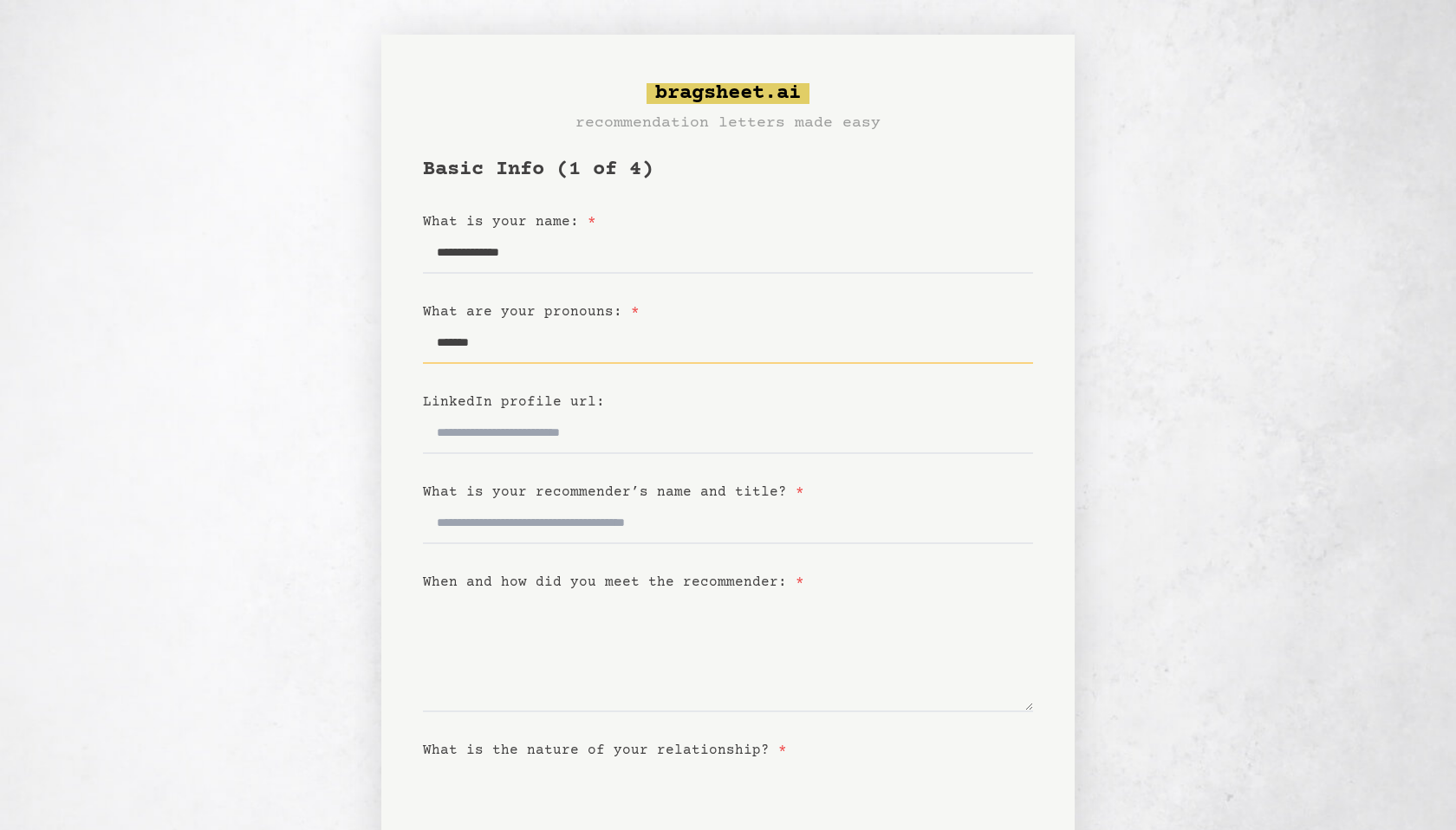 type on "*******" 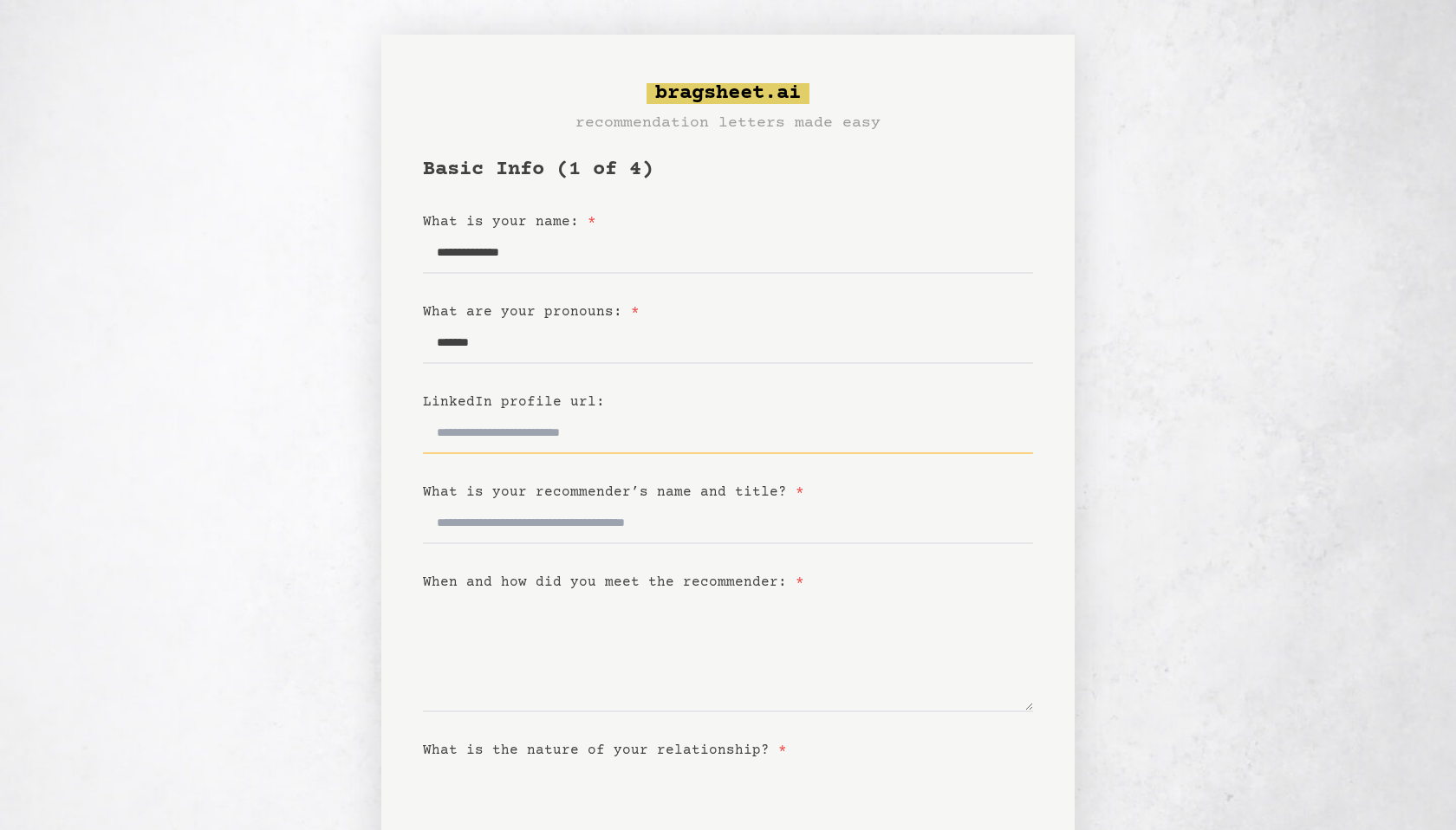 click on "LinkedIn profile url:" at bounding box center [728, 433] 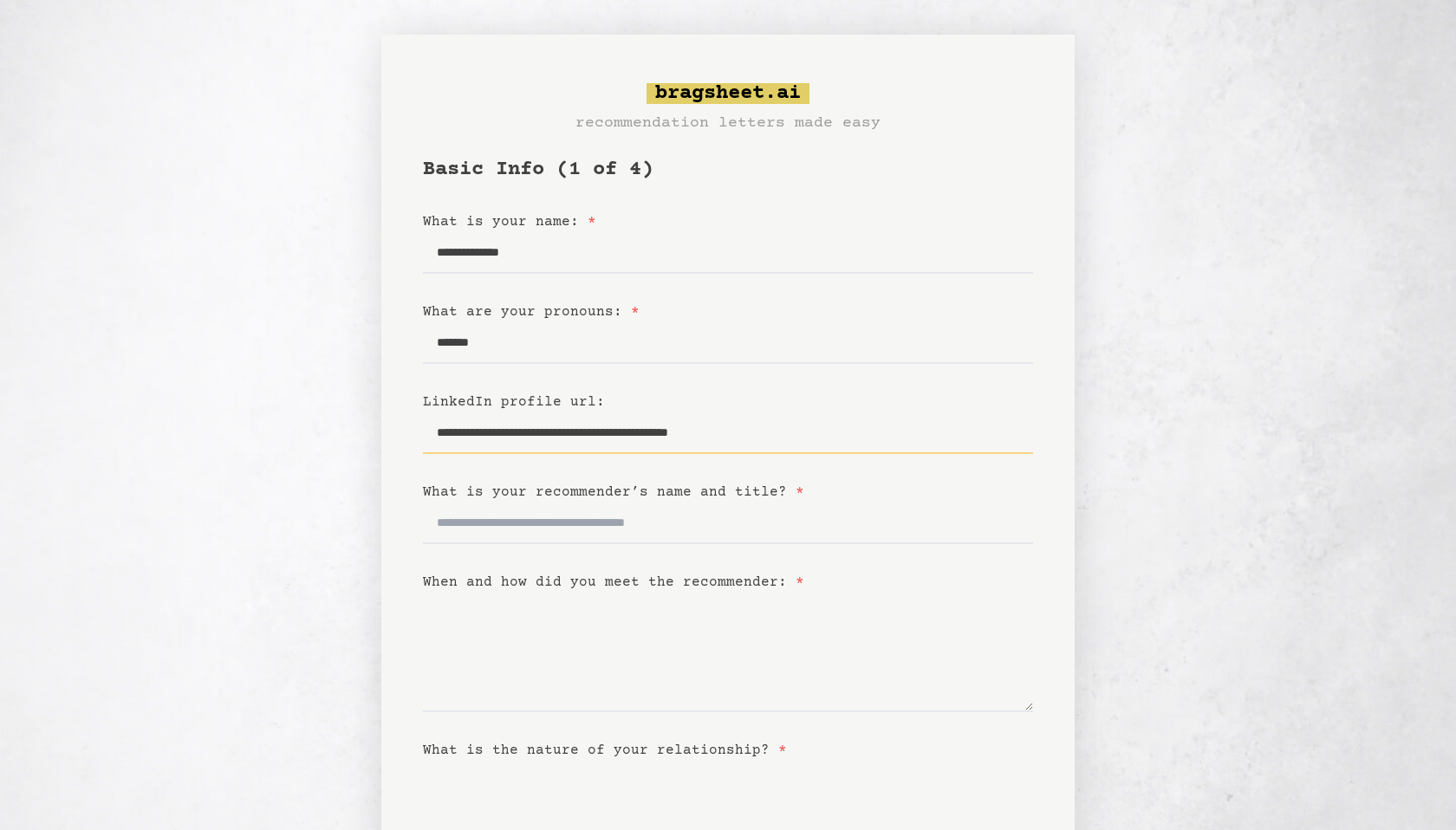 type on "**********" 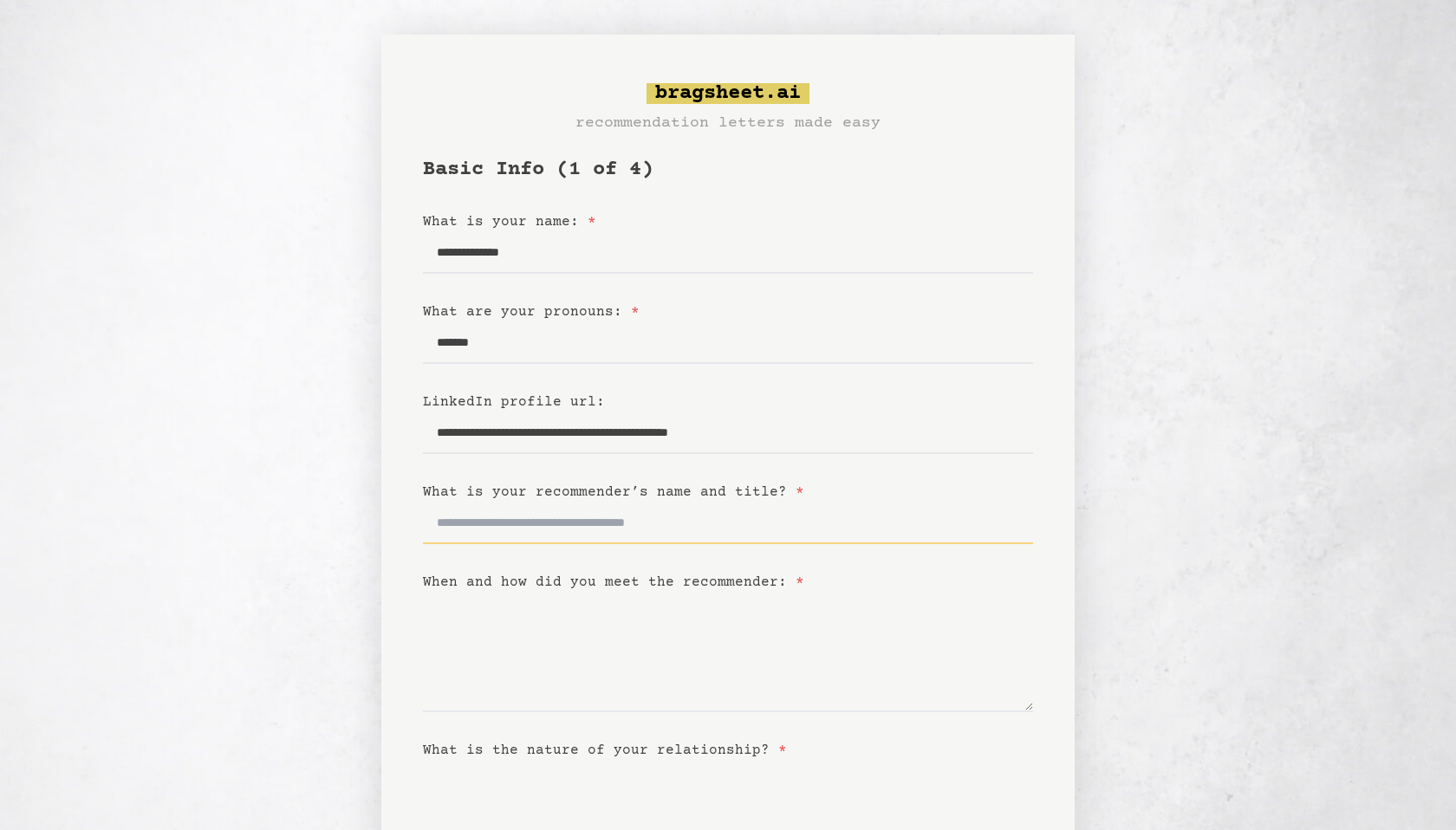 click on "What is your recommender’s name and title?   *" at bounding box center (728, 523) 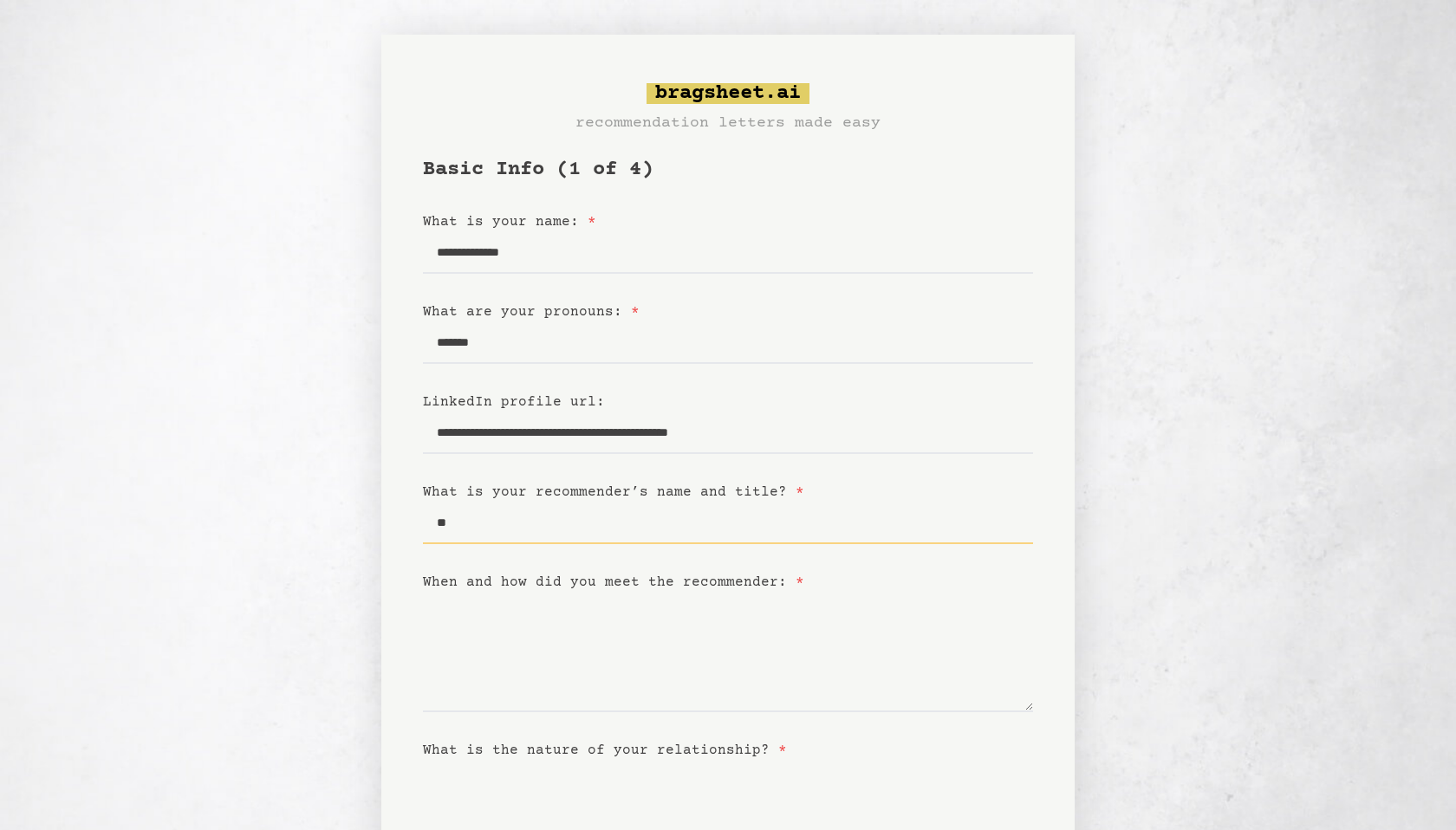 type on "*" 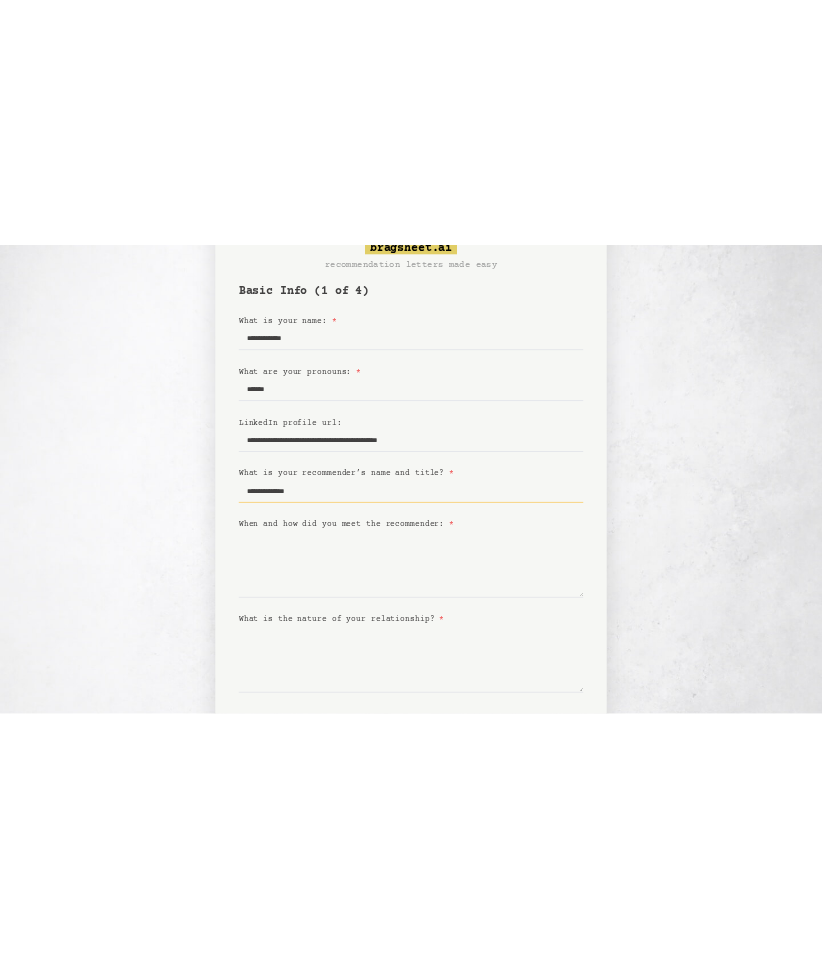 scroll, scrollTop: 161, scrollLeft: 0, axis: vertical 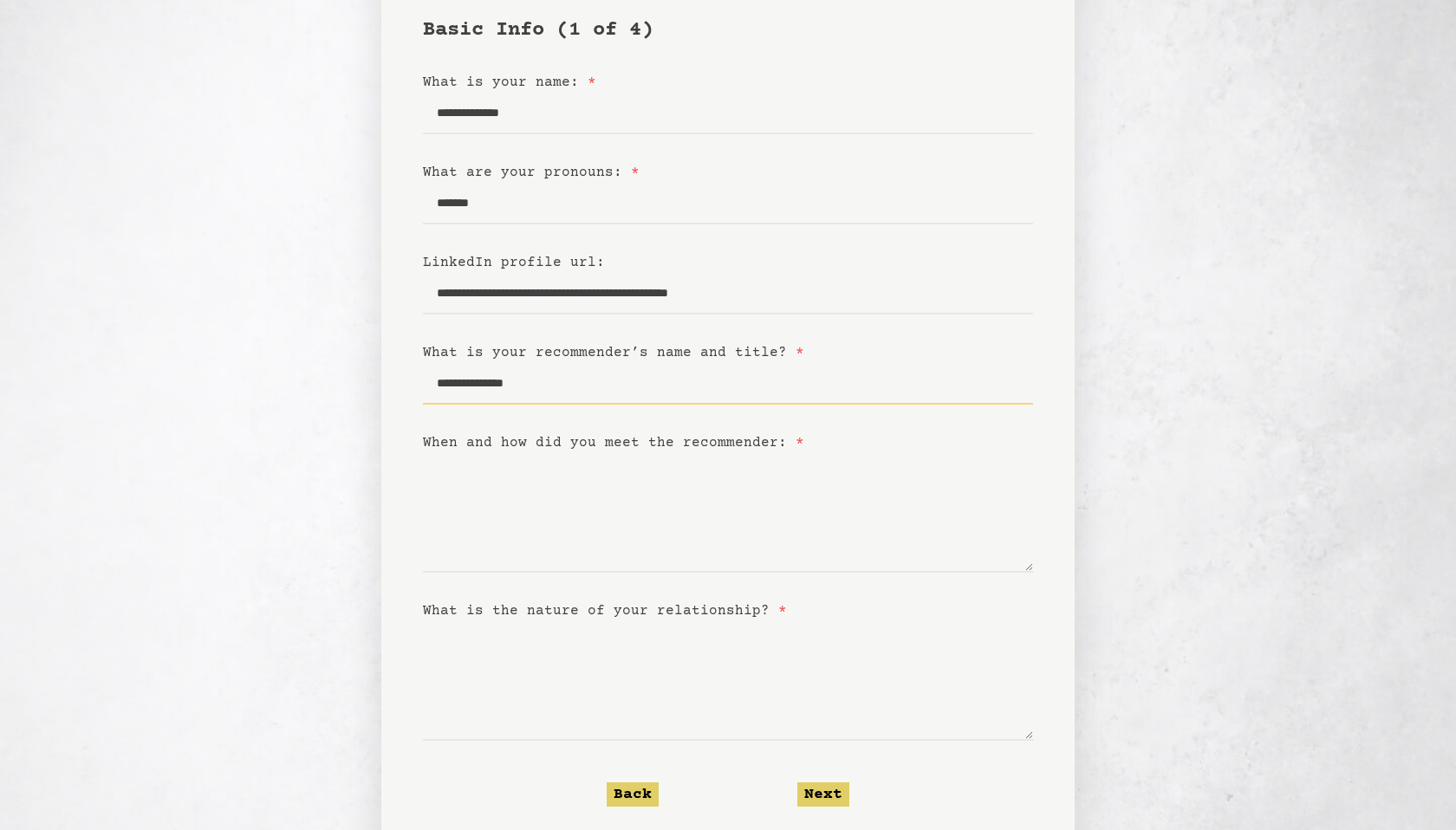 type on "**********" 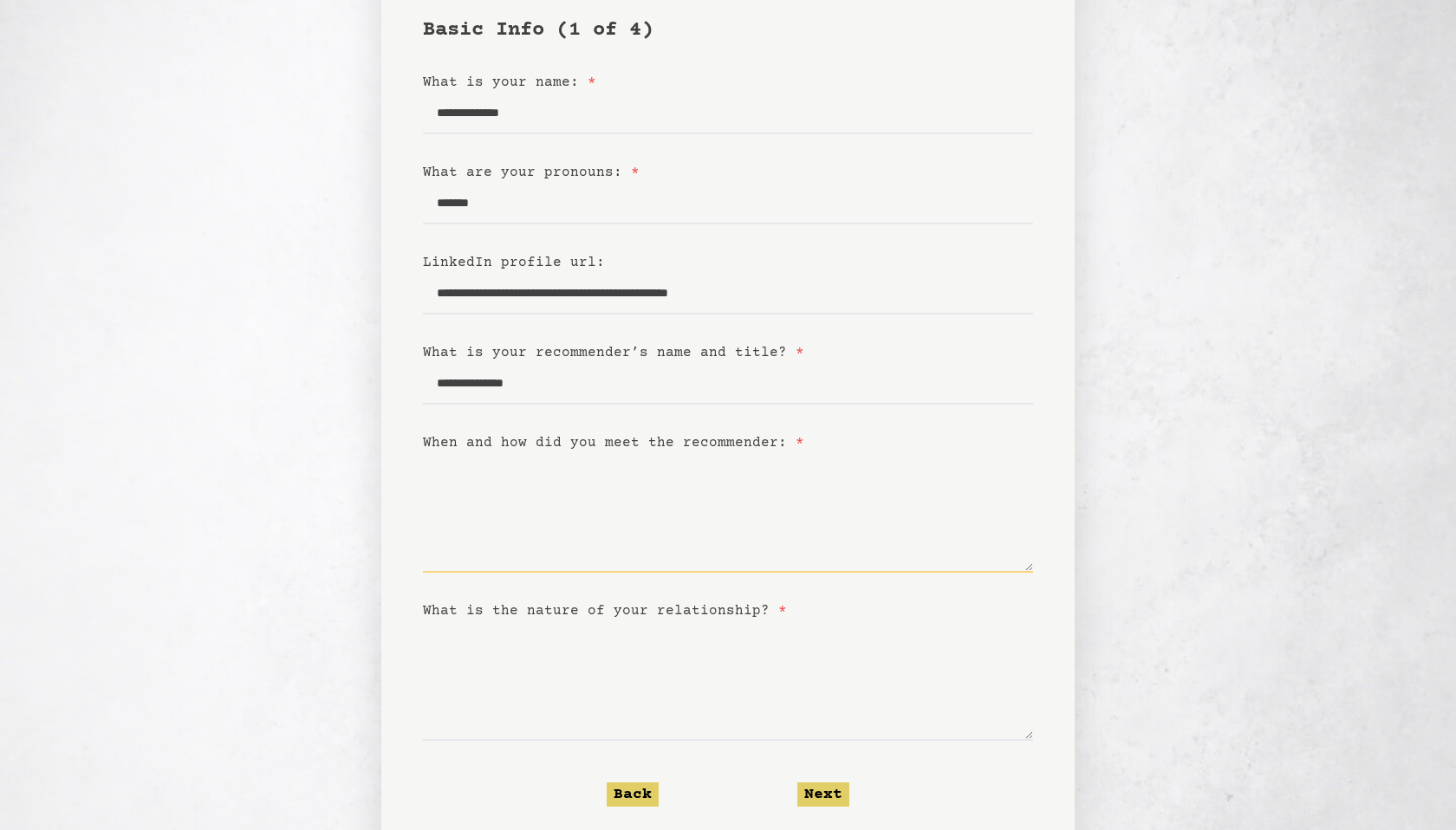 click on "When and how did you meet the recommender:   *" at bounding box center [728, 513] 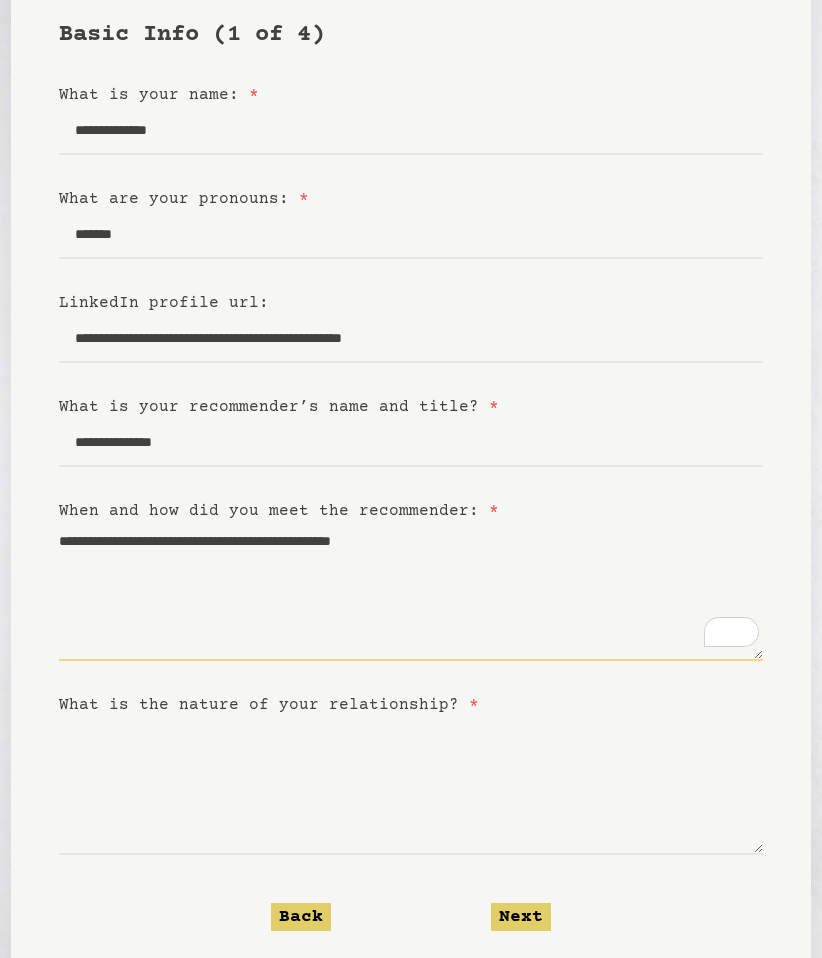 scroll, scrollTop: 254, scrollLeft: 0, axis: vertical 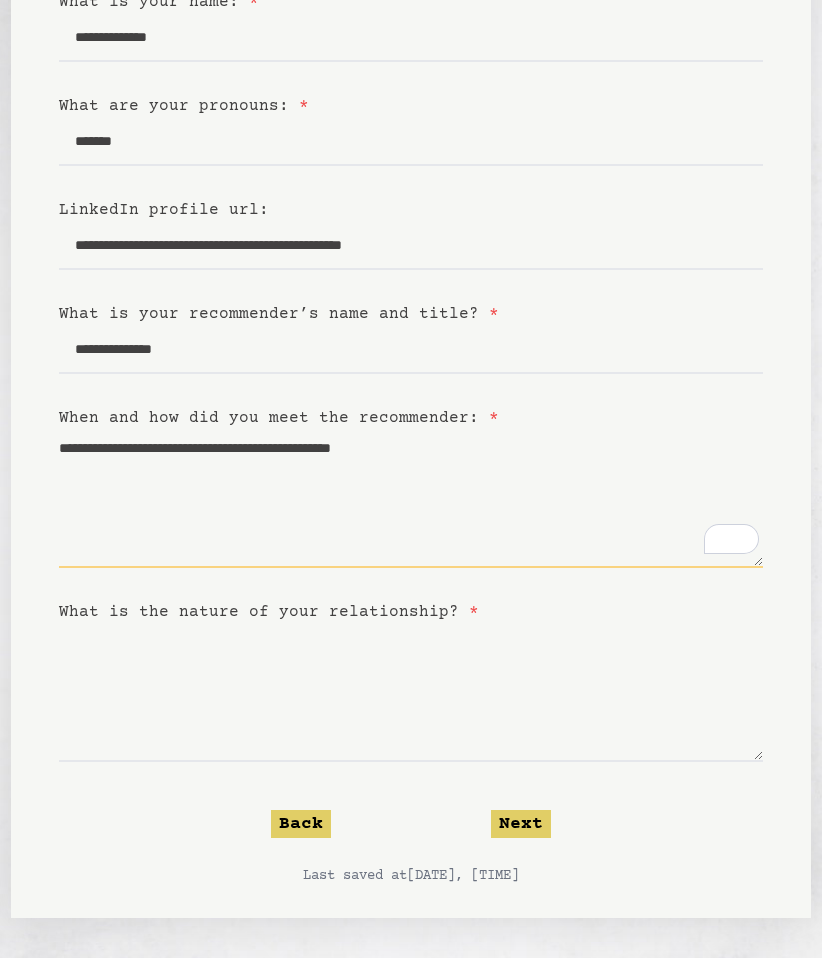 type on "**********" 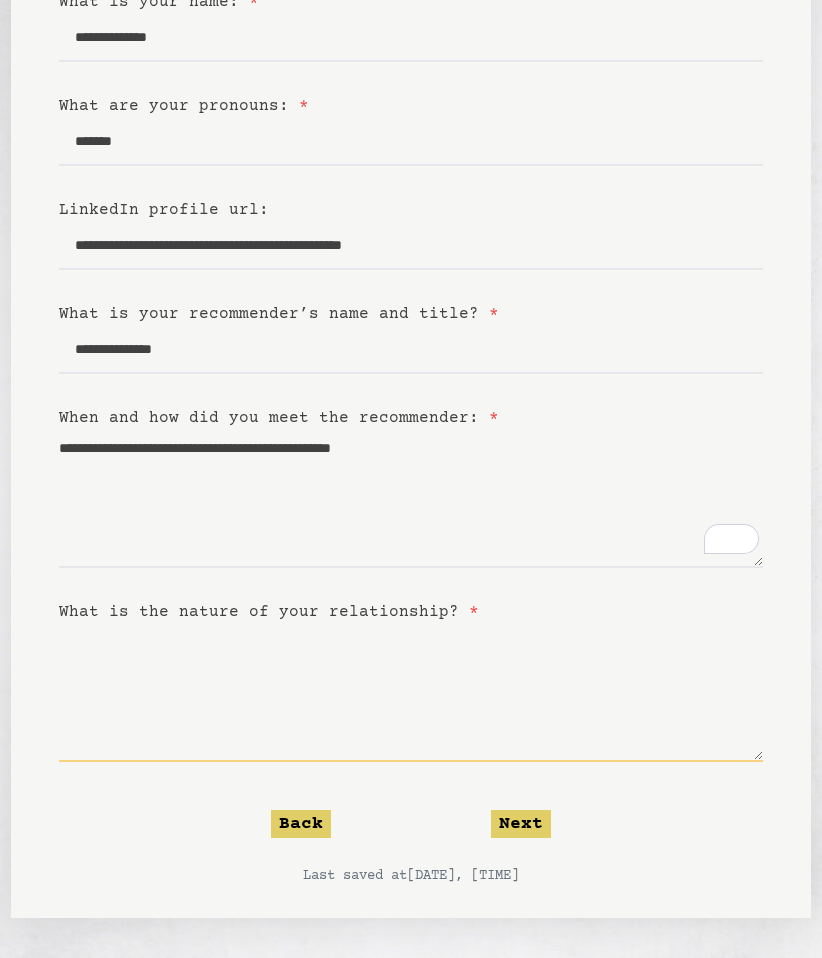 click on "What is the nature of your relationship?   *" at bounding box center [411, 693] 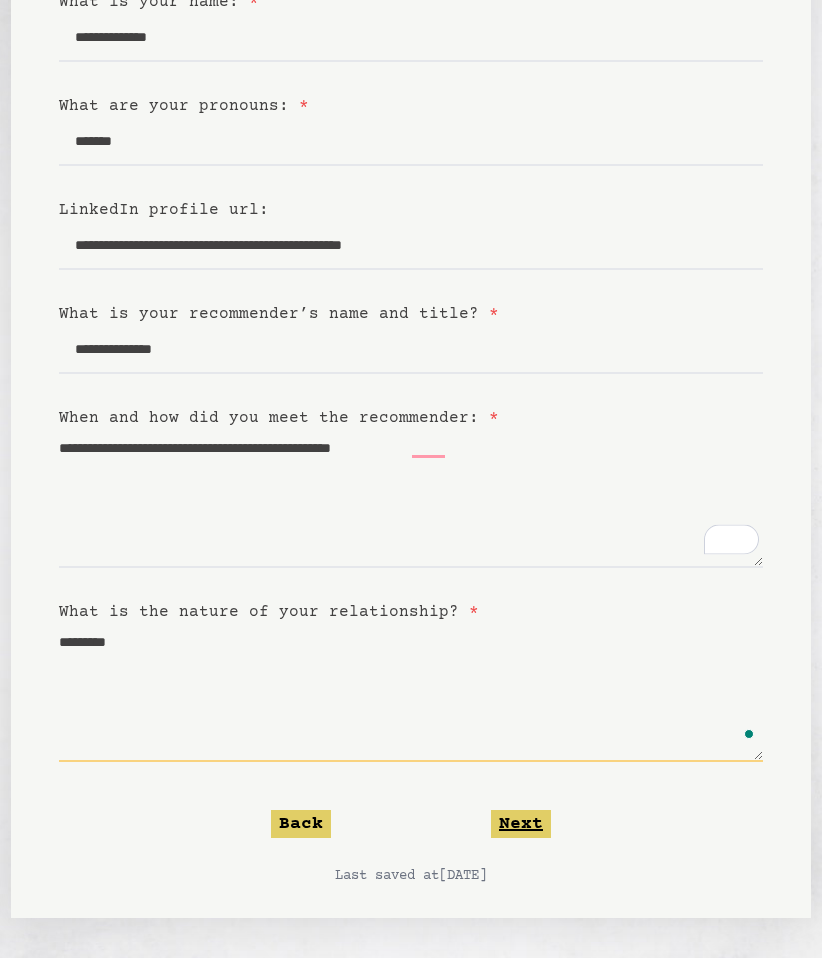 type on "*********" 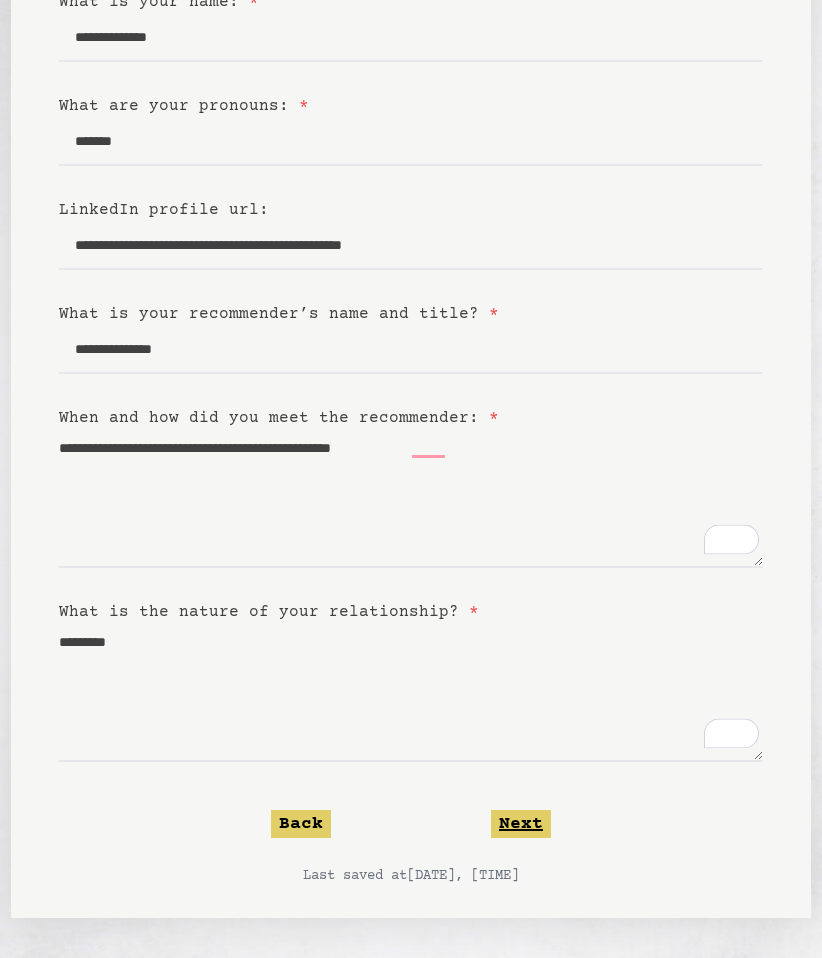 click on "Next" 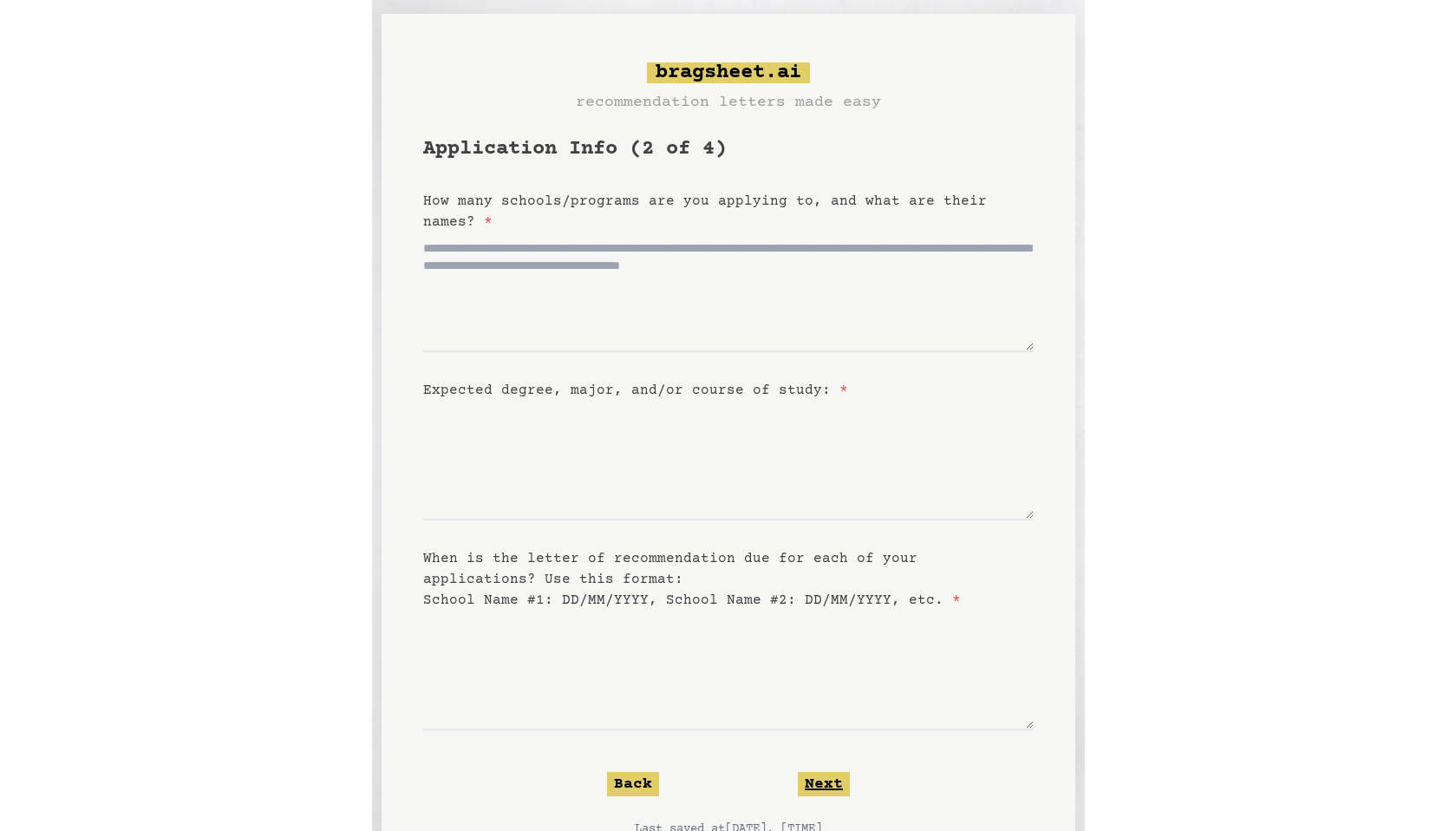 scroll, scrollTop: 0, scrollLeft: 0, axis: both 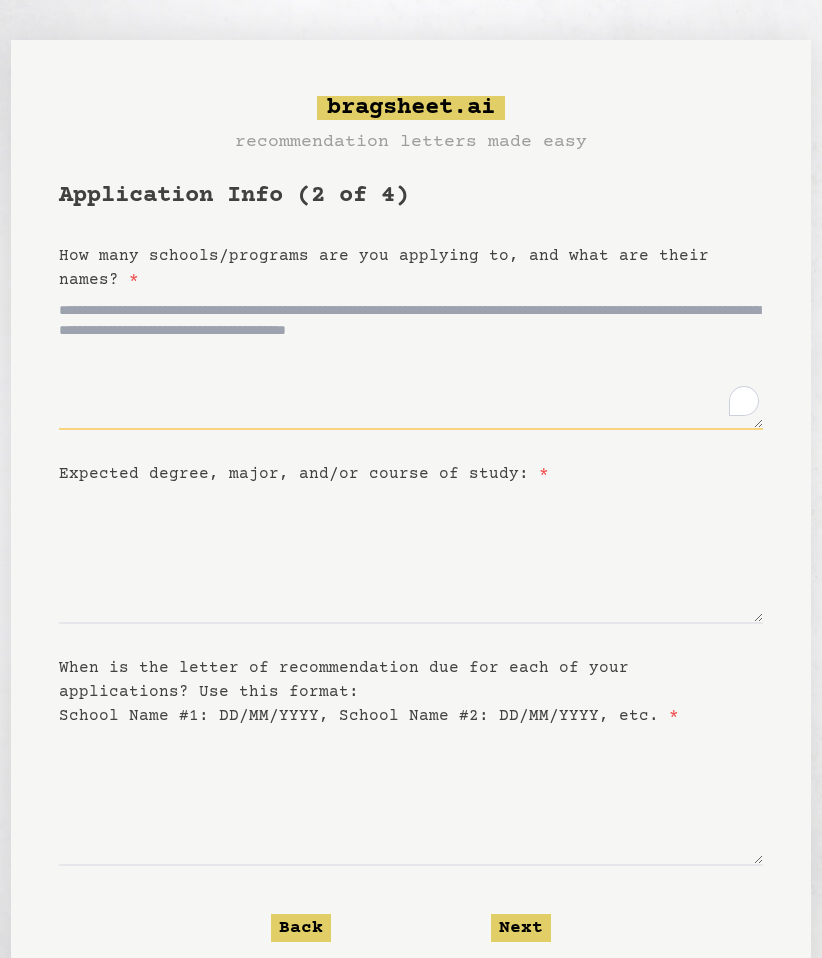 click on "How many schools/programs are you applying to, and what are
their names?   *" at bounding box center (411, 361) 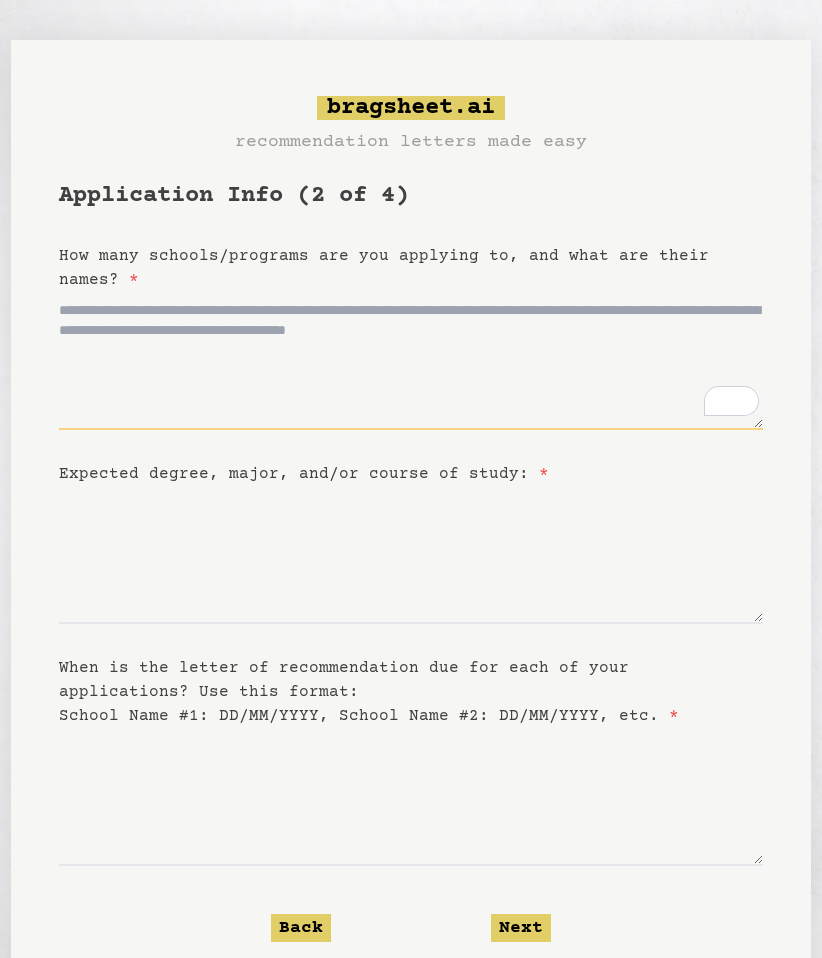 click on "How many schools/programs are you applying to, and what are
their names?   *" at bounding box center [411, 361] 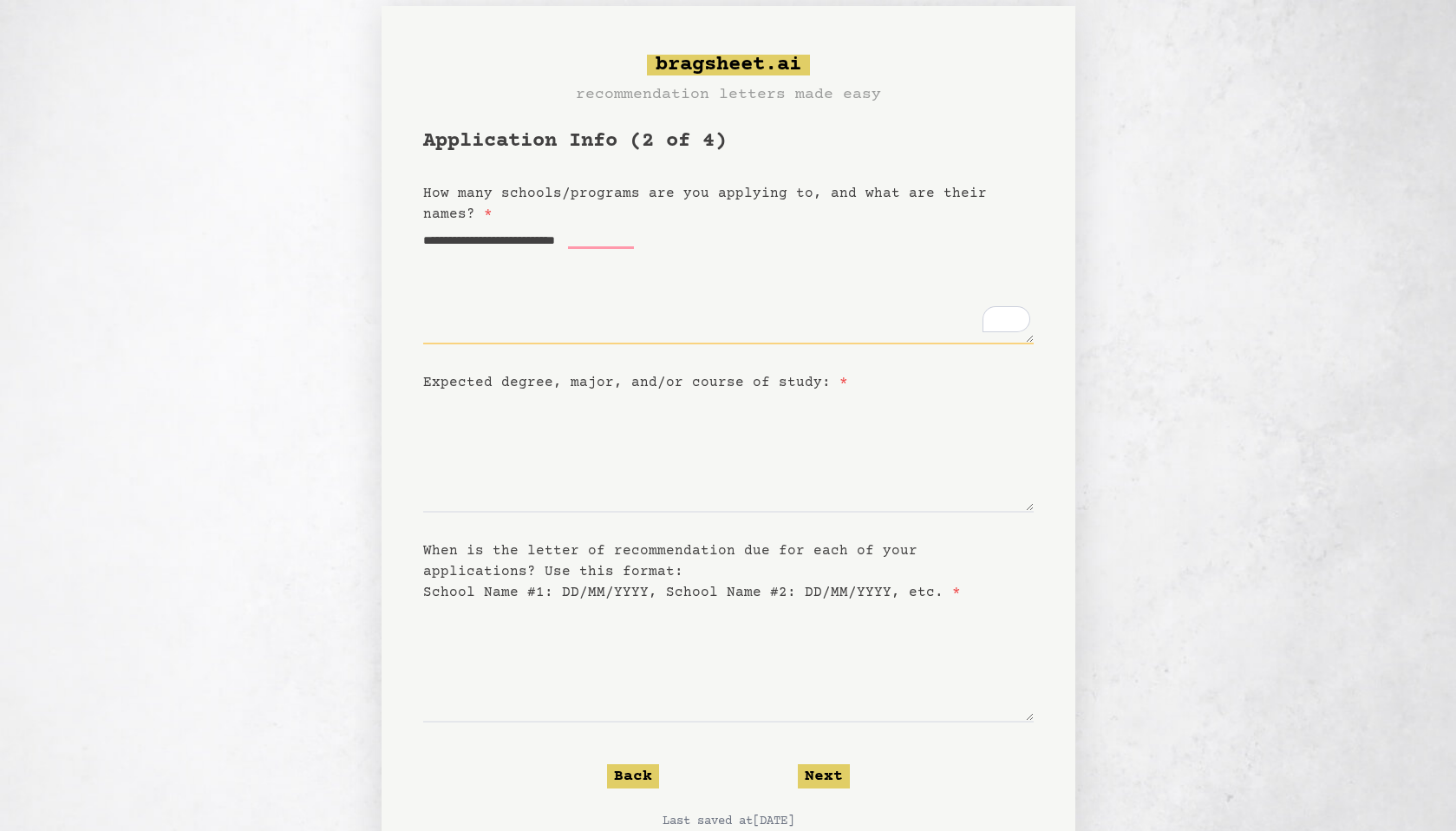 scroll, scrollTop: 33, scrollLeft: 0, axis: vertical 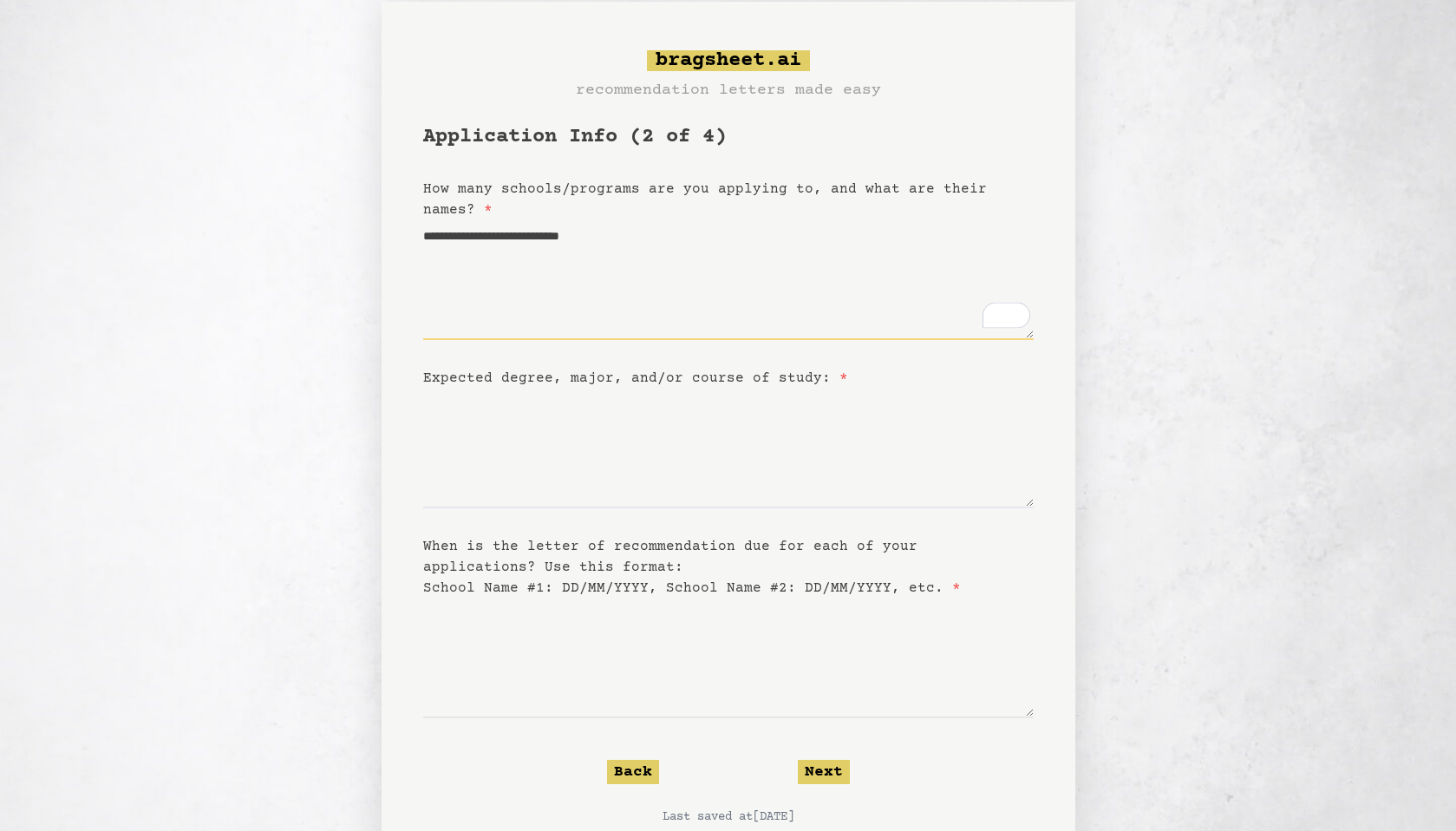 type on "**********" 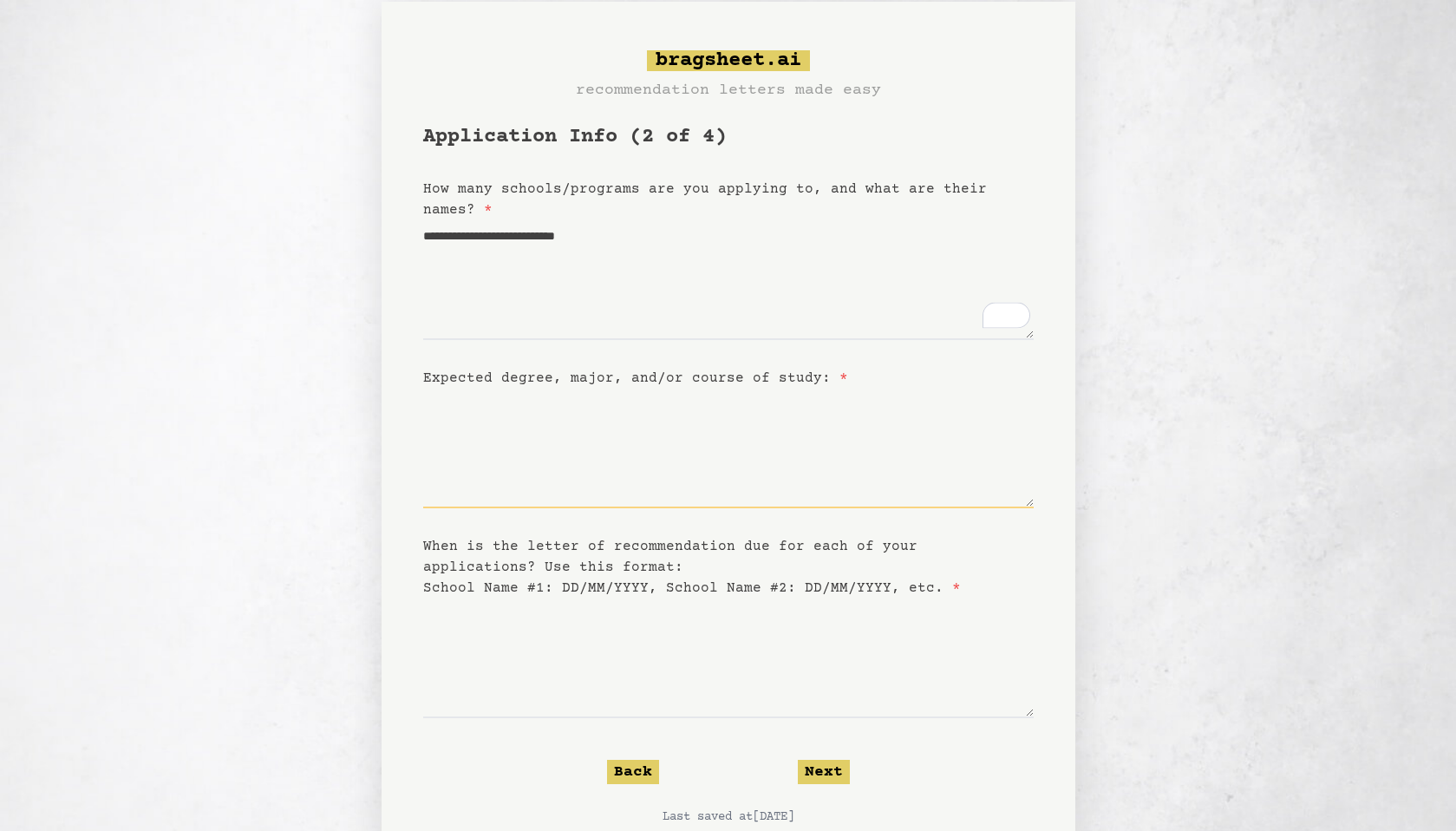 click on "Expected degree, major, and/or course of study:   *" at bounding box center (728, 448) 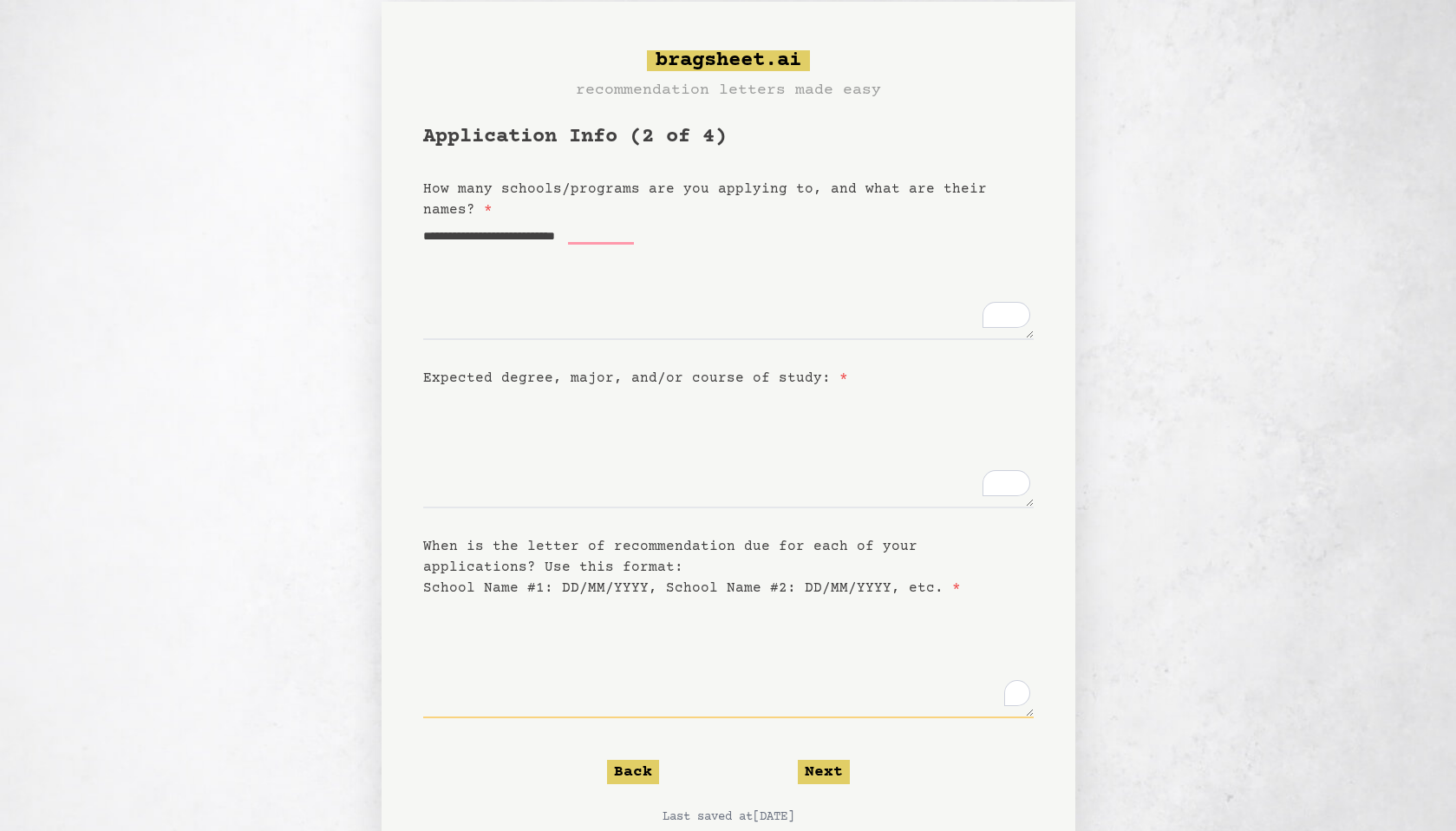 click on "When is the letter of recommendation due for each of your
applications? Use this format: School Name #1: DD/MM/YYYY,
School Name #2: DD/MM/YYYY, etc.   *" at bounding box center (728, 658) 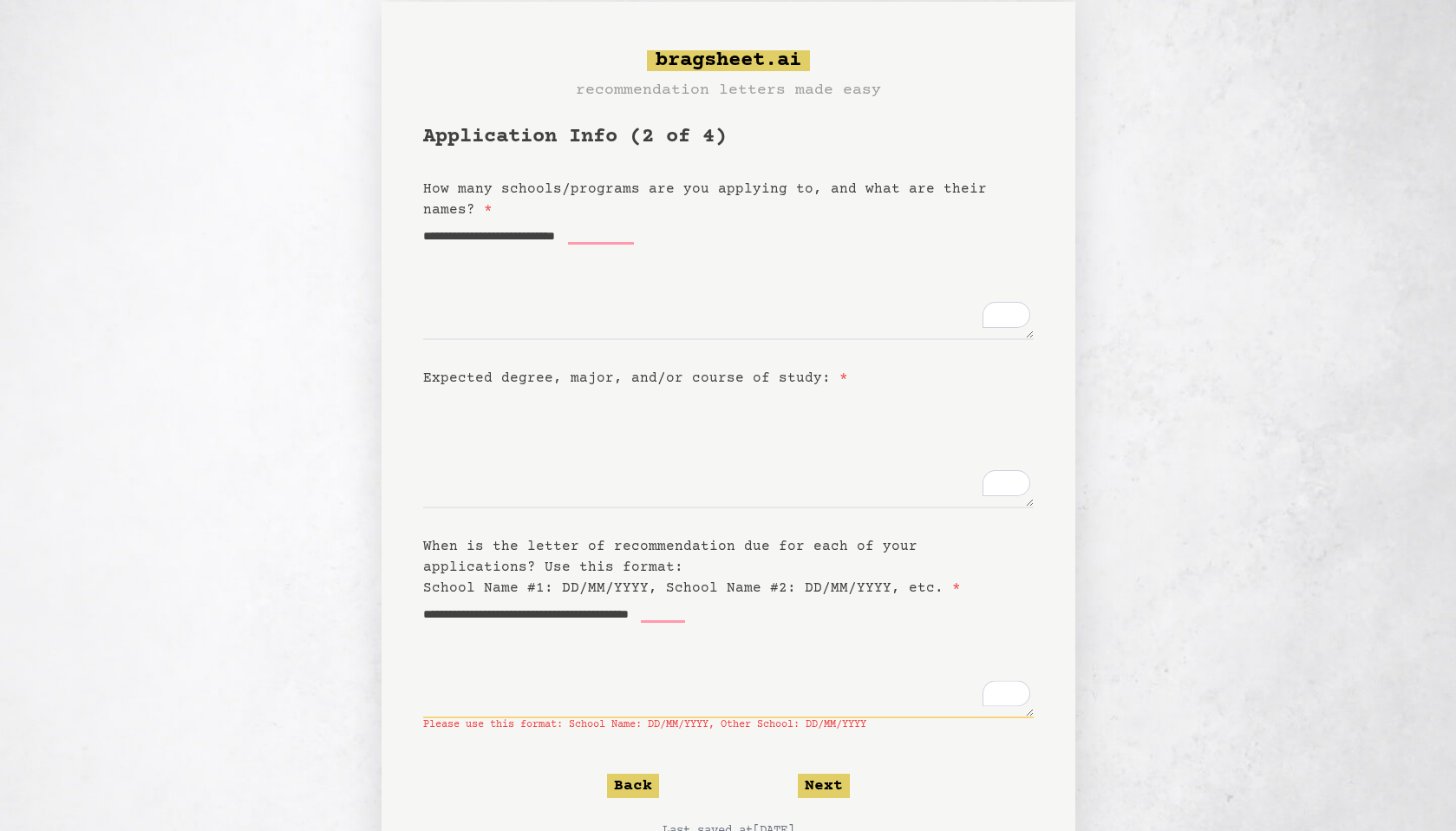 type on "**********" 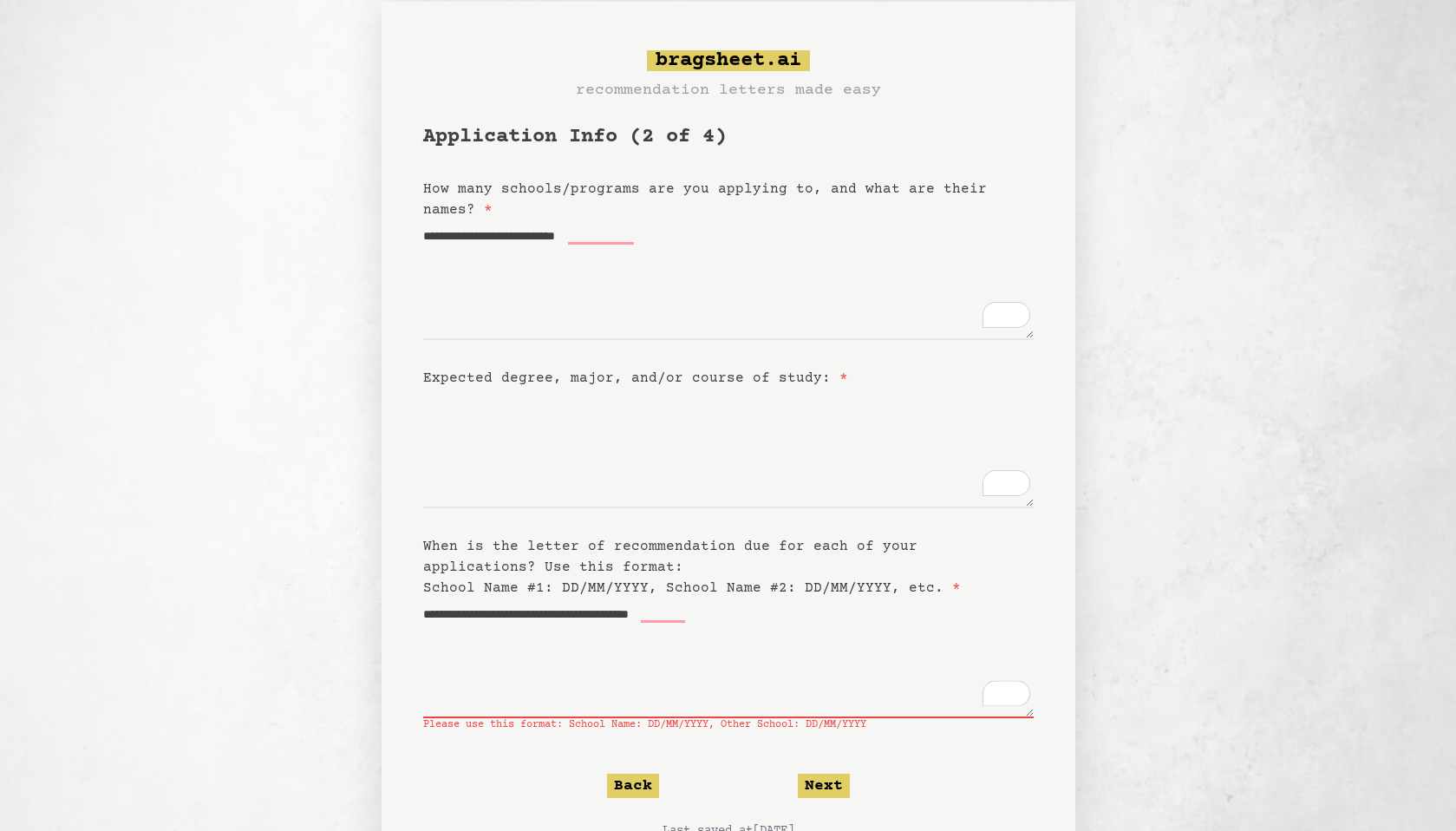 click on "When is the letter of recommendation due for each of your
applications? Use this format: School Name #1: DD/MM/YYYY,
School Name #2: DD/MM/YYYY, etc.   *" at bounding box center (692, 567) 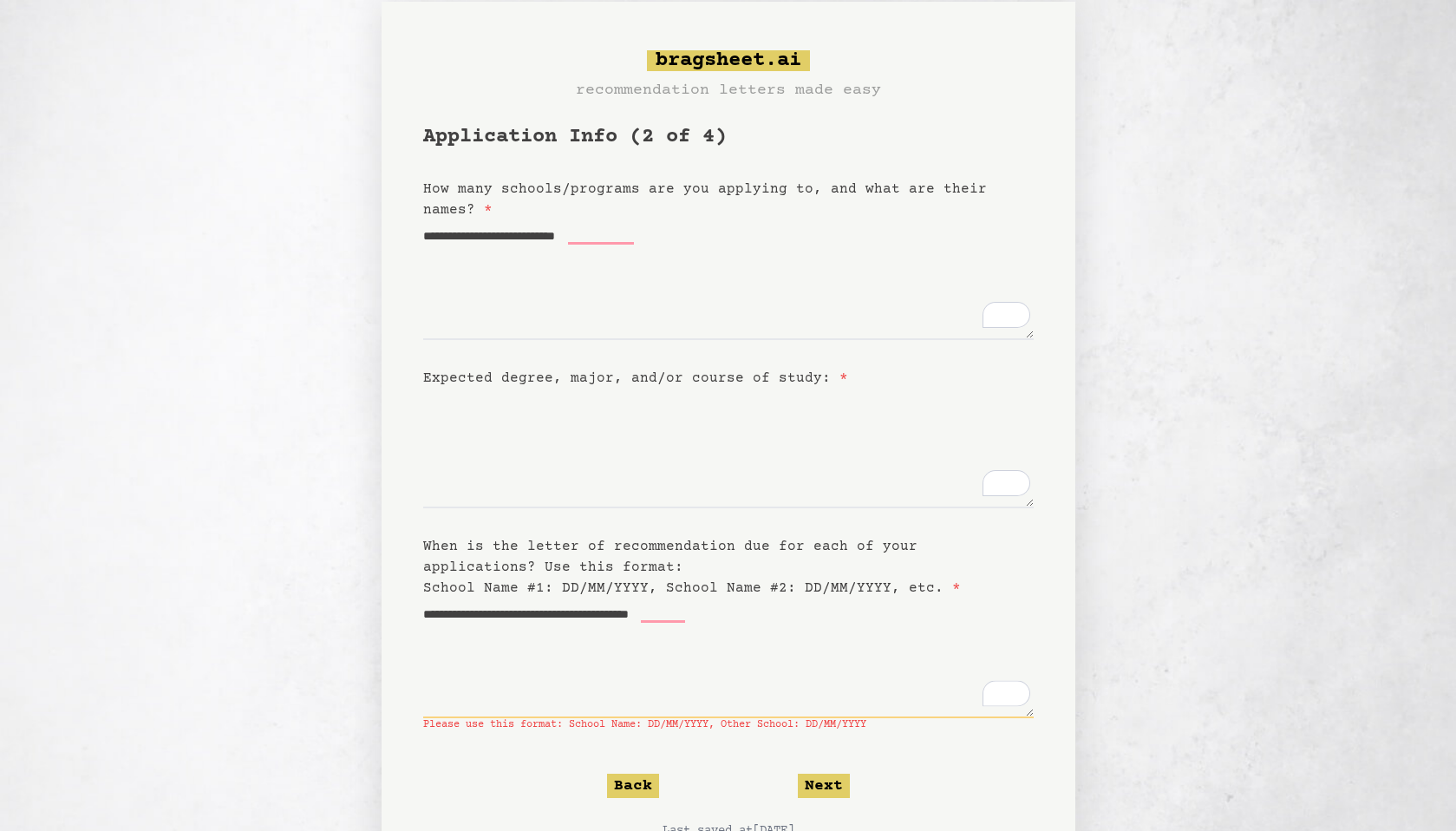 click on "**********" at bounding box center (728, 658) 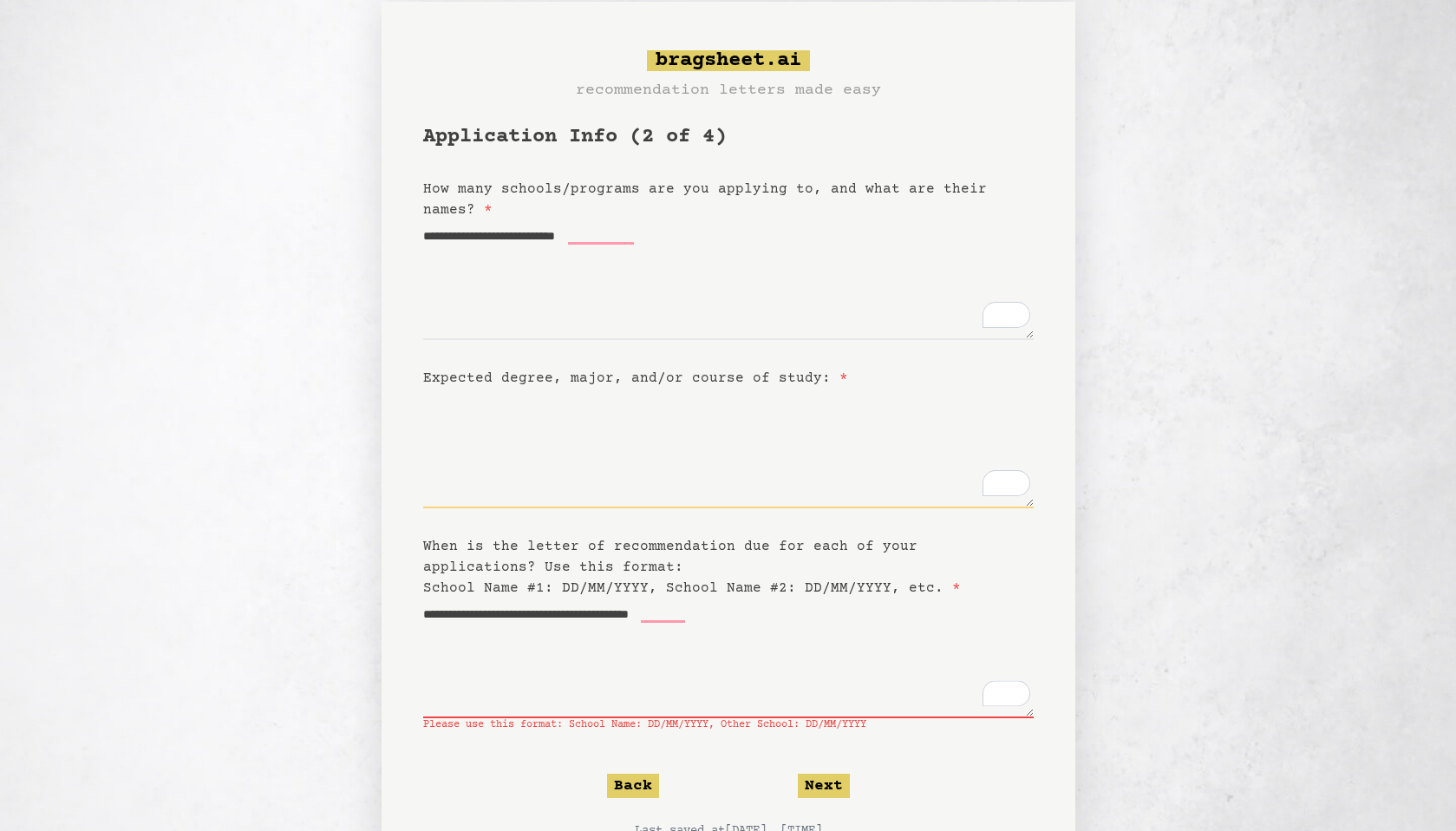 click on "Expected degree, major, and/or course of study:   *" at bounding box center [728, 448] 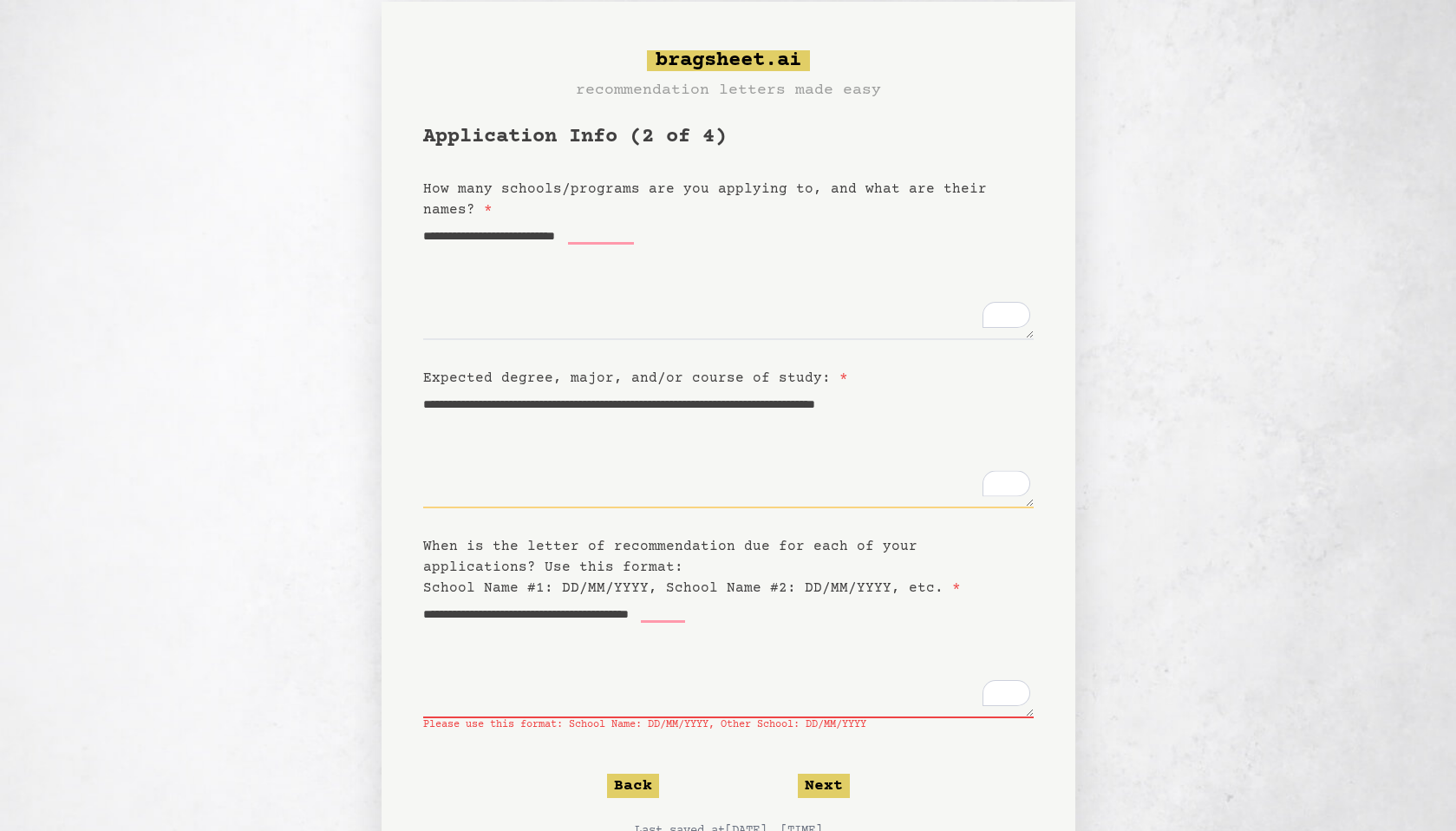 click on "**********" at bounding box center (728, 448) 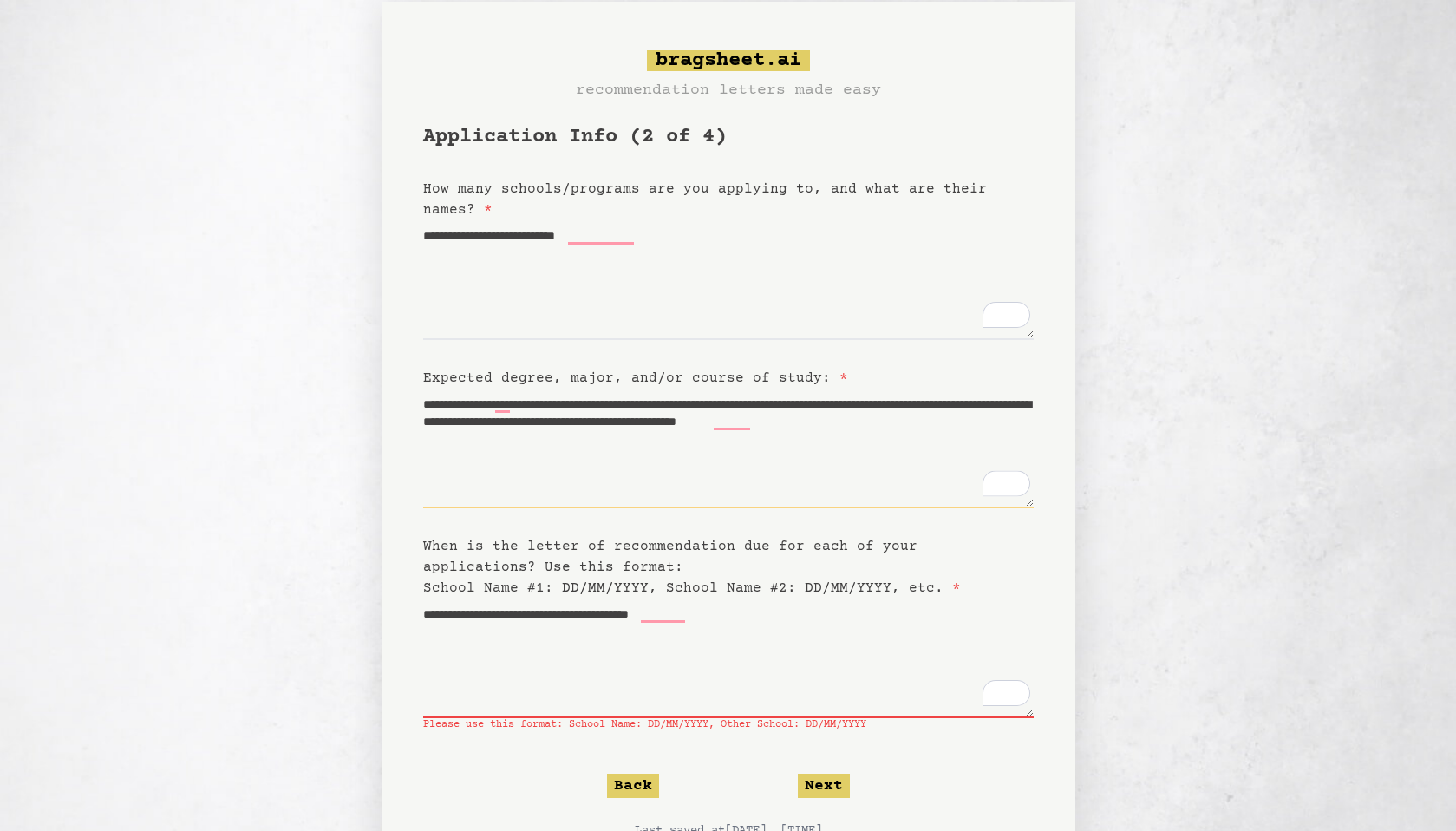 click on "**********" at bounding box center [728, 448] 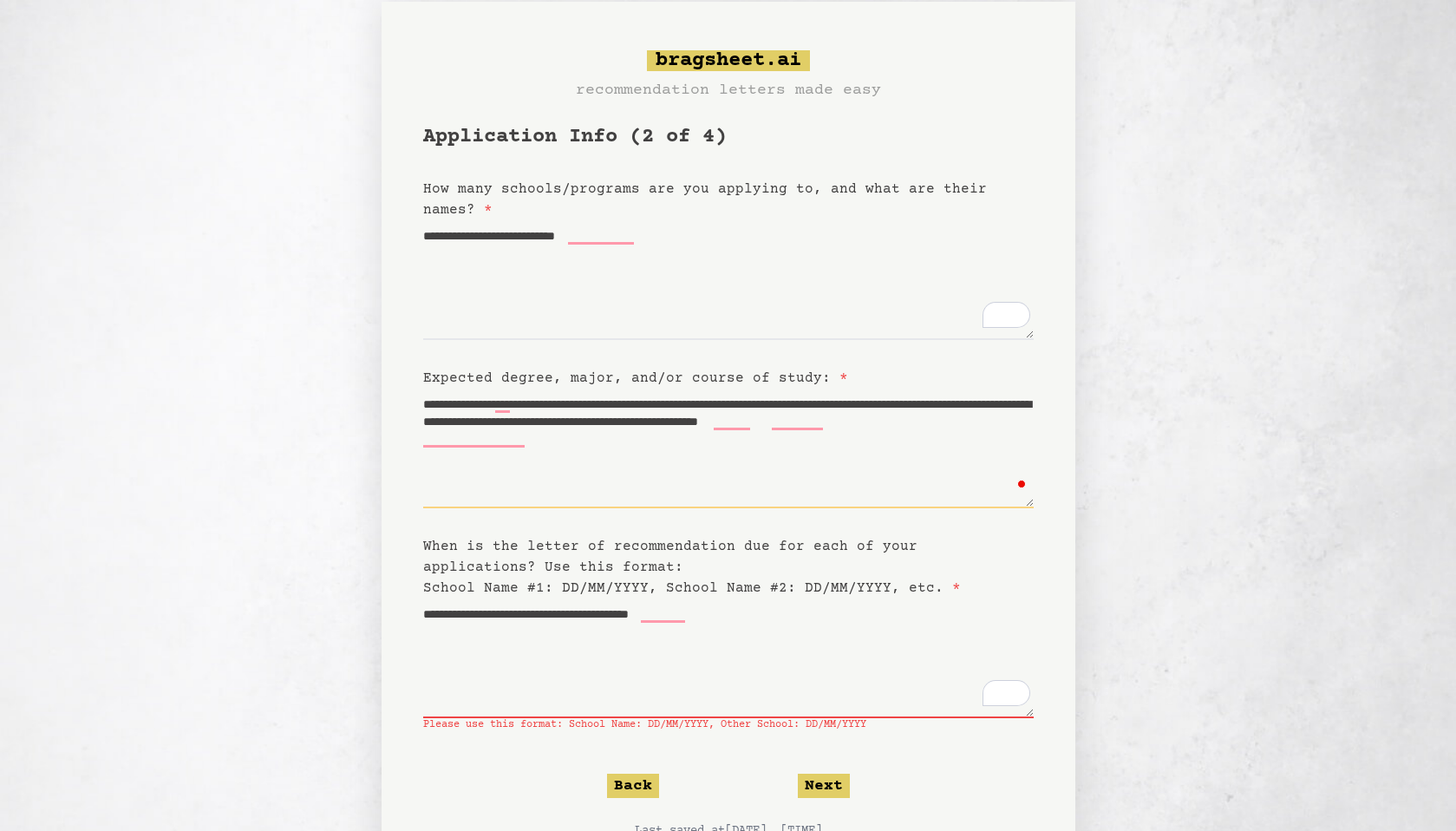 click on "**********" at bounding box center (728, 448) 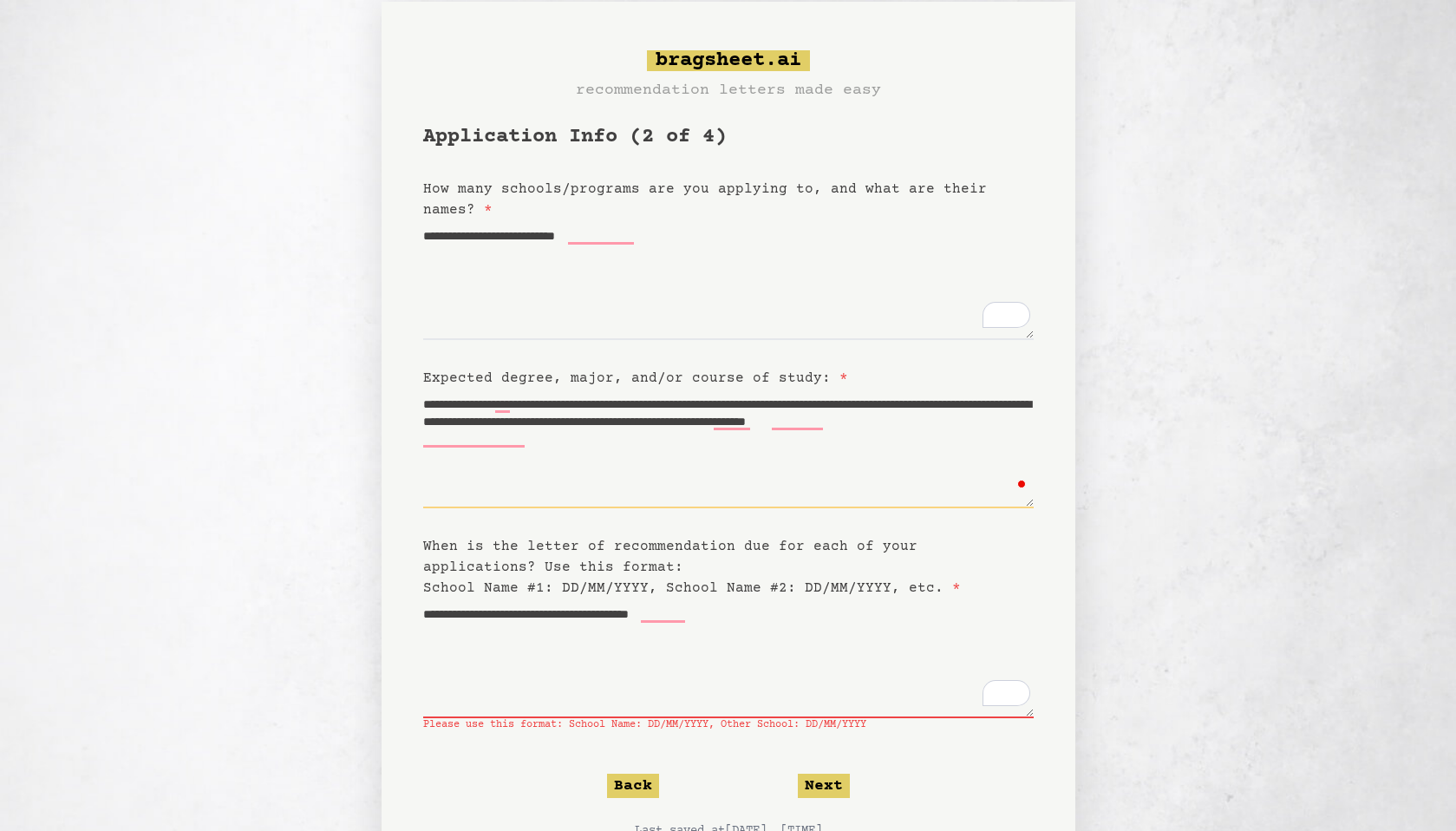 click on "**********" at bounding box center [728, 448] 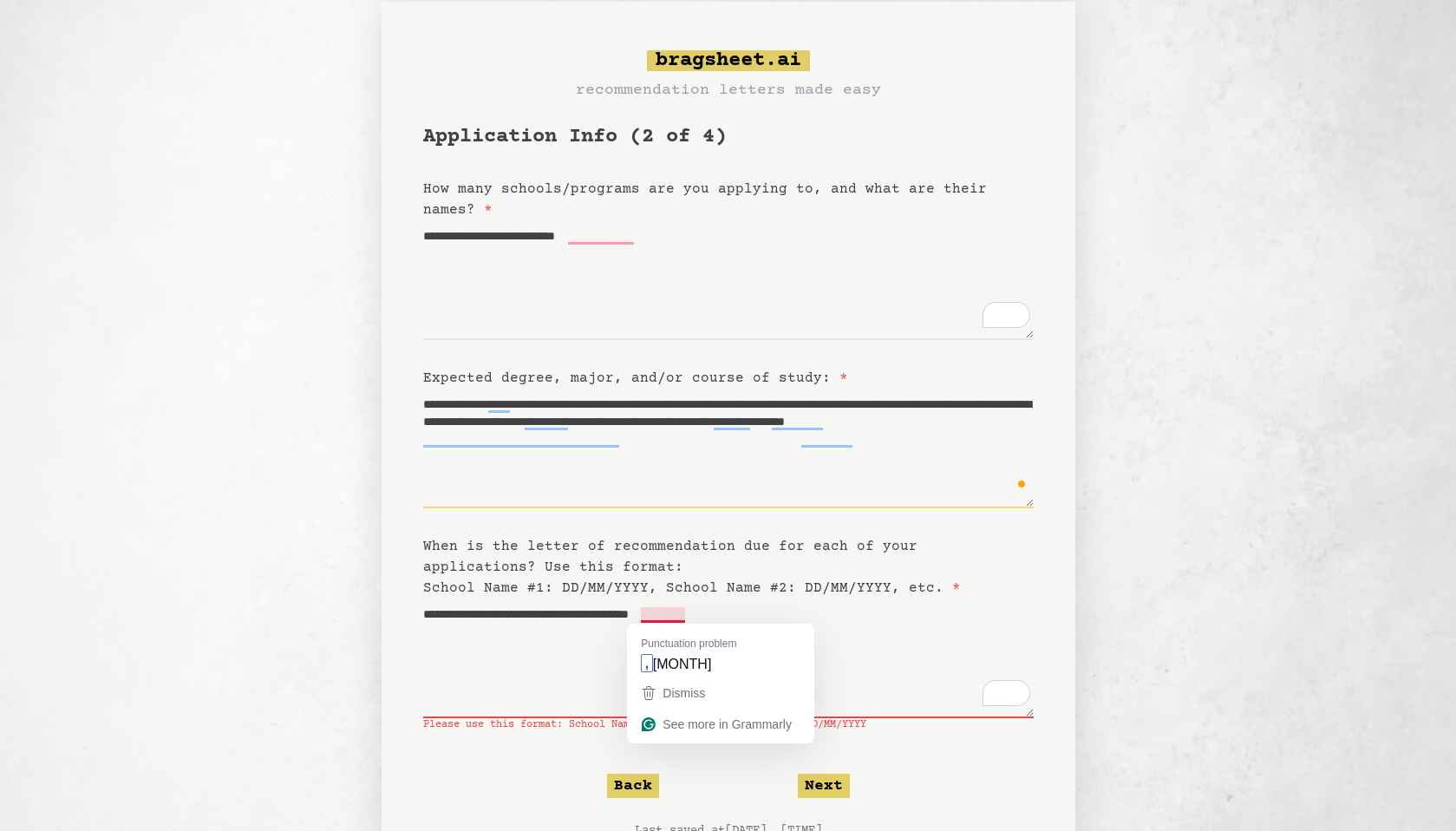type on "**********" 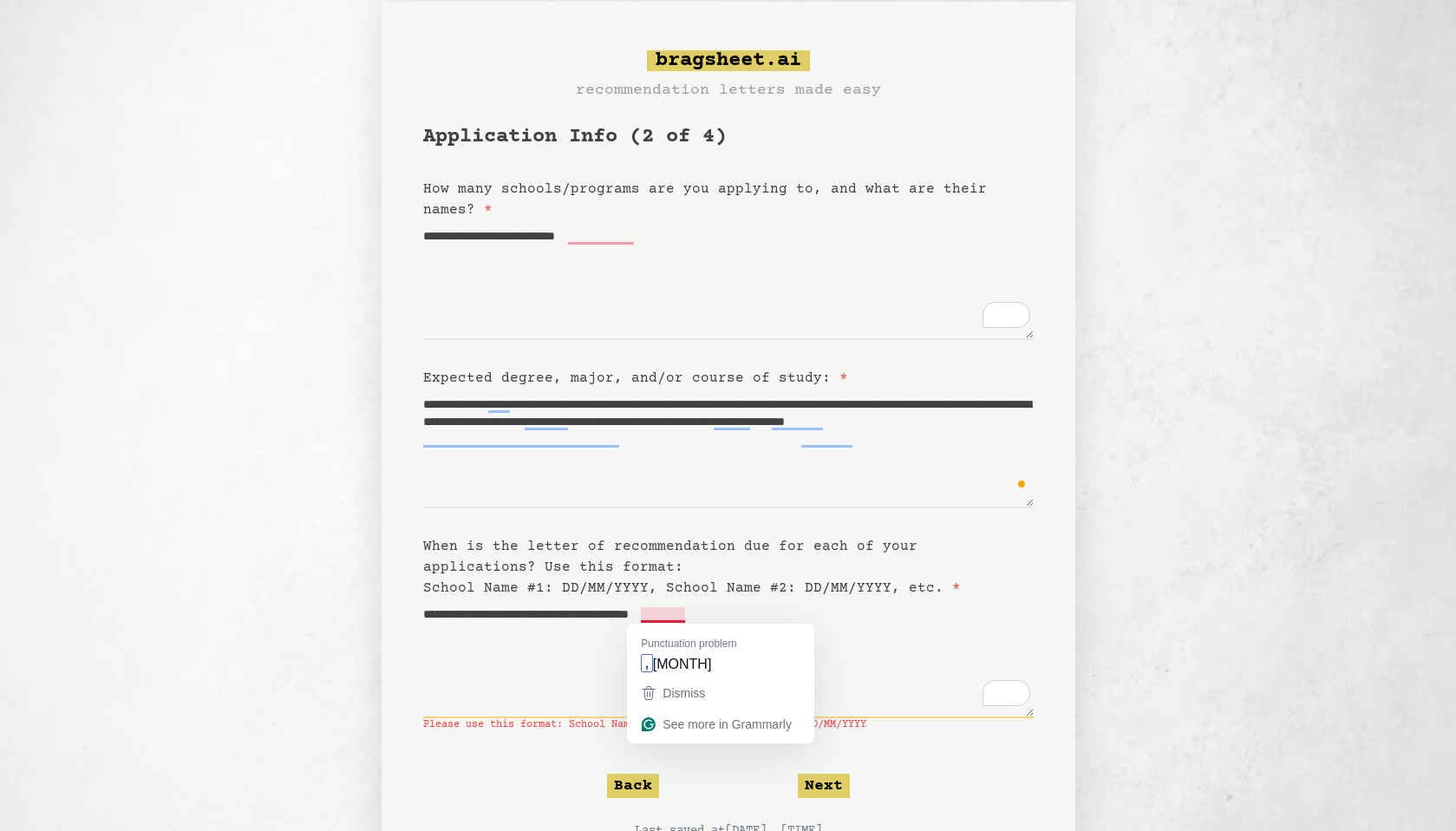 click on "**********" at bounding box center [728, 658] 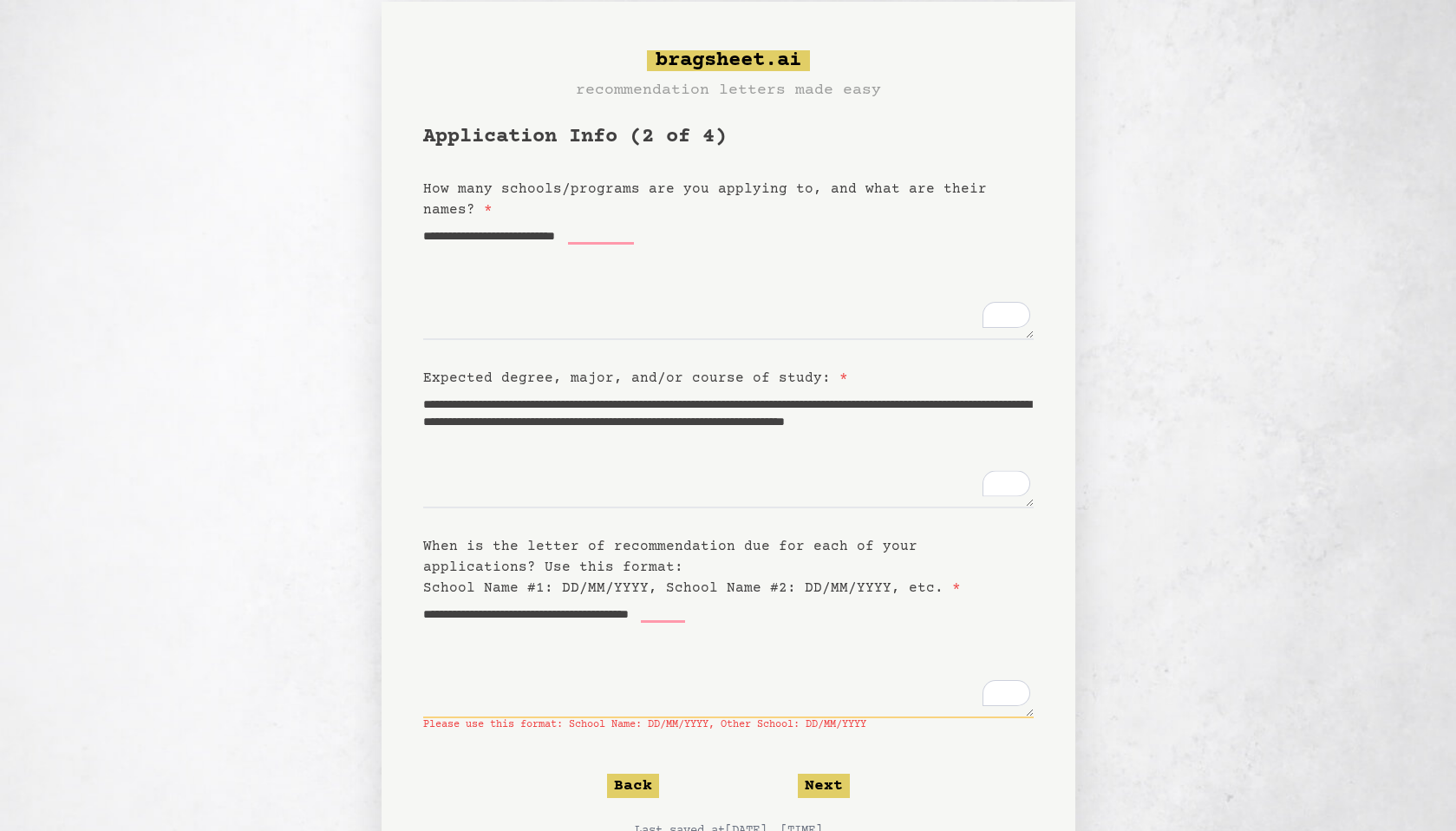 click on "**********" at bounding box center [728, 658] 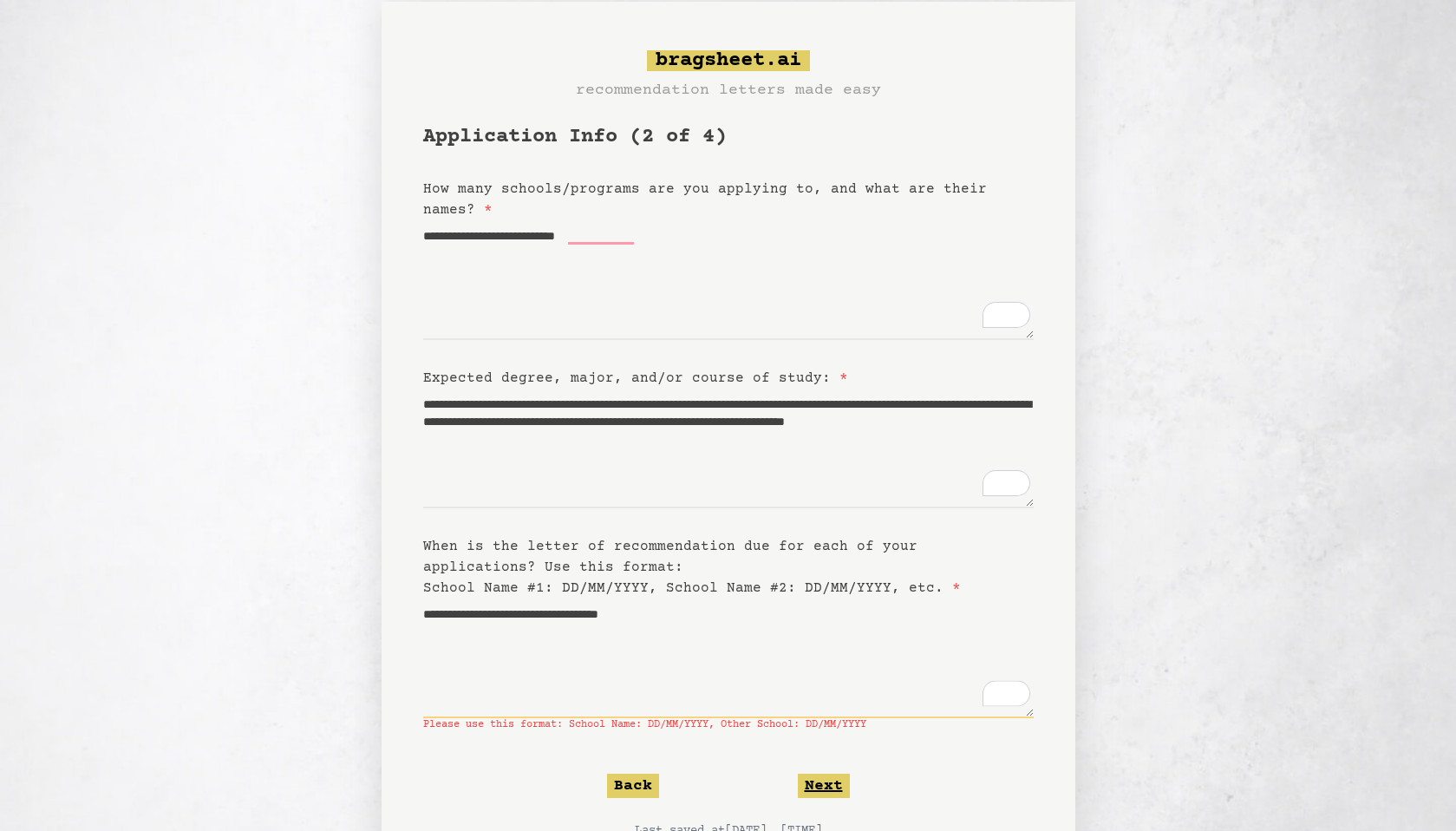 type on "**********" 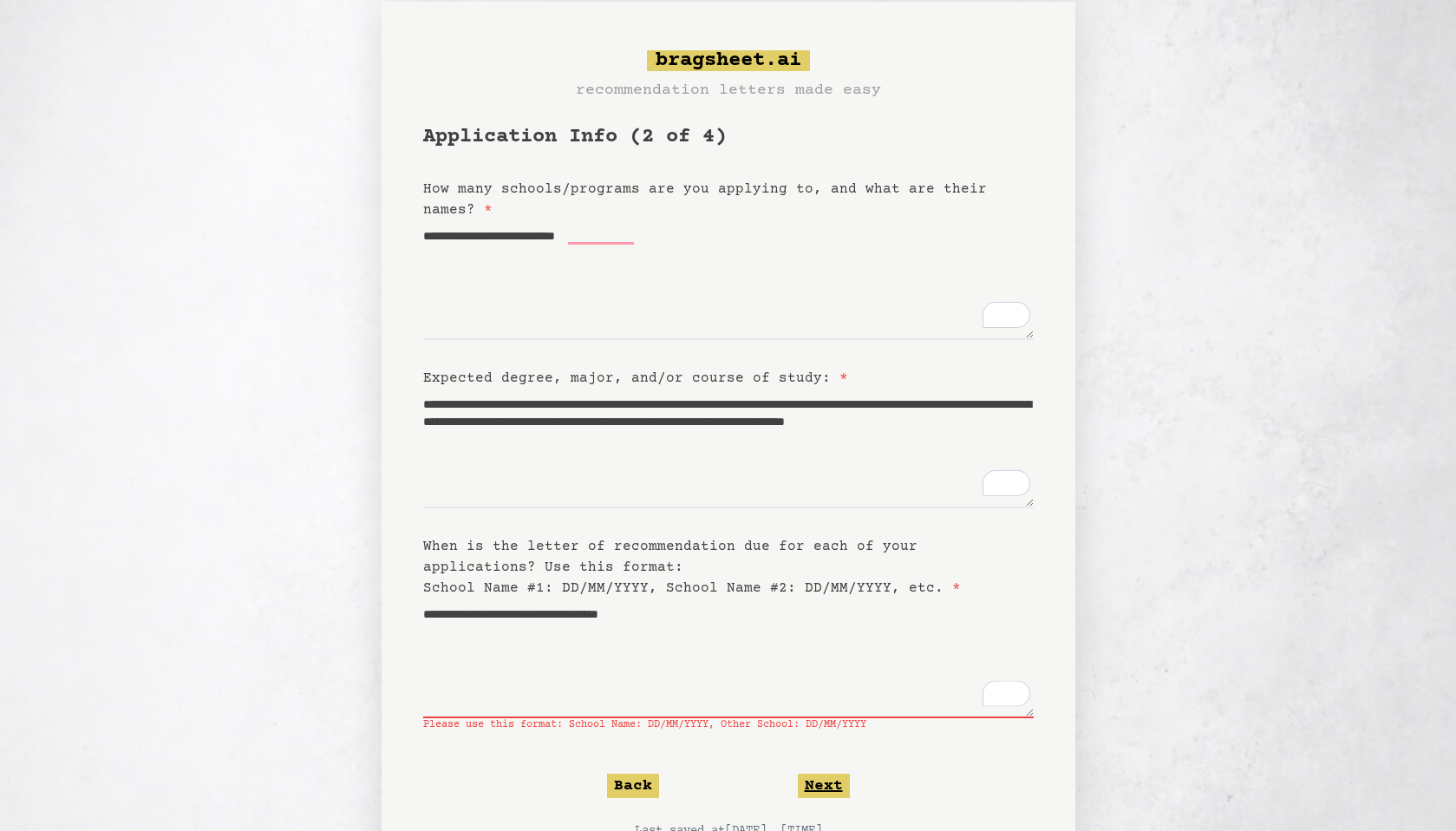 click on "Next" 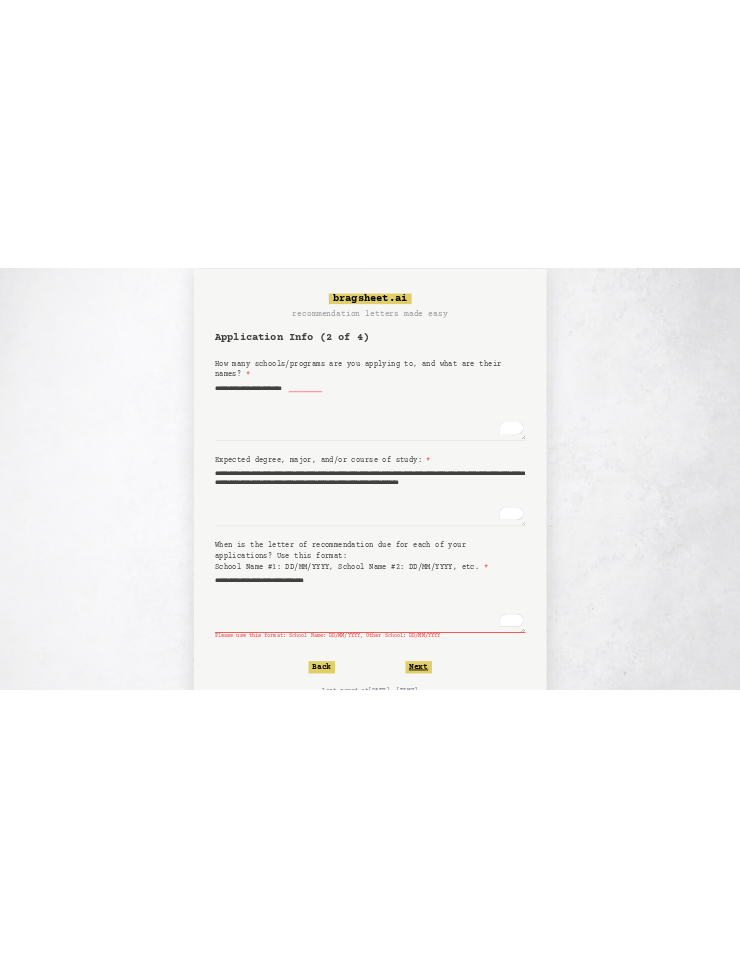 scroll, scrollTop: 0, scrollLeft: 0, axis: both 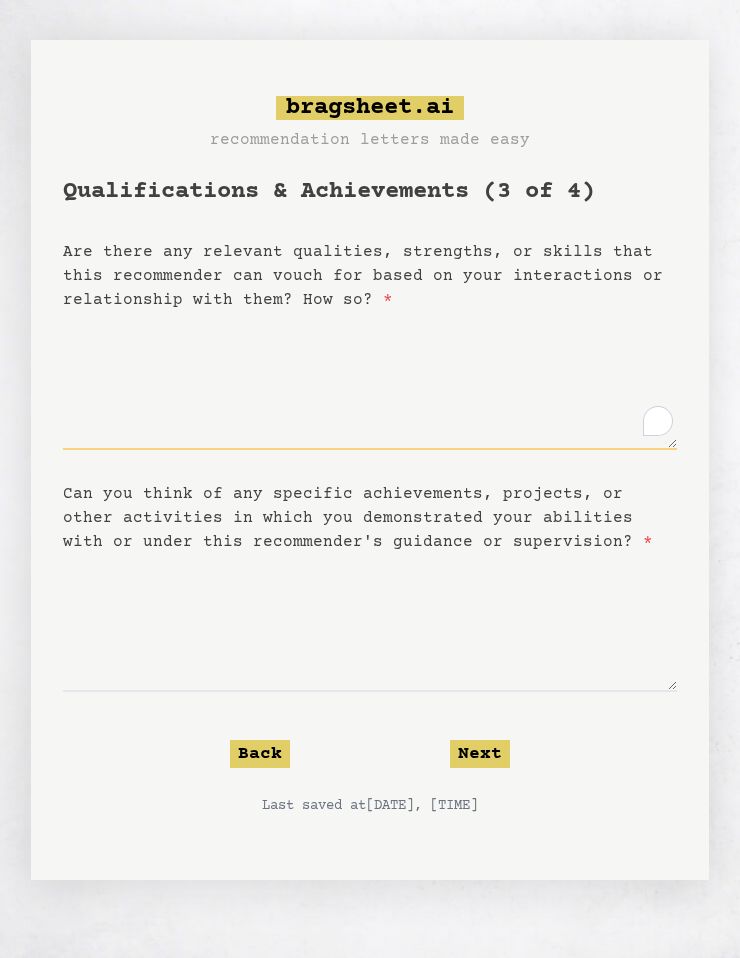 click on "Are there any relevant qualities, strengths, or skills that this
recommender can vouch for based on your interactions or
relationship with them? How so?   *" at bounding box center (370, 381) 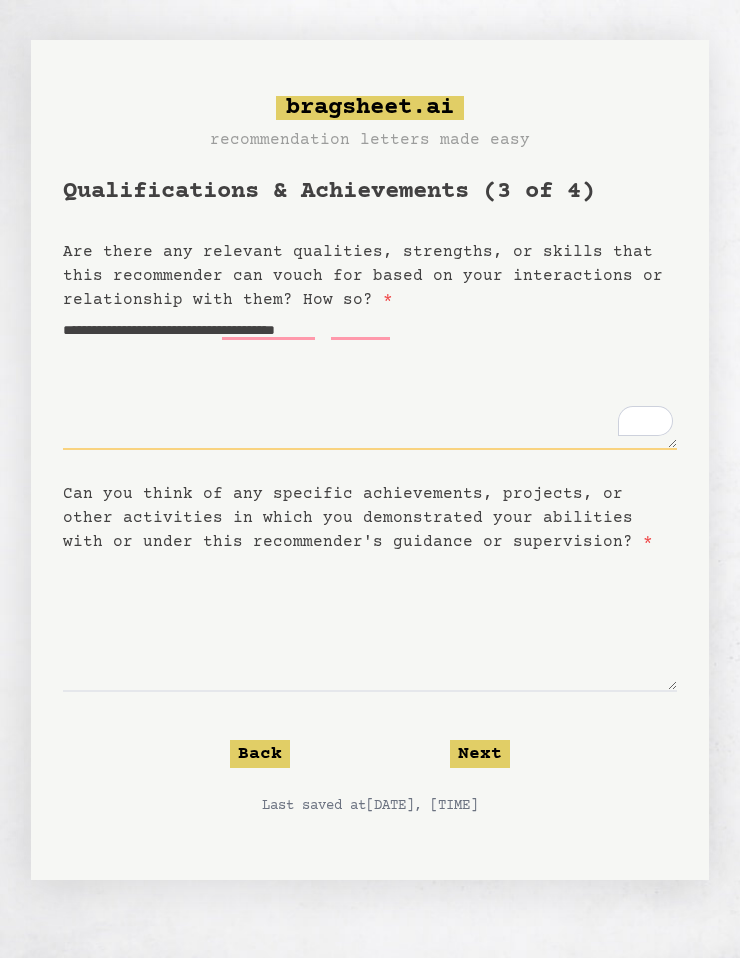 click on "**********" at bounding box center [370, 381] 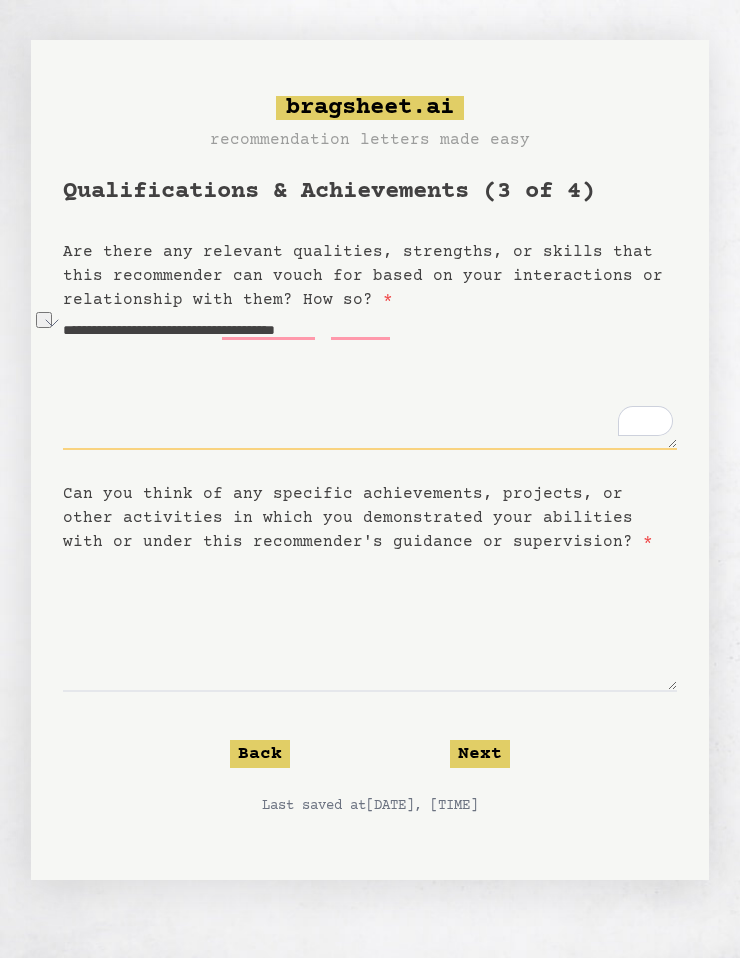 click on "**********" at bounding box center [370, 381] 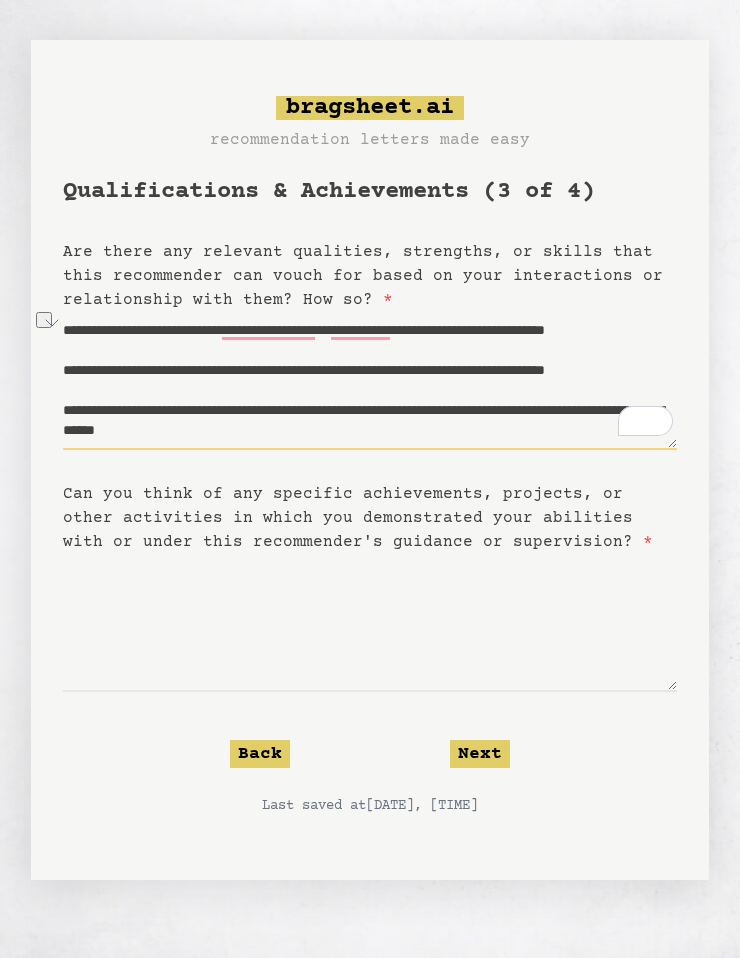 scroll, scrollTop: 230, scrollLeft: 0, axis: vertical 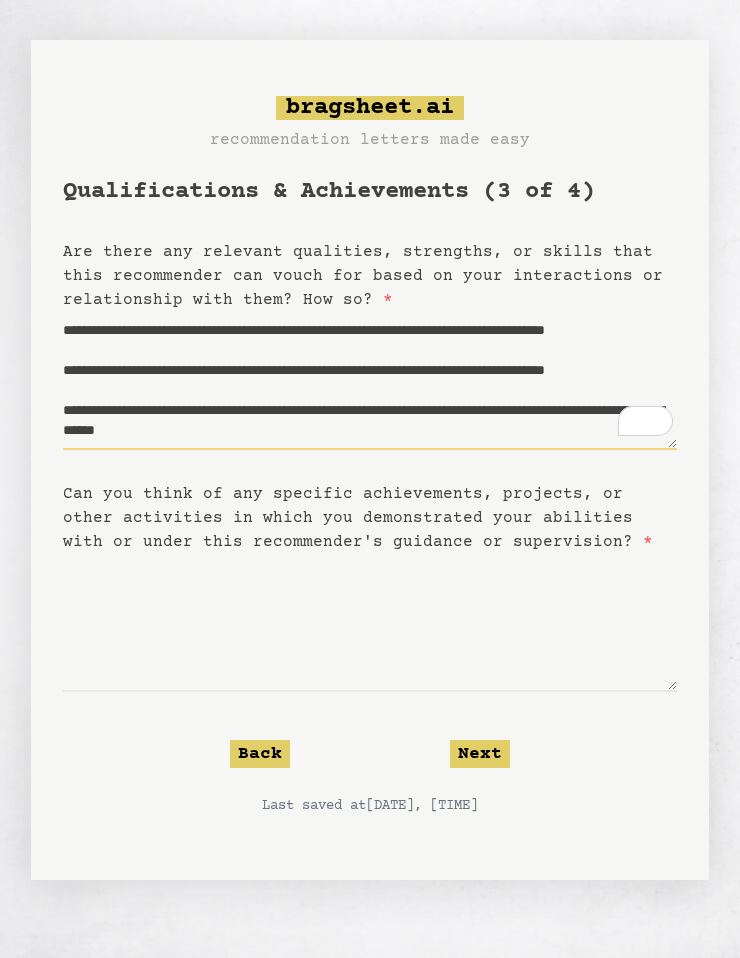 drag, startPoint x: 335, startPoint y: 355, endPoint x: -10, endPoint y: 333, distance: 345.70074 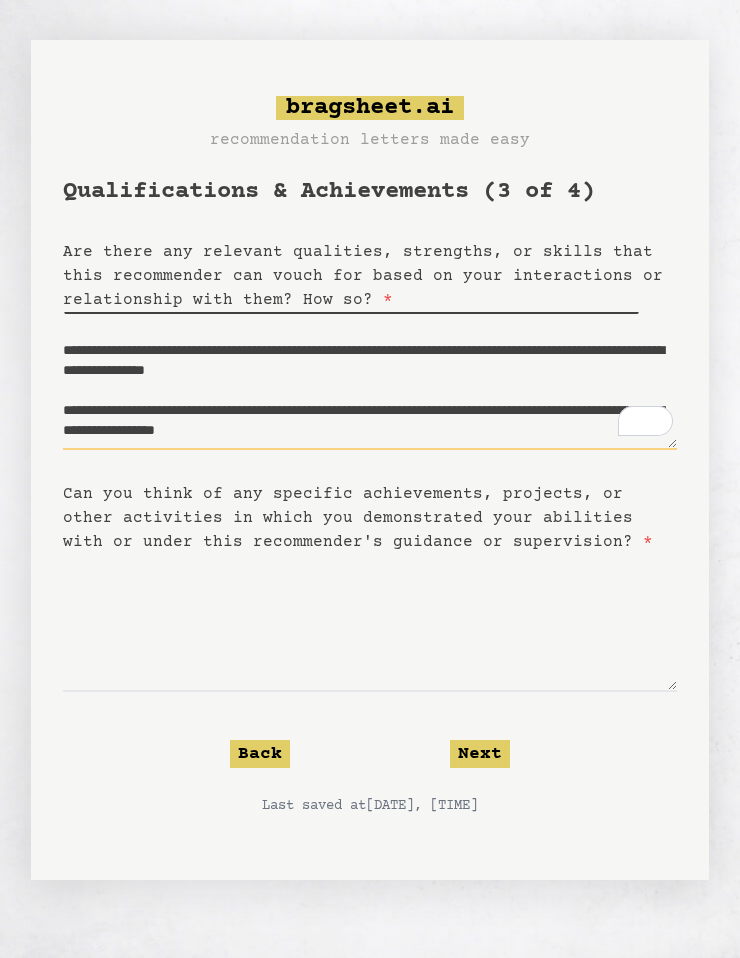 click on "**********" at bounding box center [370, 381] 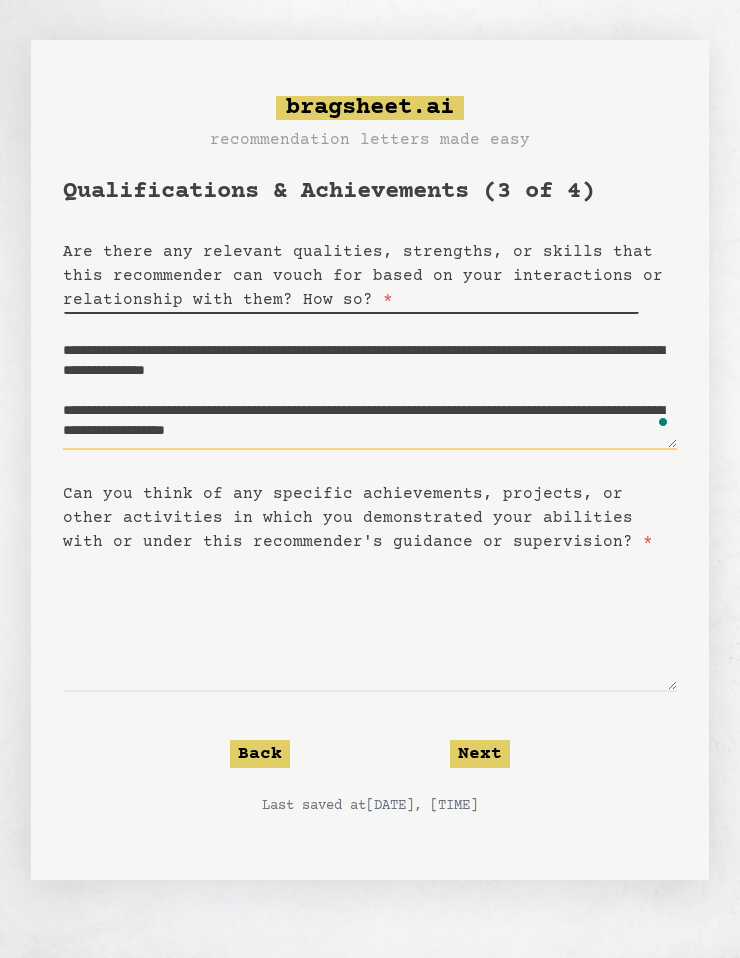 paste on "**********" 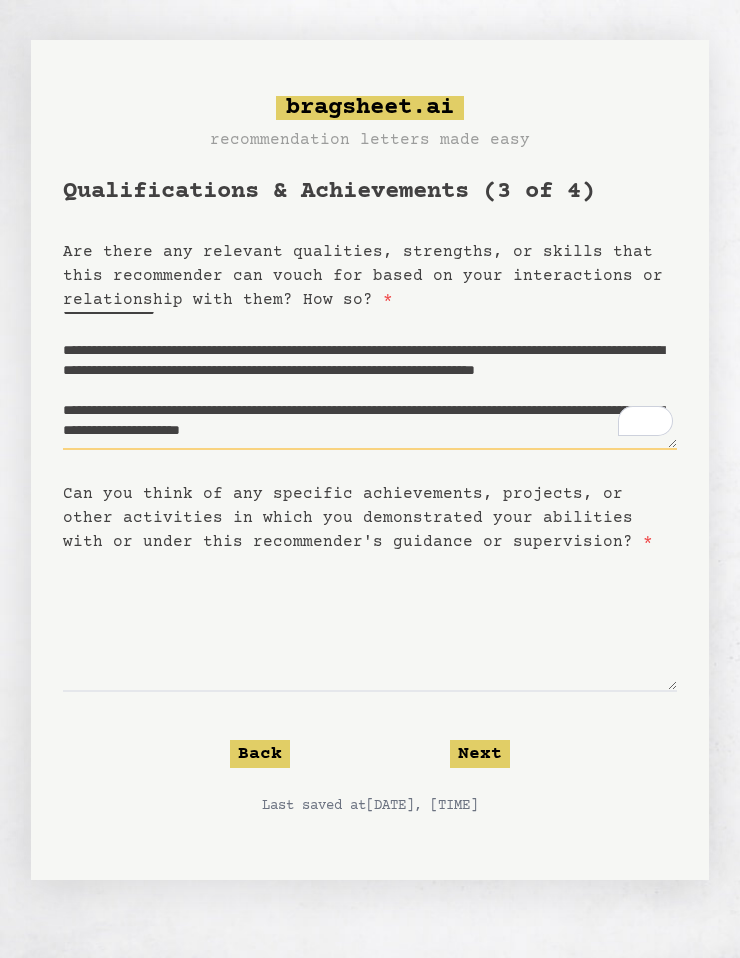 type on "**********" 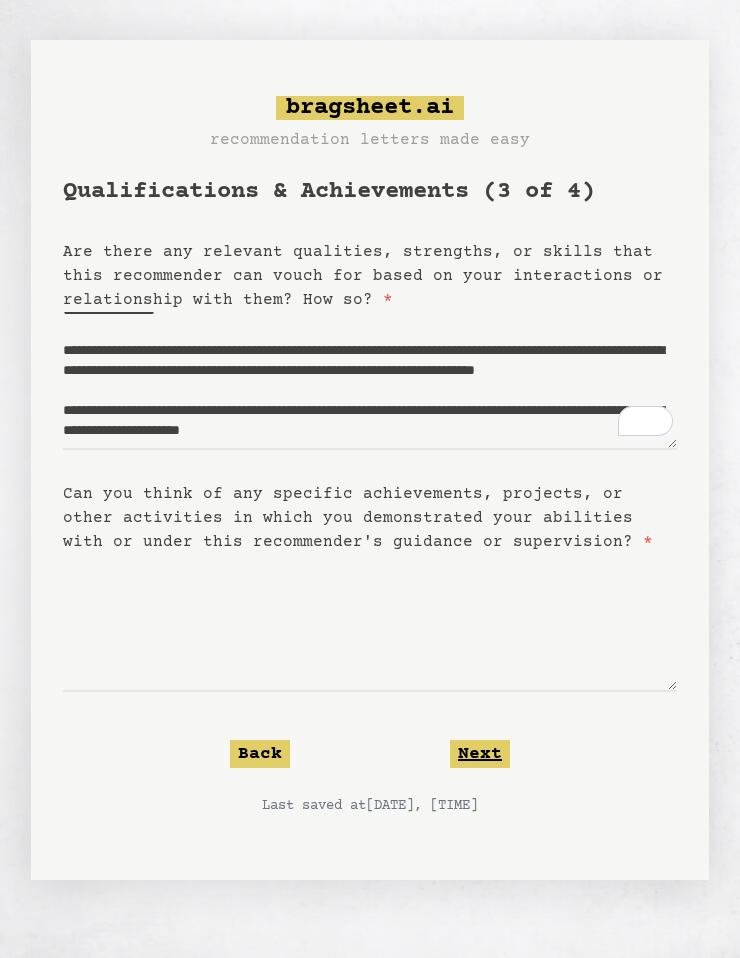 click on "Next" 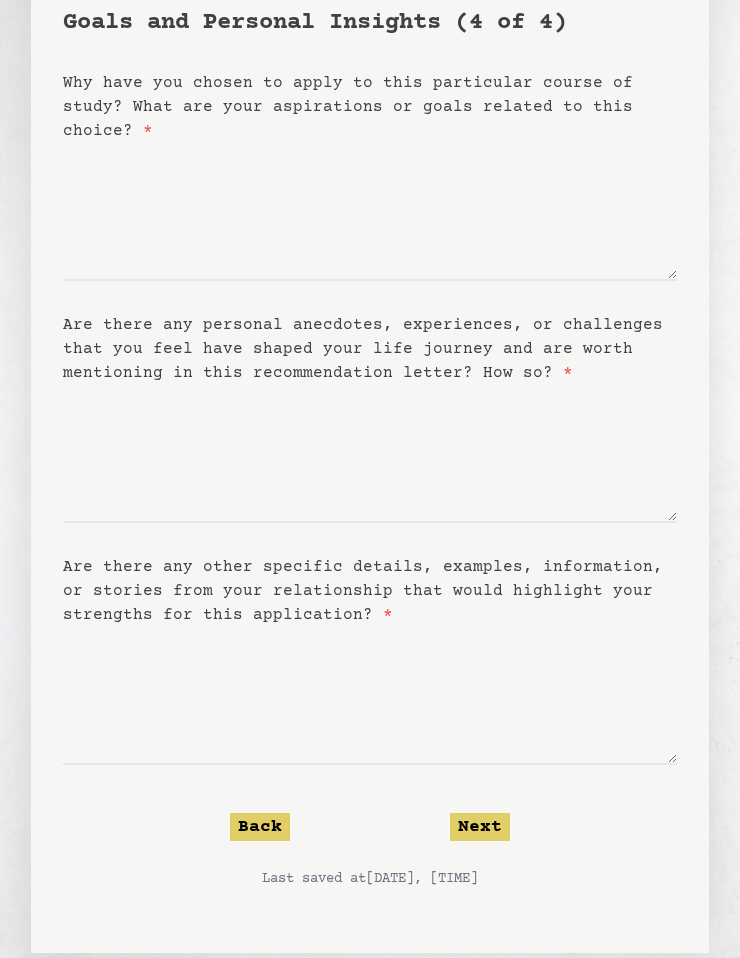 scroll, scrollTop: 174, scrollLeft: 0, axis: vertical 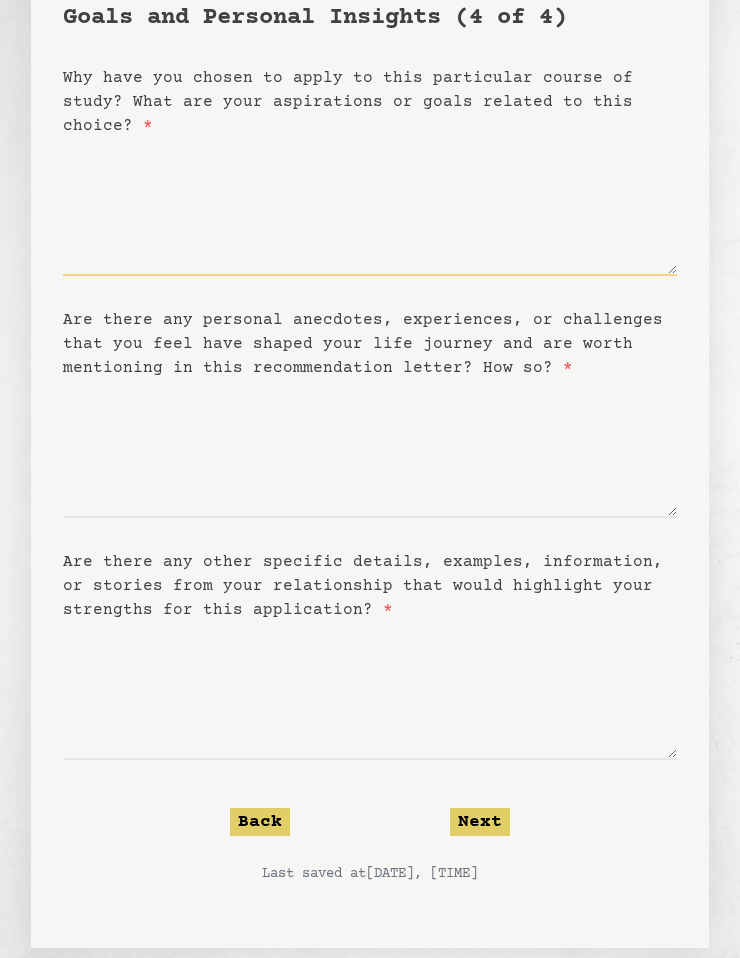 click on "Why have you chosen to apply to this particular course of study?
What are your aspirations or goals related to this choice?   *" at bounding box center (370, 207) 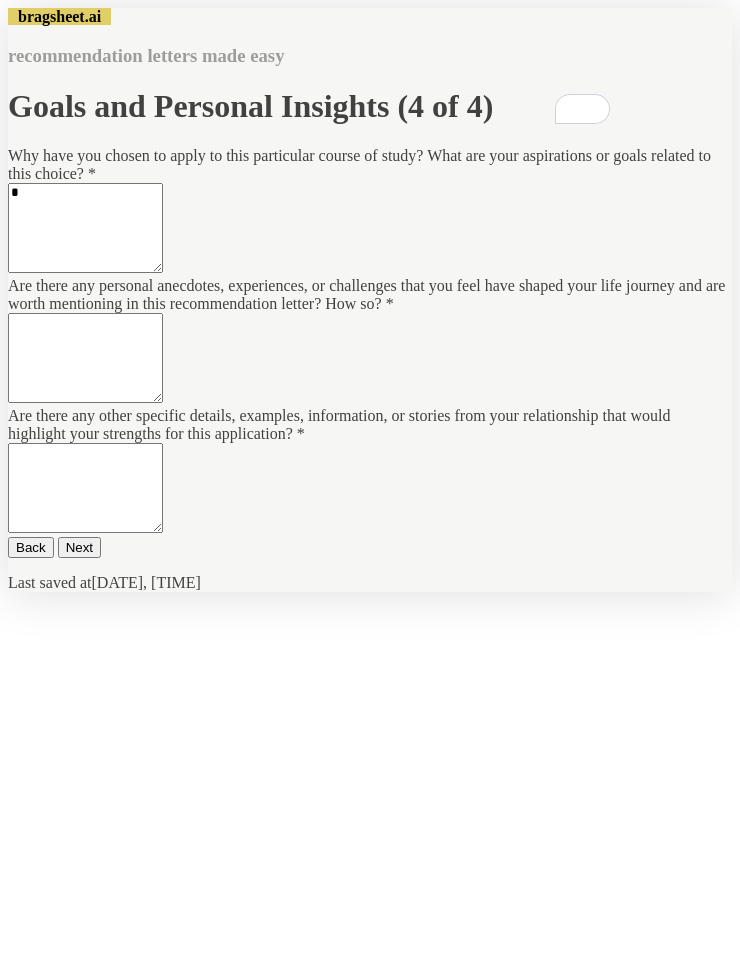 scroll, scrollTop: 174, scrollLeft: 0, axis: vertical 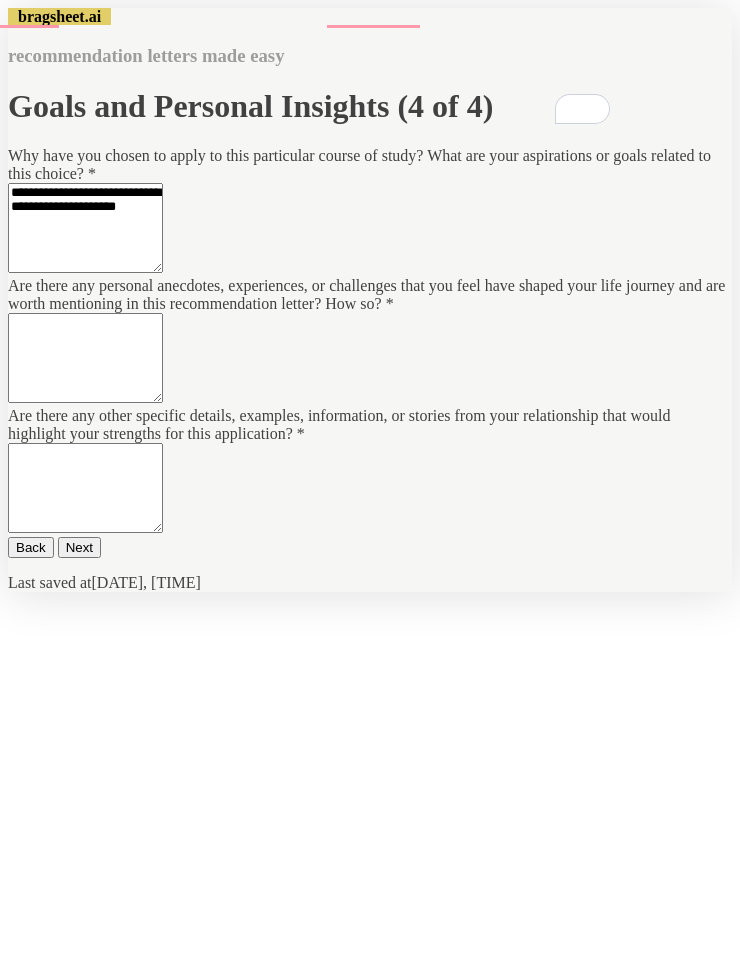 click on "**********" at bounding box center [85, 228] 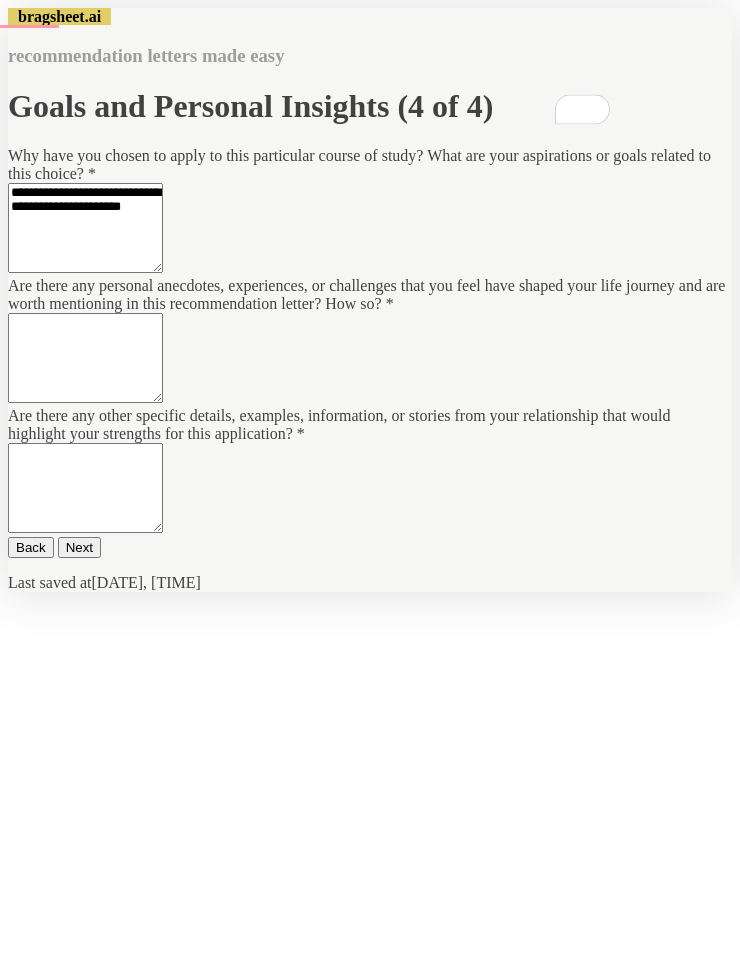 paste on "**********" 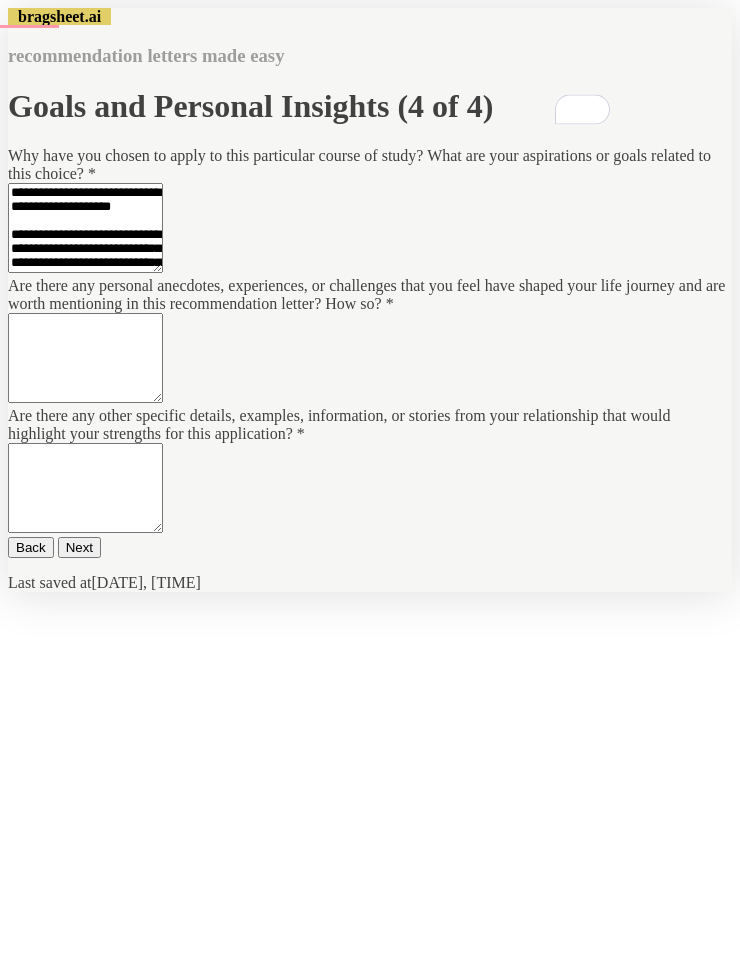 scroll, scrollTop: 10, scrollLeft: 0, axis: vertical 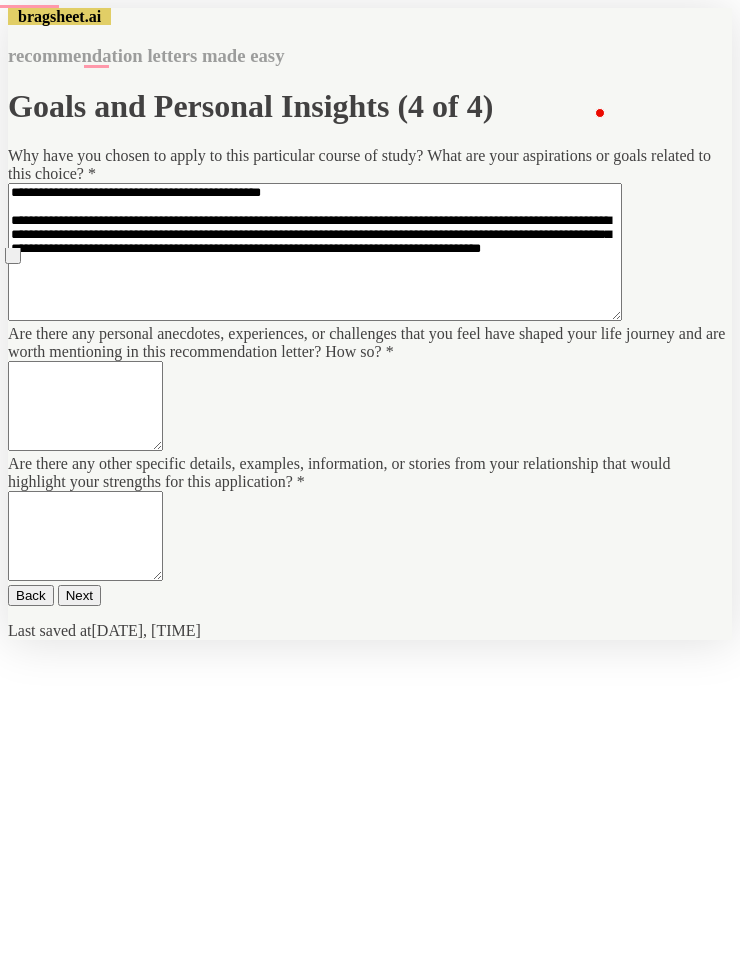 drag, startPoint x: 620, startPoint y: 210, endPoint x: 620, endPoint y: 246, distance: 36 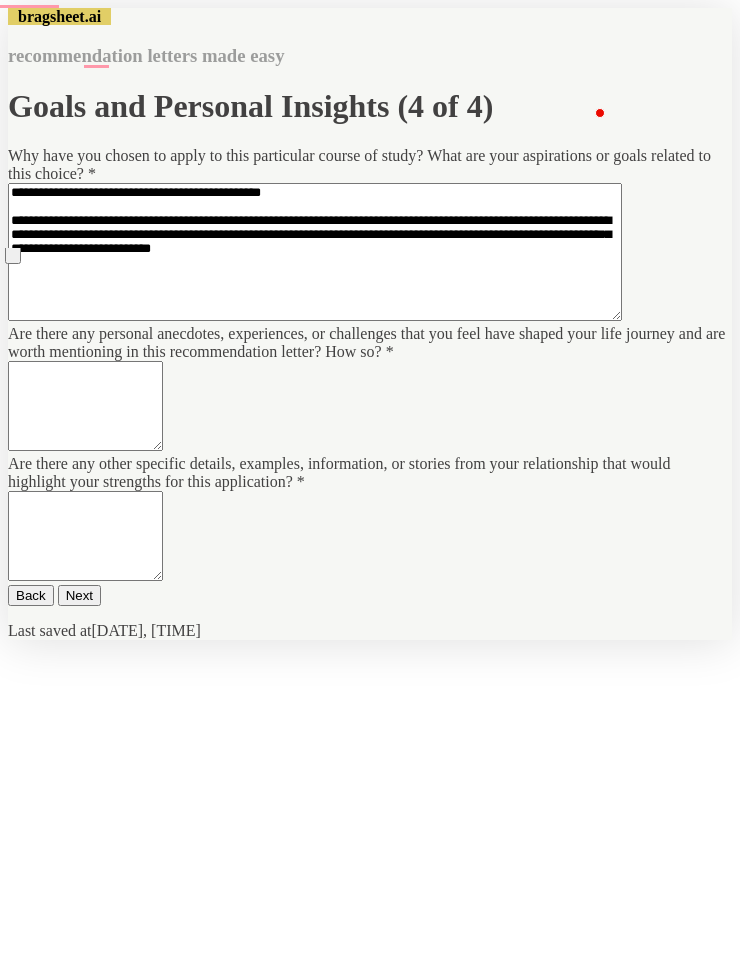 scroll, scrollTop: 0, scrollLeft: 0, axis: both 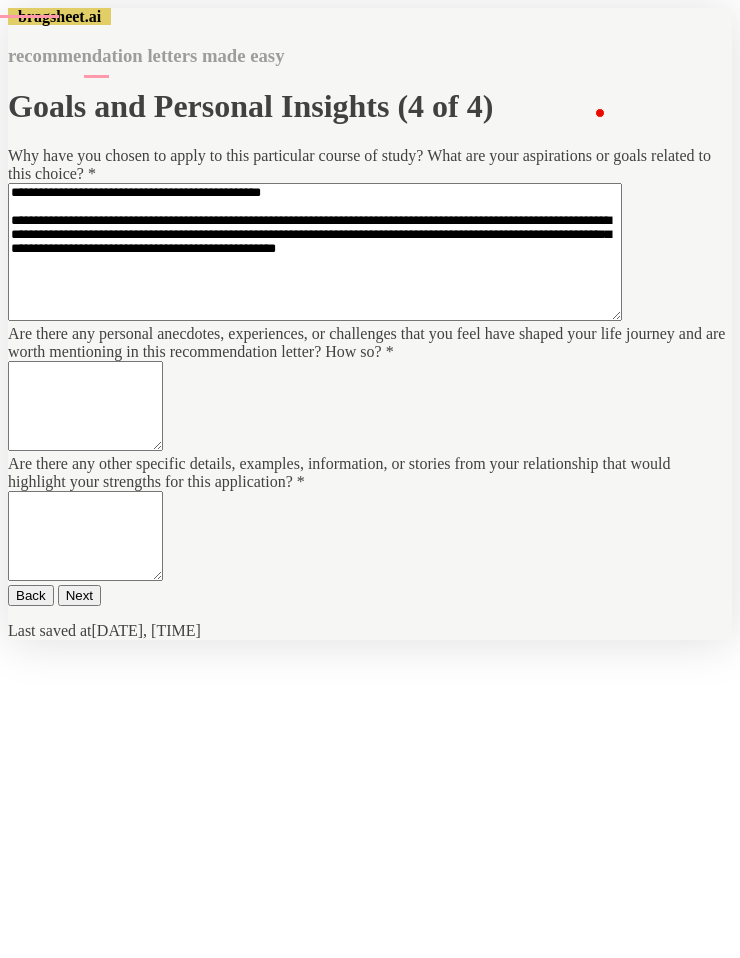 type on "**********" 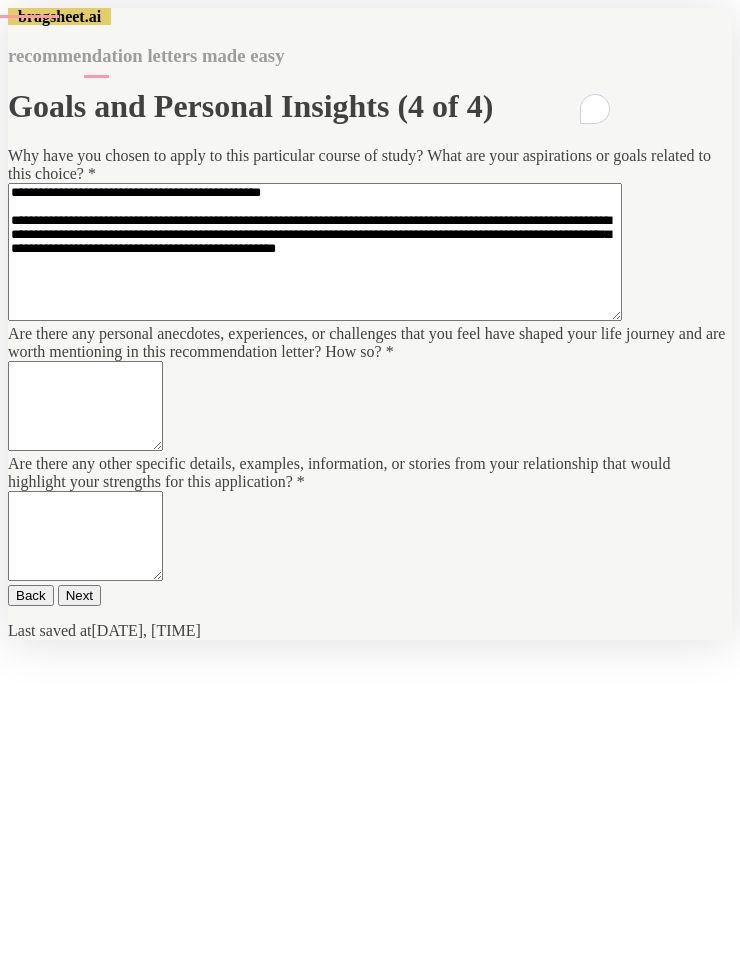 click on "Are there any personal anecdotes, experiences, or challenges
that you feel have shaped your life journey and are worth
mentioning in this recommendation letter? How so?   *" at bounding box center [85, 406] 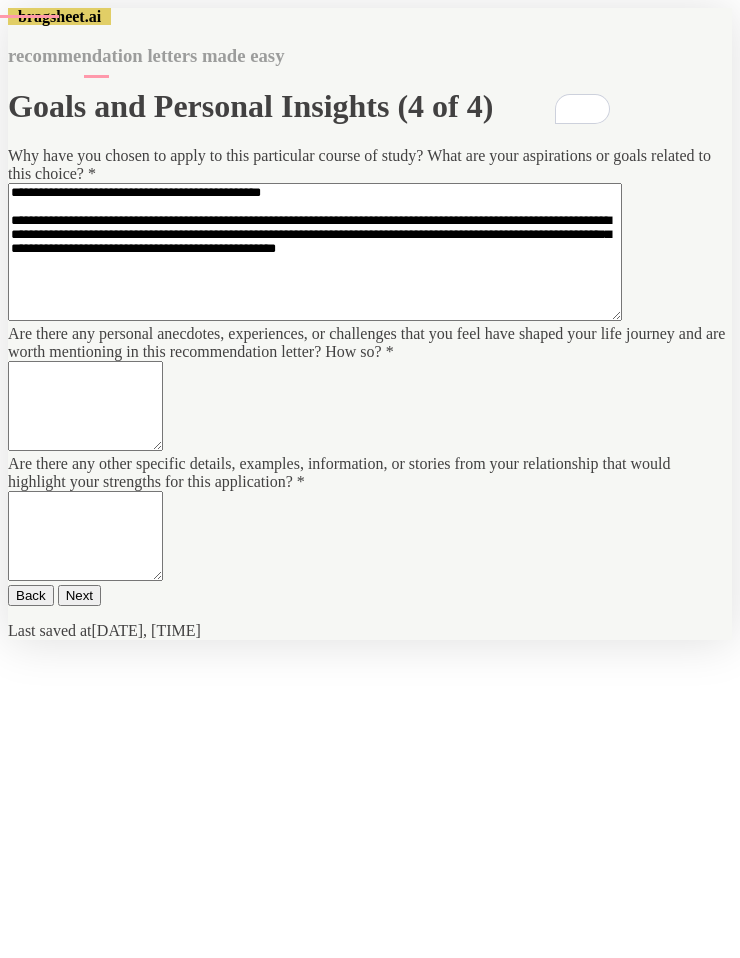 paste on "**********" 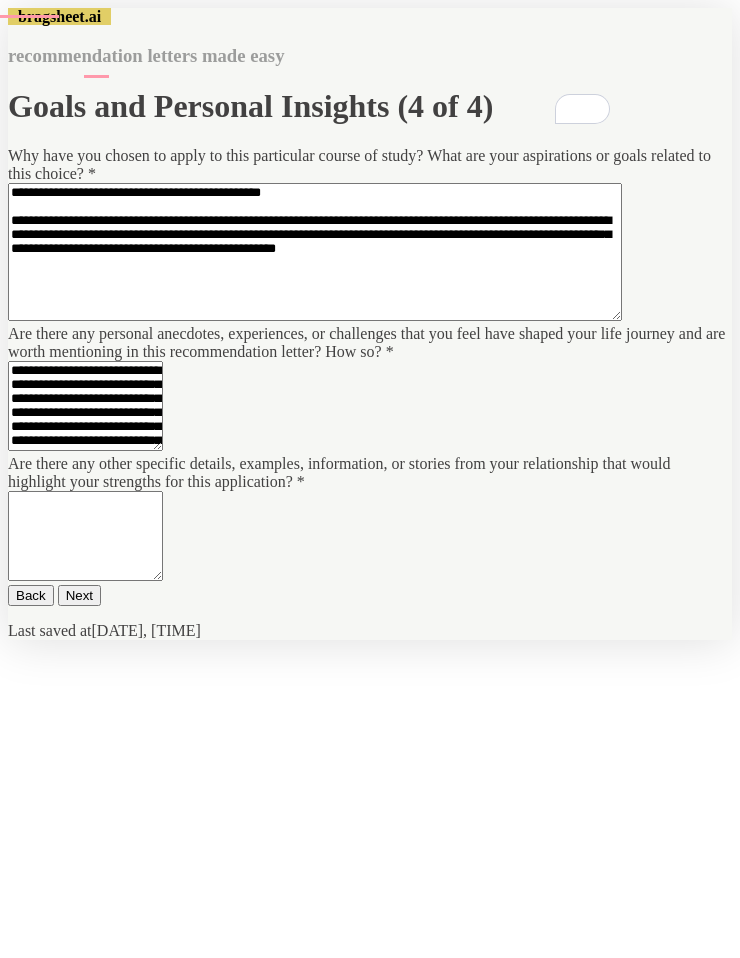 scroll, scrollTop: 150, scrollLeft: 0, axis: vertical 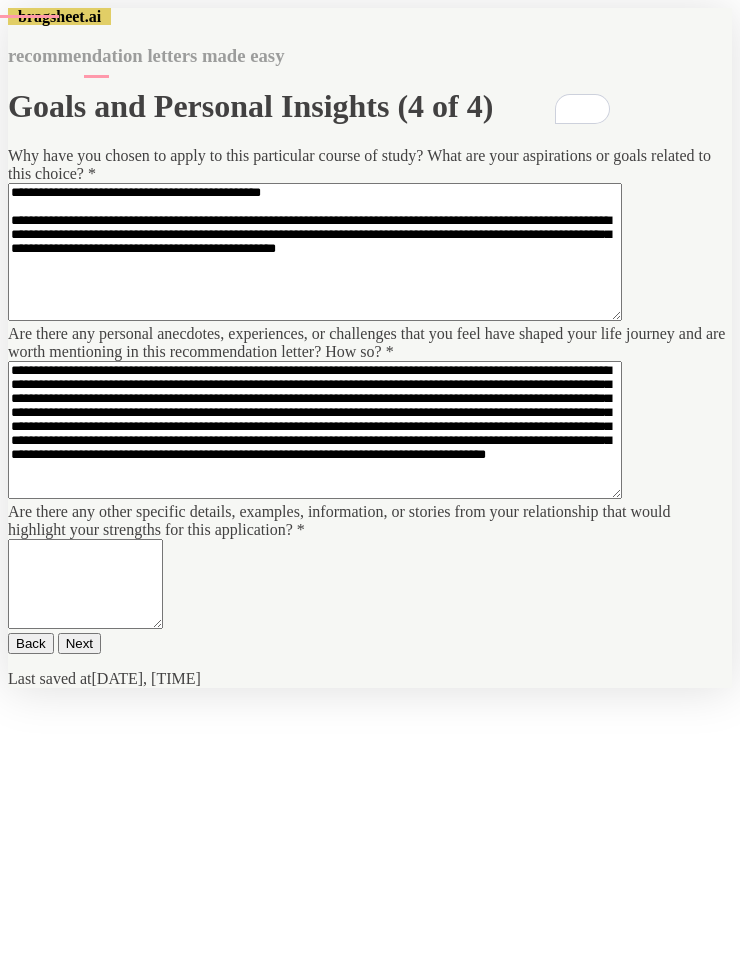 type on "**********" 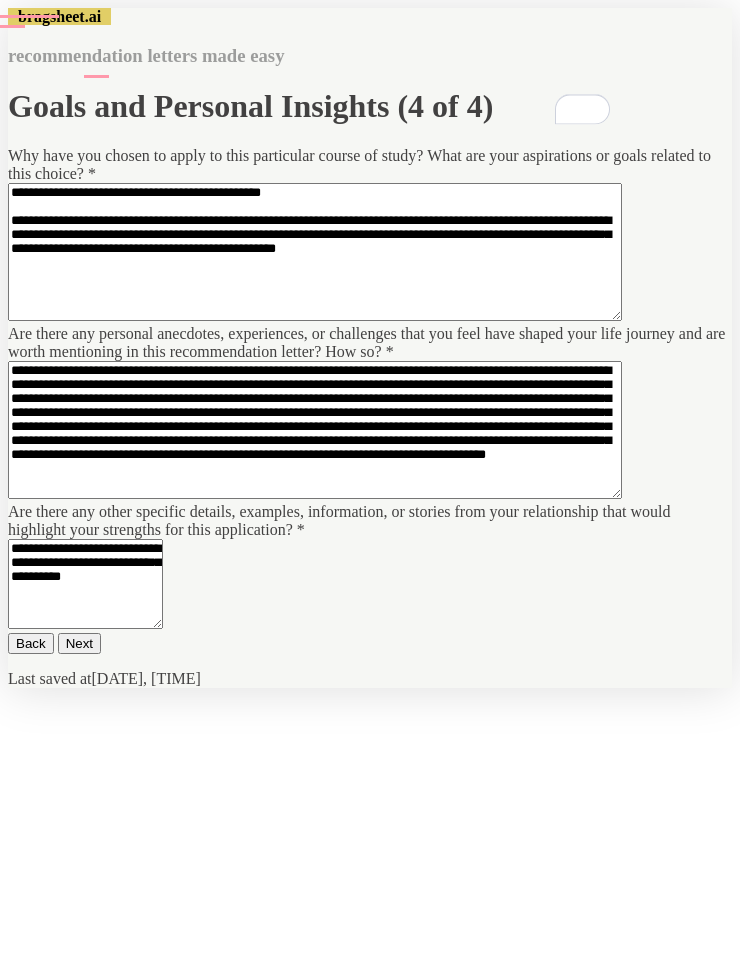 click on "**********" at bounding box center (85, 584) 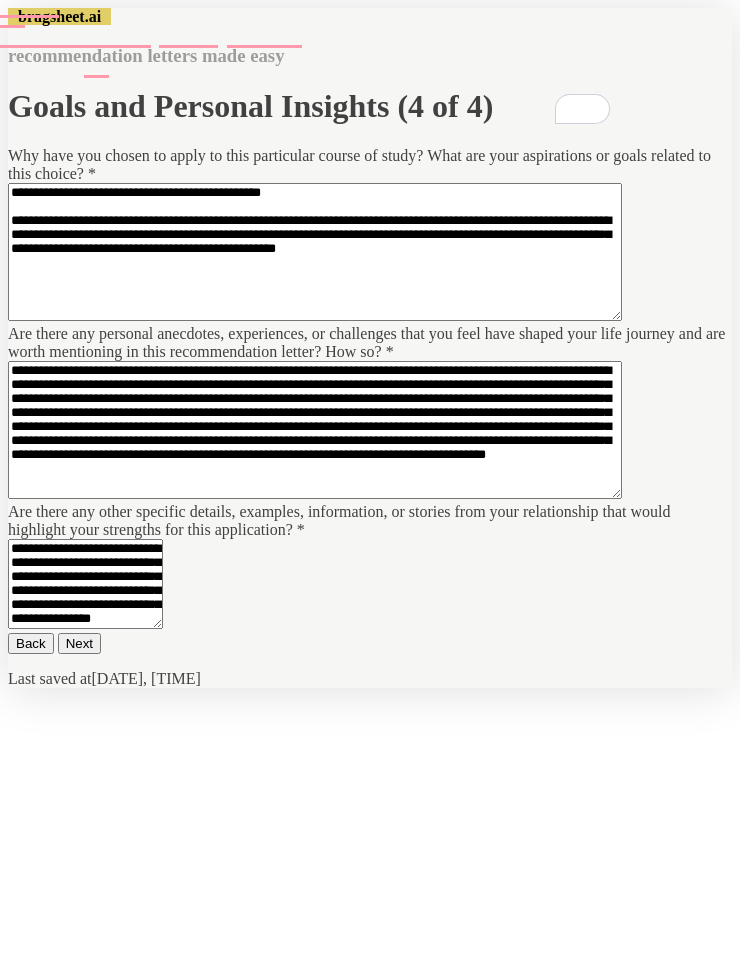 type on "**********" 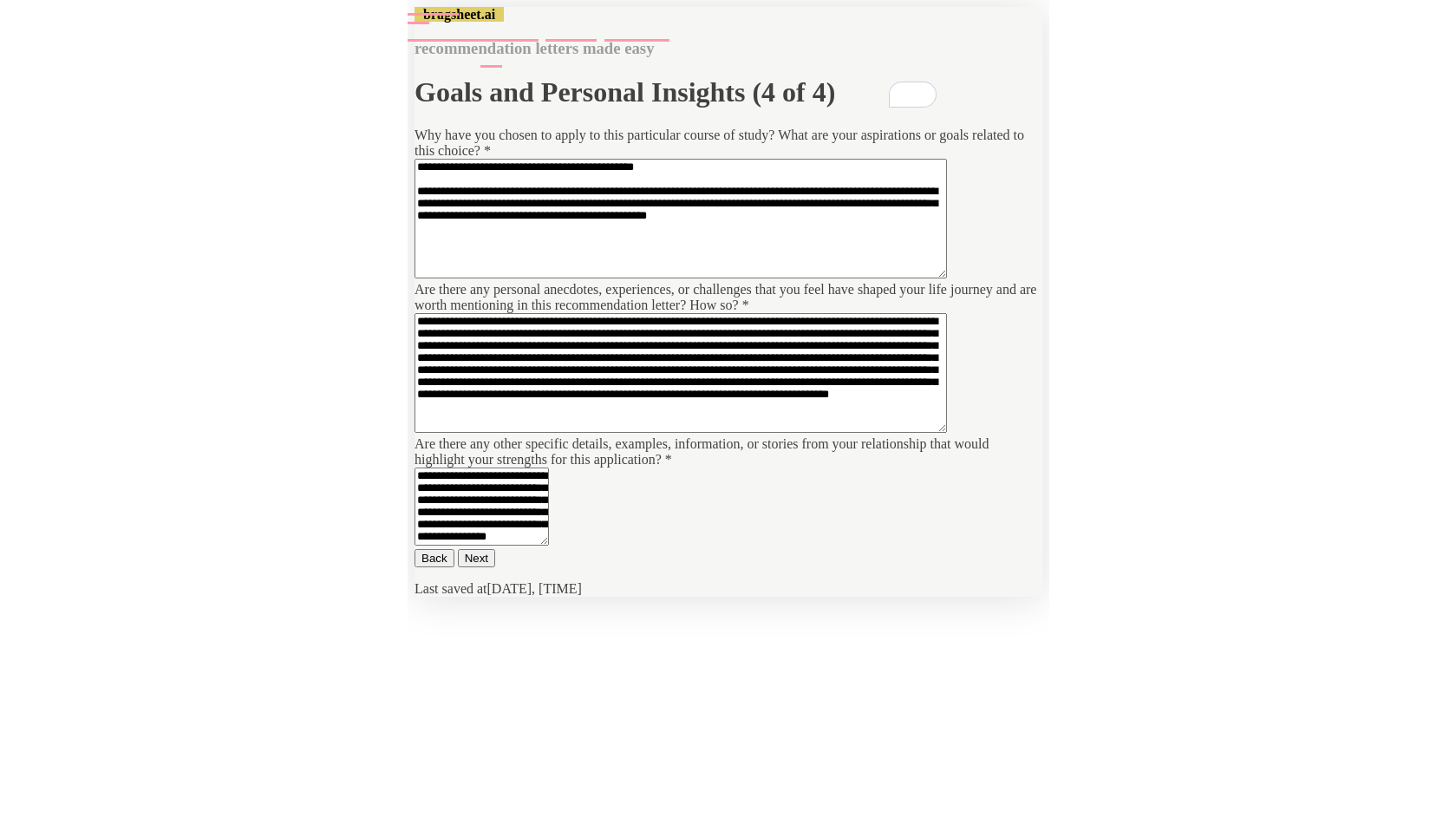 scroll, scrollTop: 0, scrollLeft: 0, axis: both 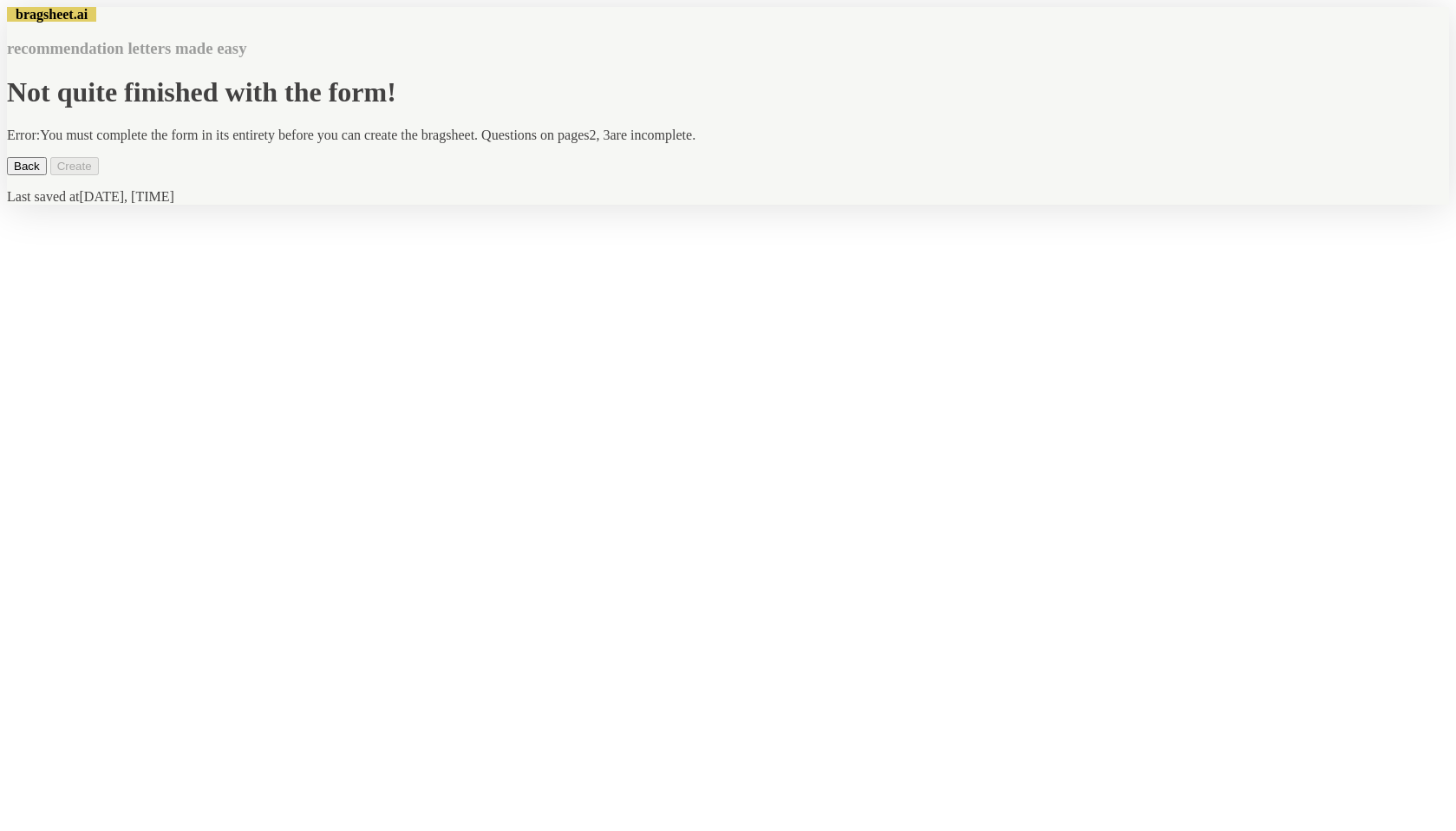 click on "Back" at bounding box center (27, 166) 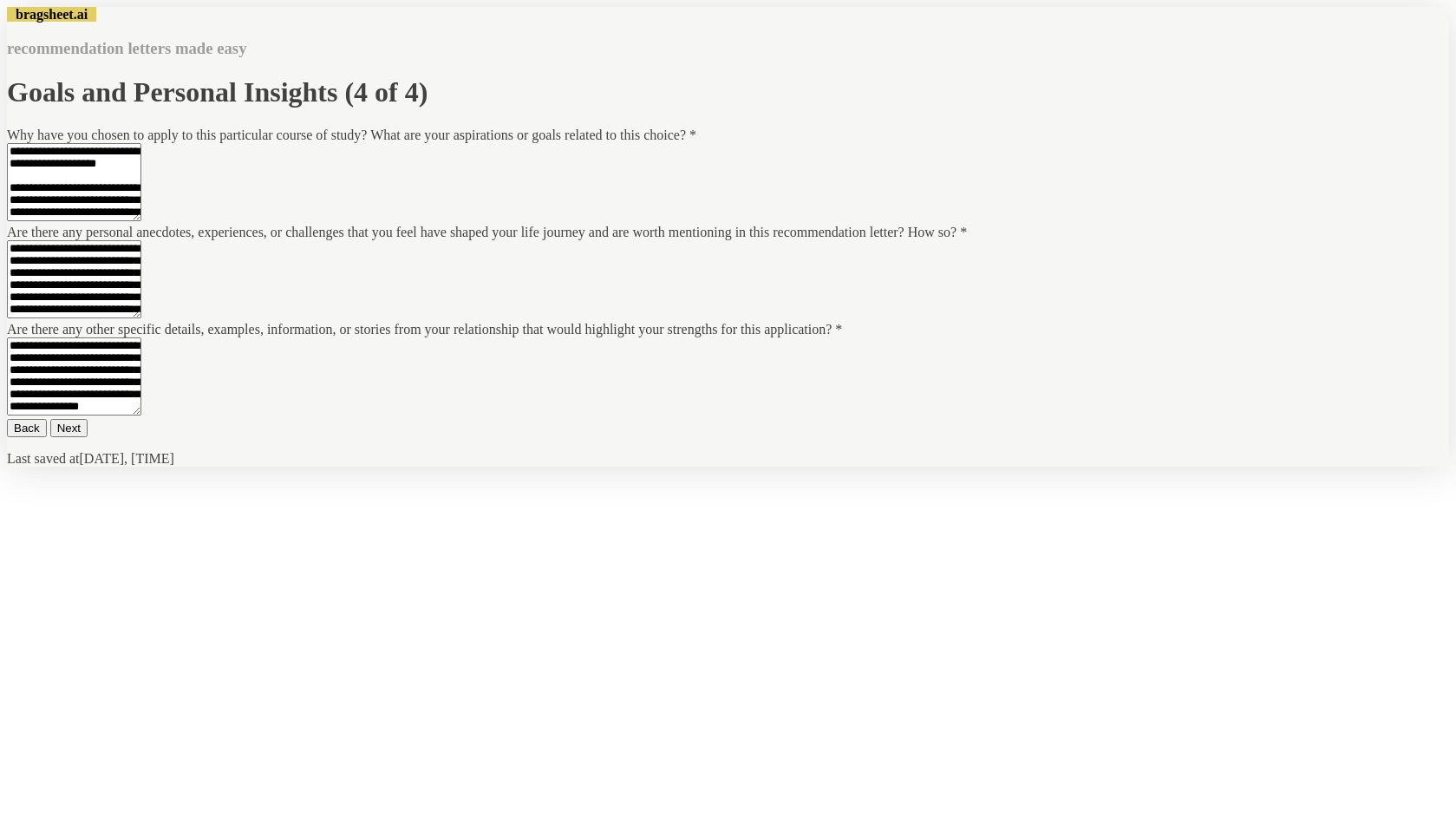scroll, scrollTop: 104, scrollLeft: 0, axis: vertical 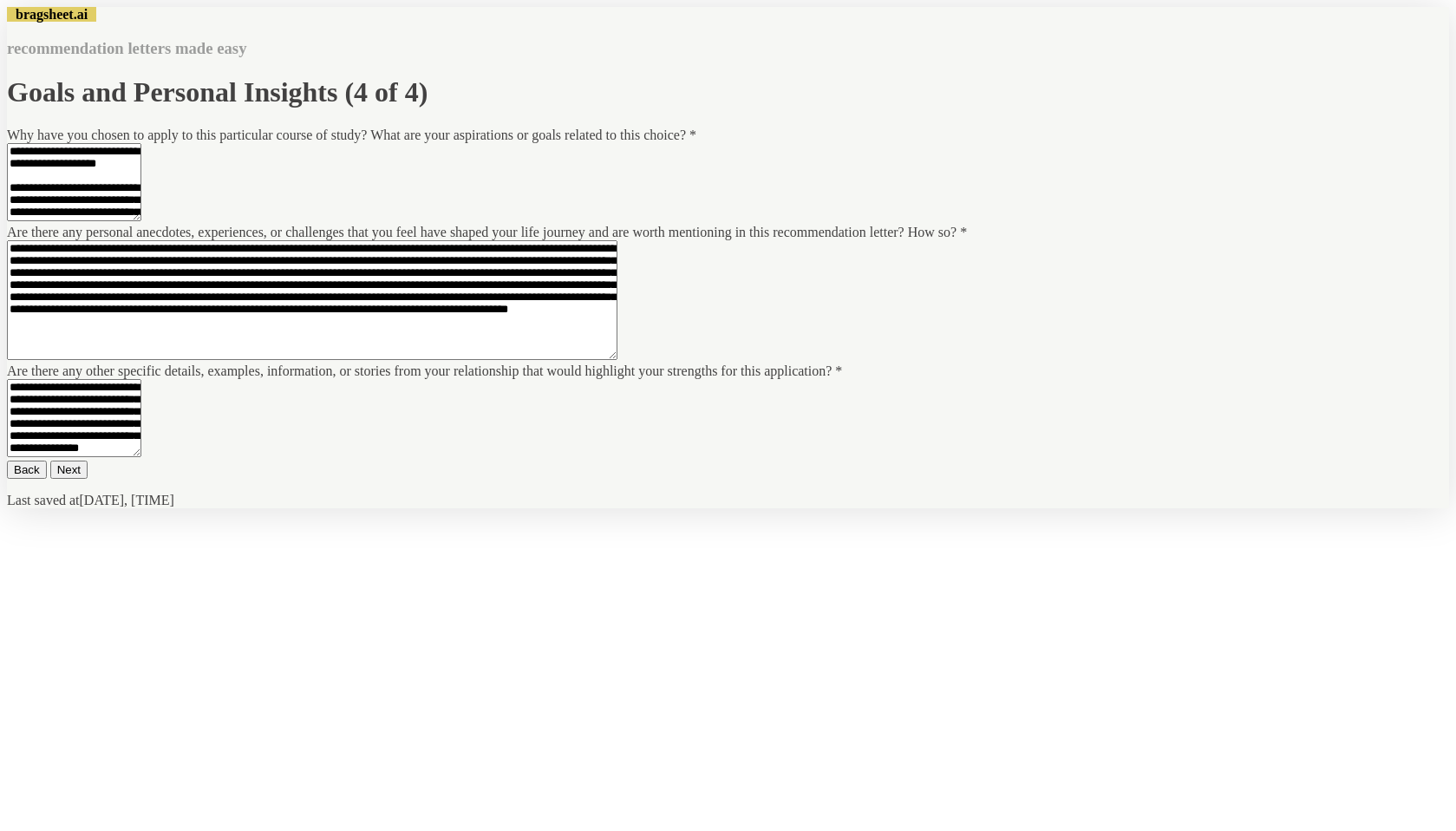 click on "Back" at bounding box center [27, 469] 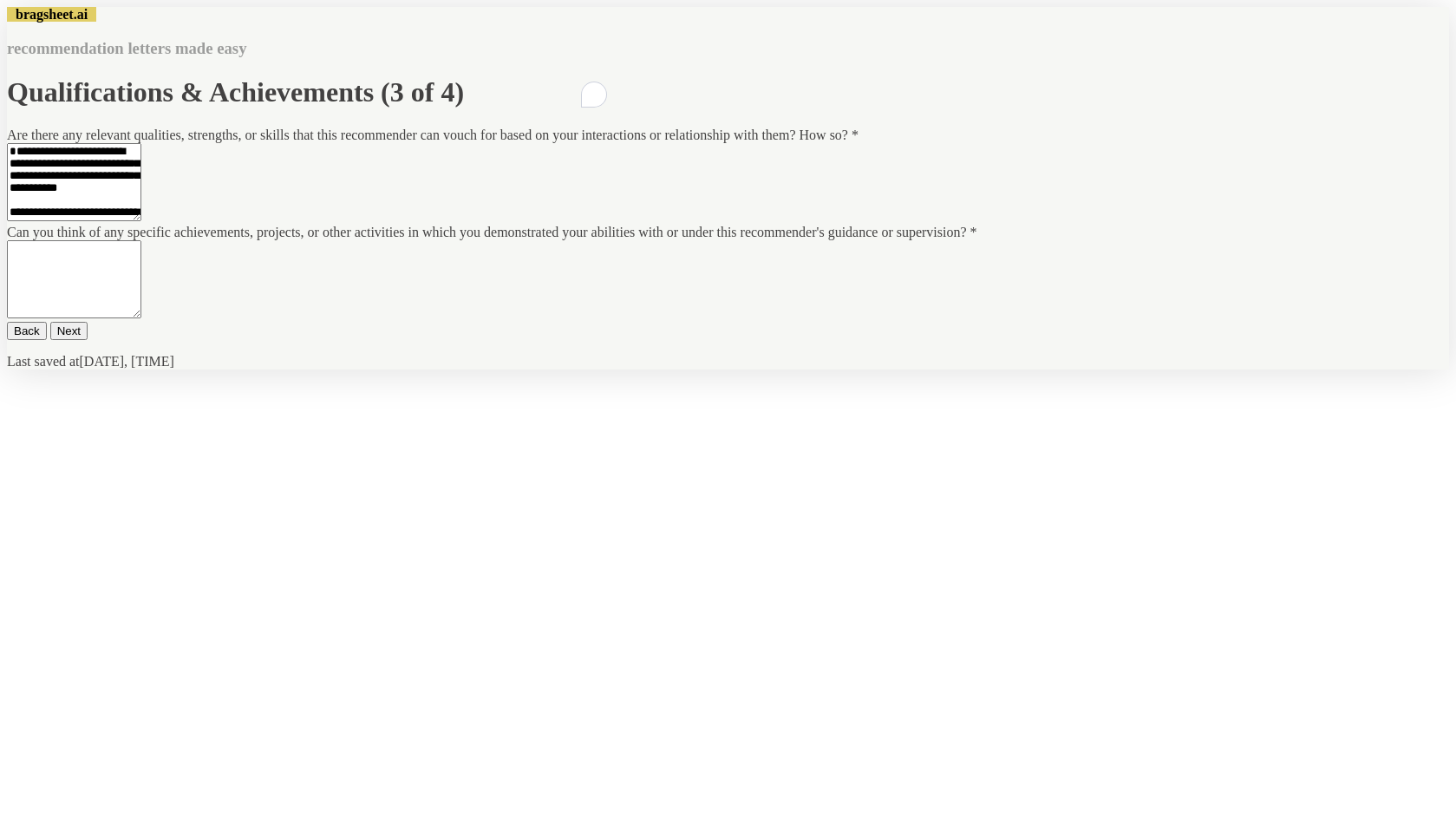 click on "Can you think of any specific achievements, projects, or other
activities in which you demonstrated your abilities with or
under this recommender's guidance or supervision?   *" at bounding box center (74, 279) 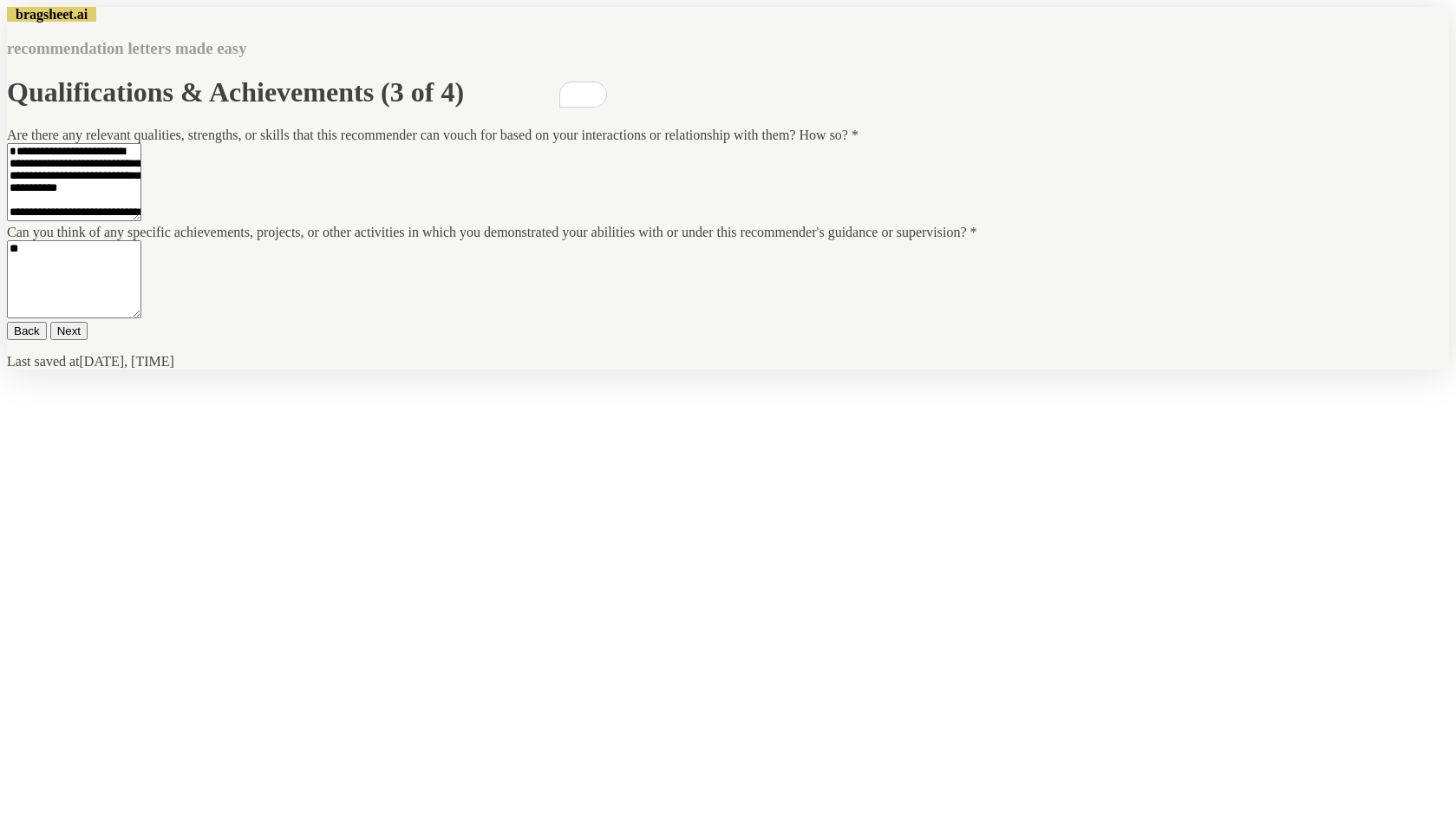 type on "*" 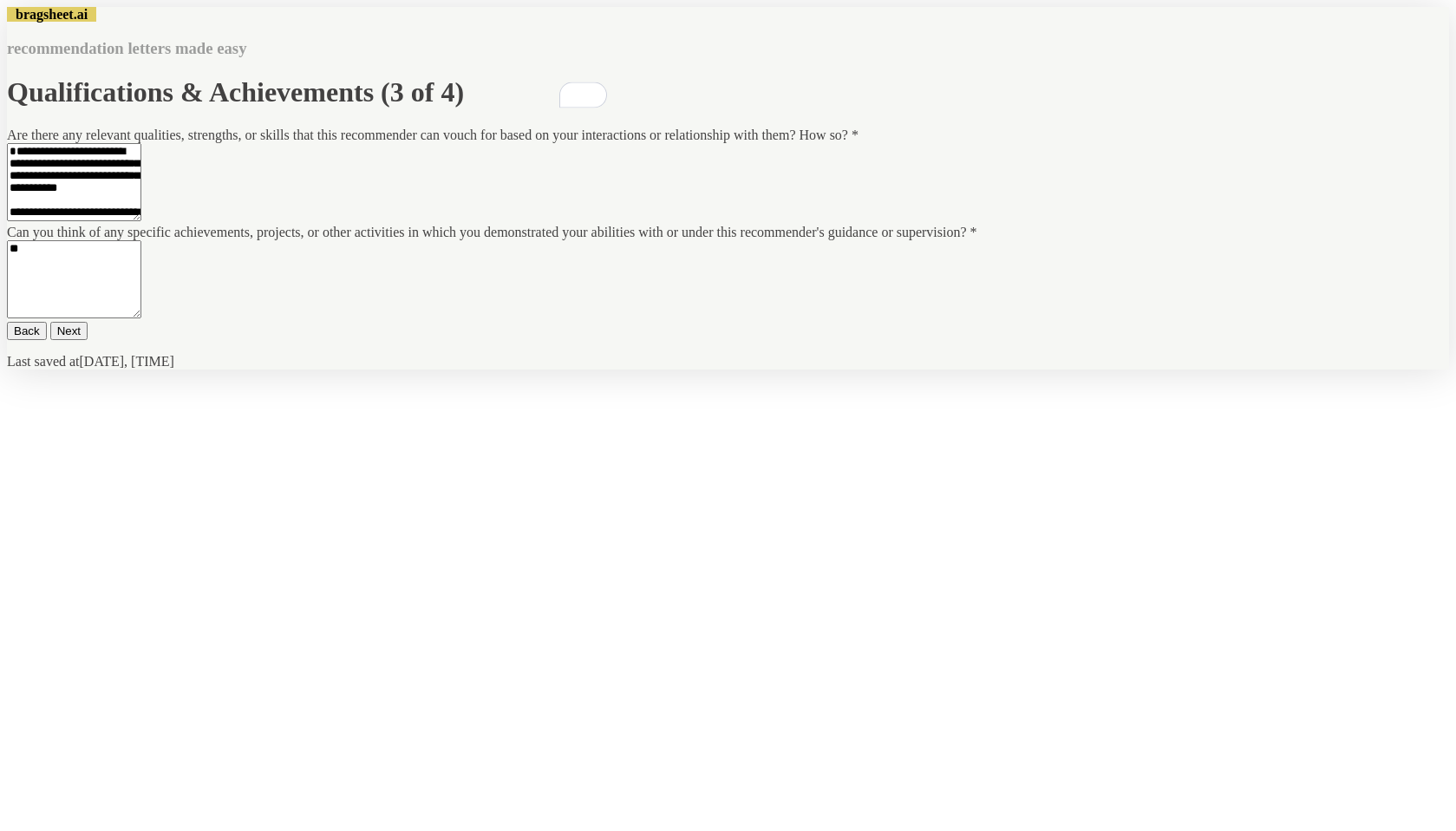 type on "*" 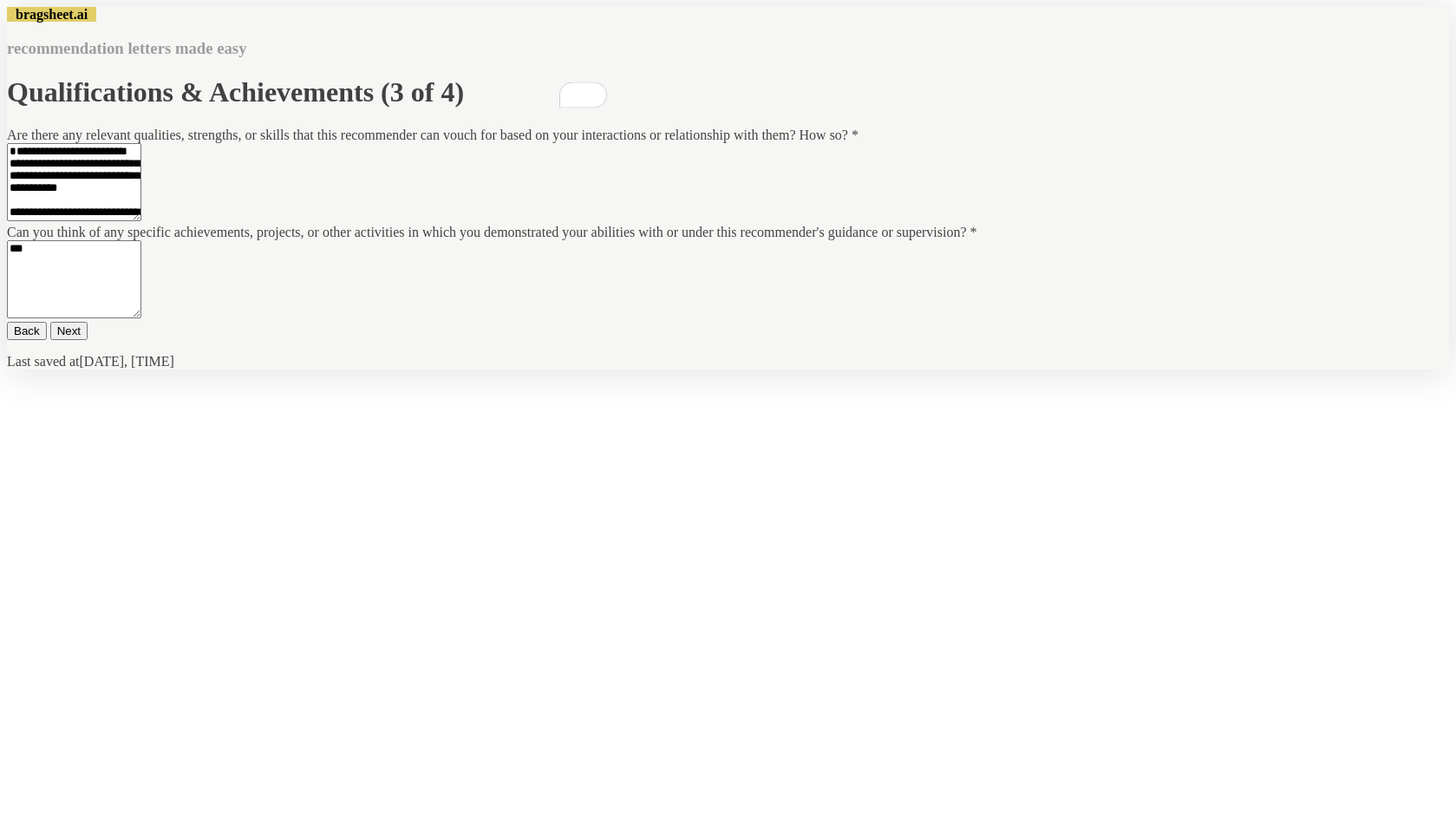 type on "***" 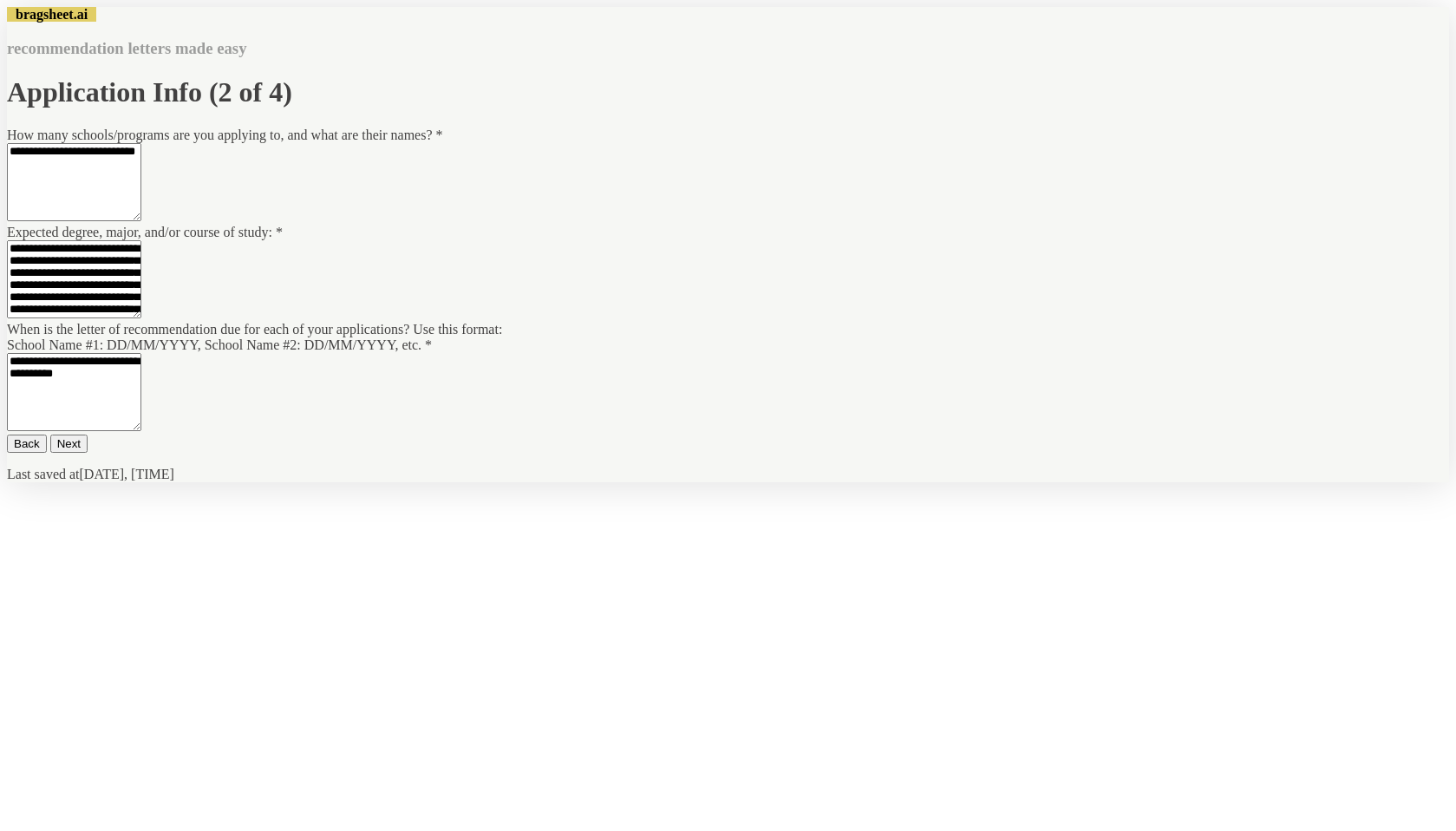scroll, scrollTop: 90, scrollLeft: 0, axis: vertical 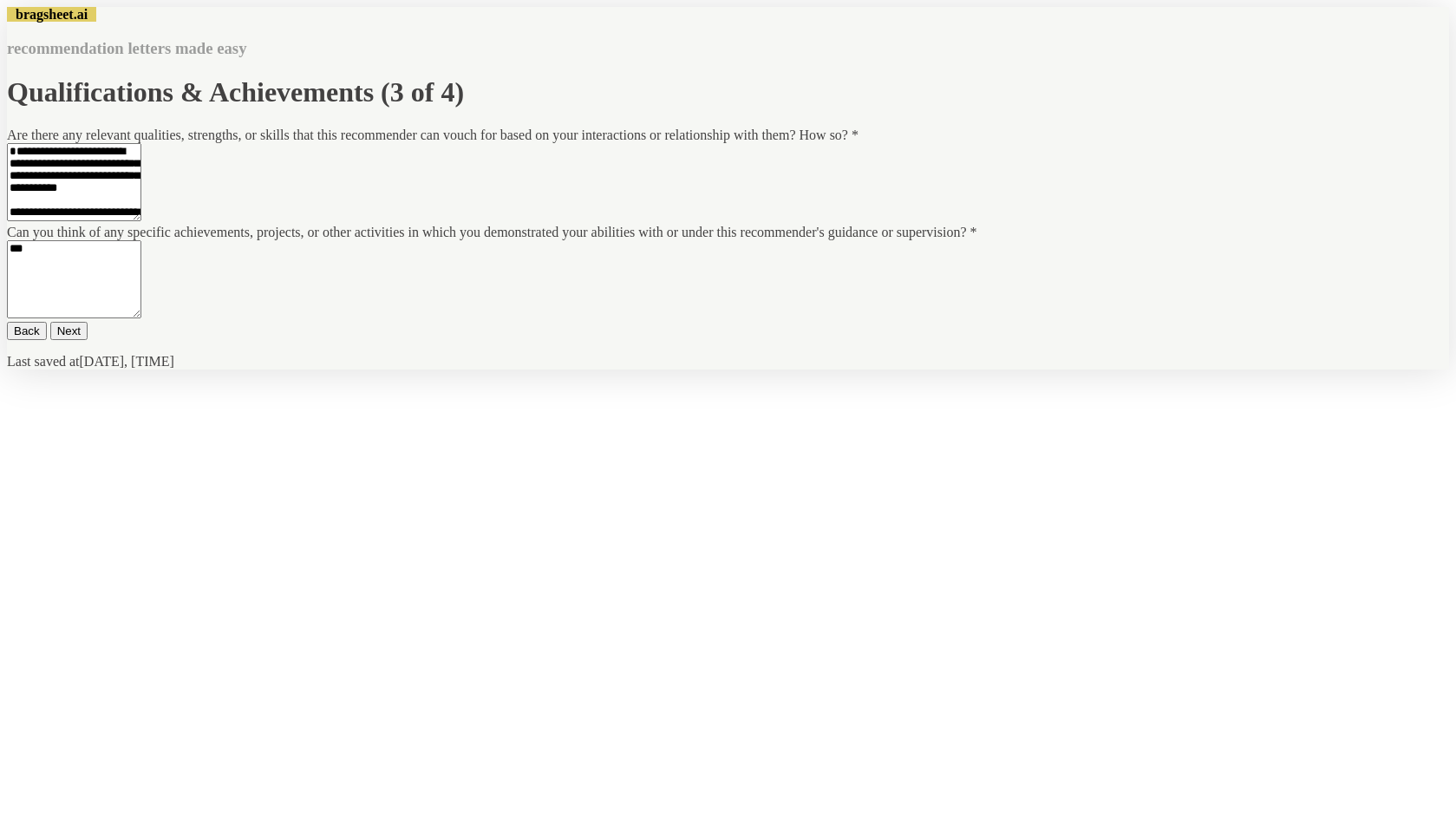click on "Next" 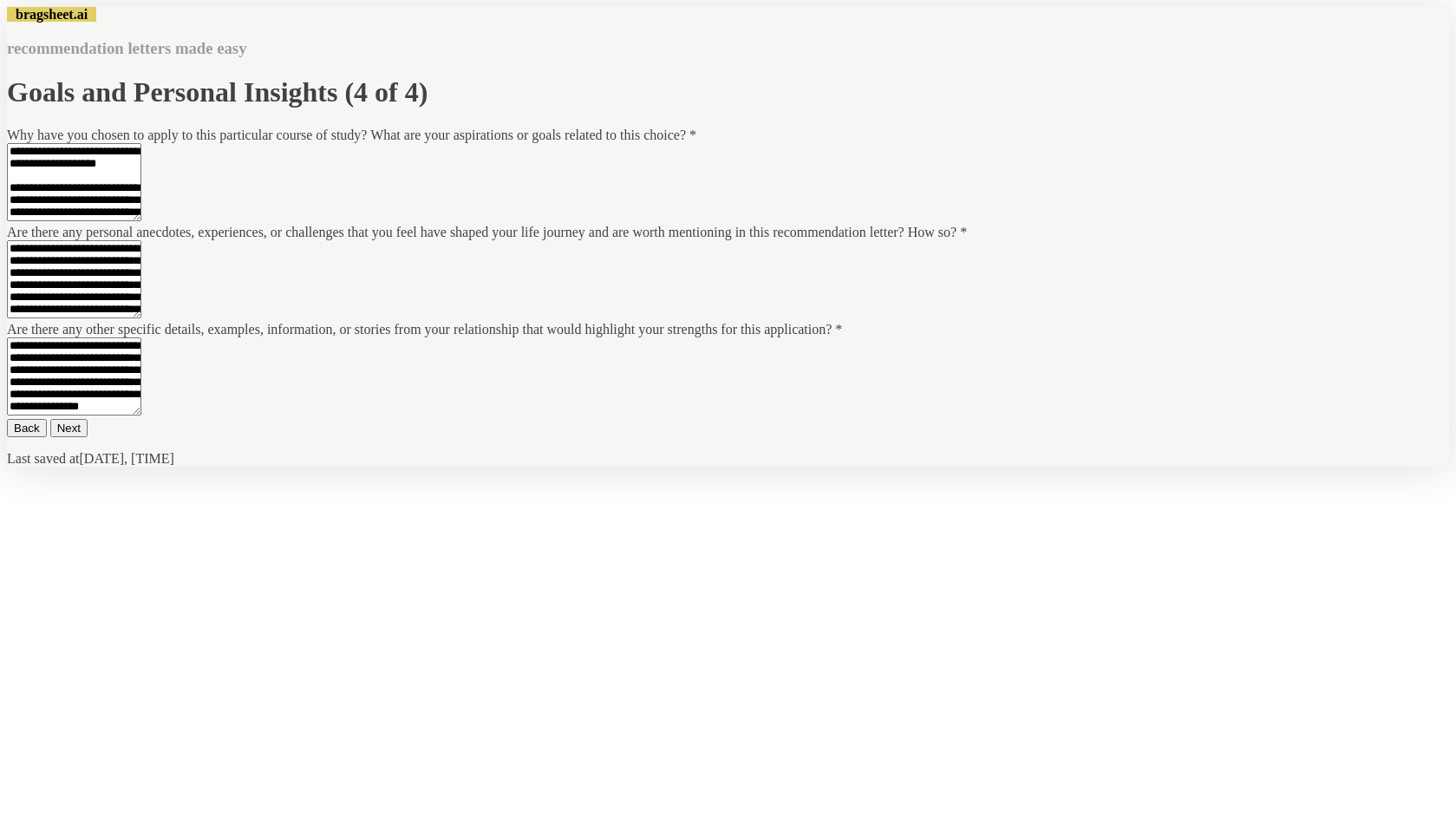 scroll, scrollTop: 132, scrollLeft: 0, axis: vertical 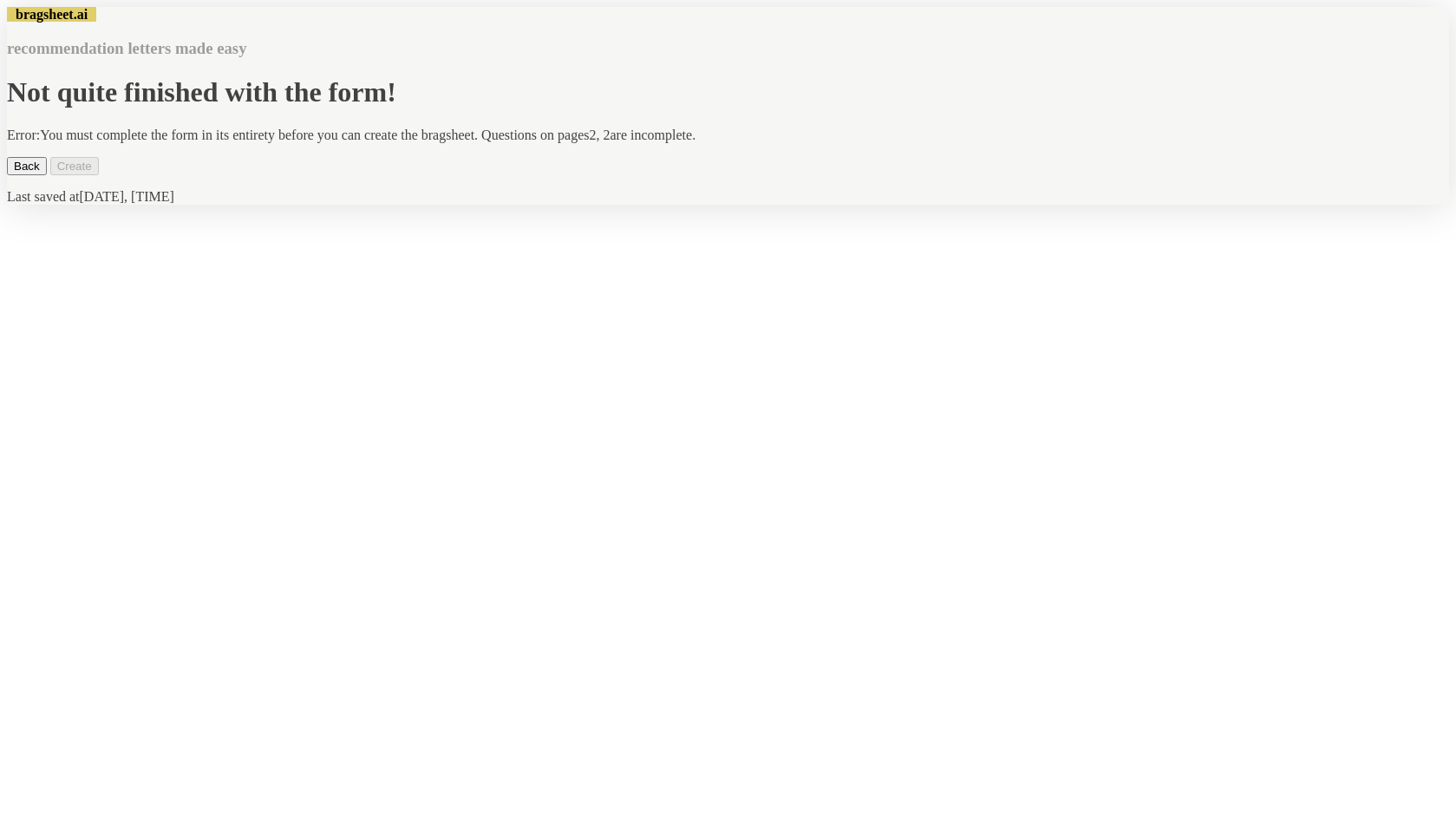 click on "Back" at bounding box center [27, 166] 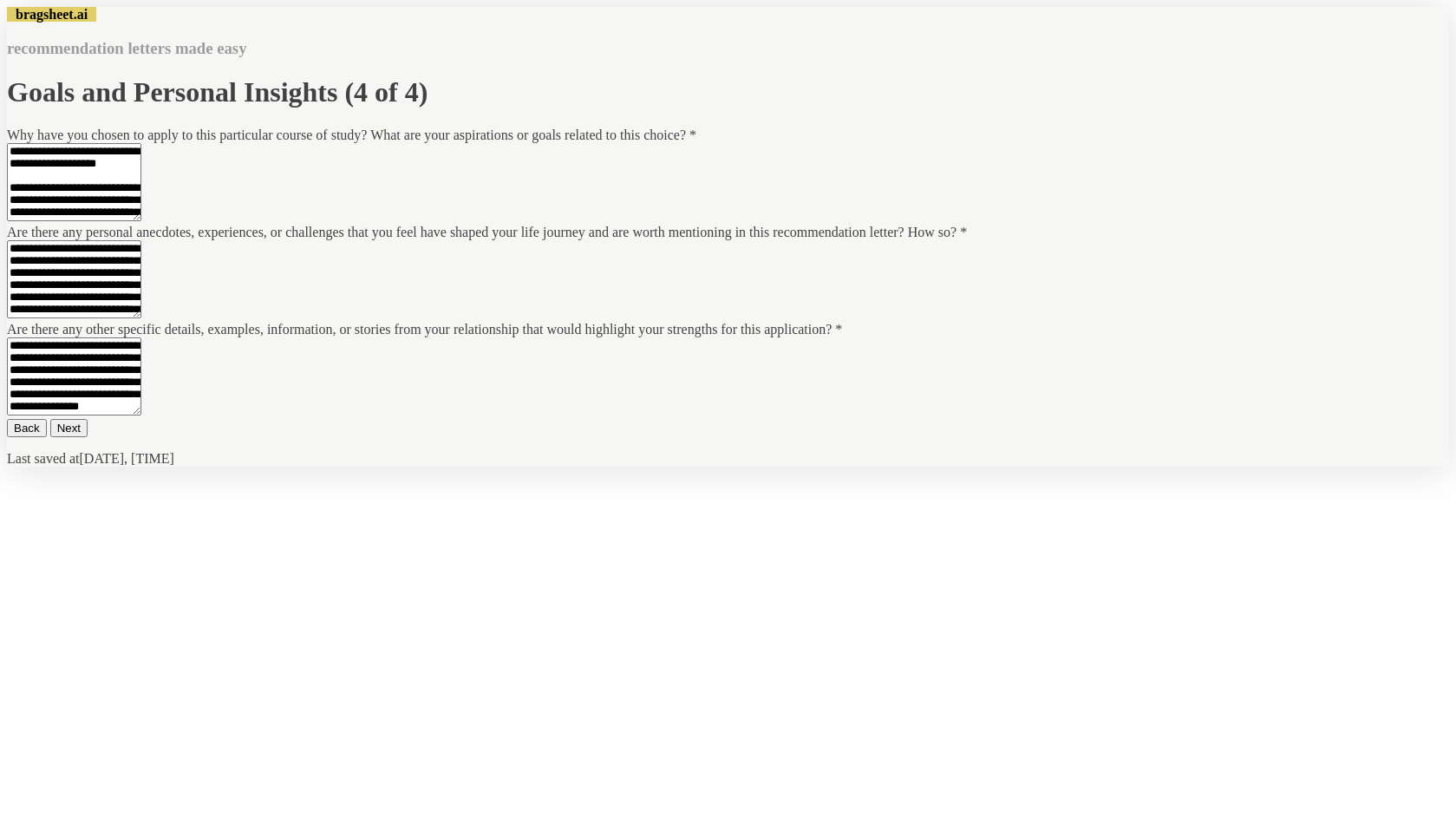 scroll, scrollTop: 132, scrollLeft: 0, axis: vertical 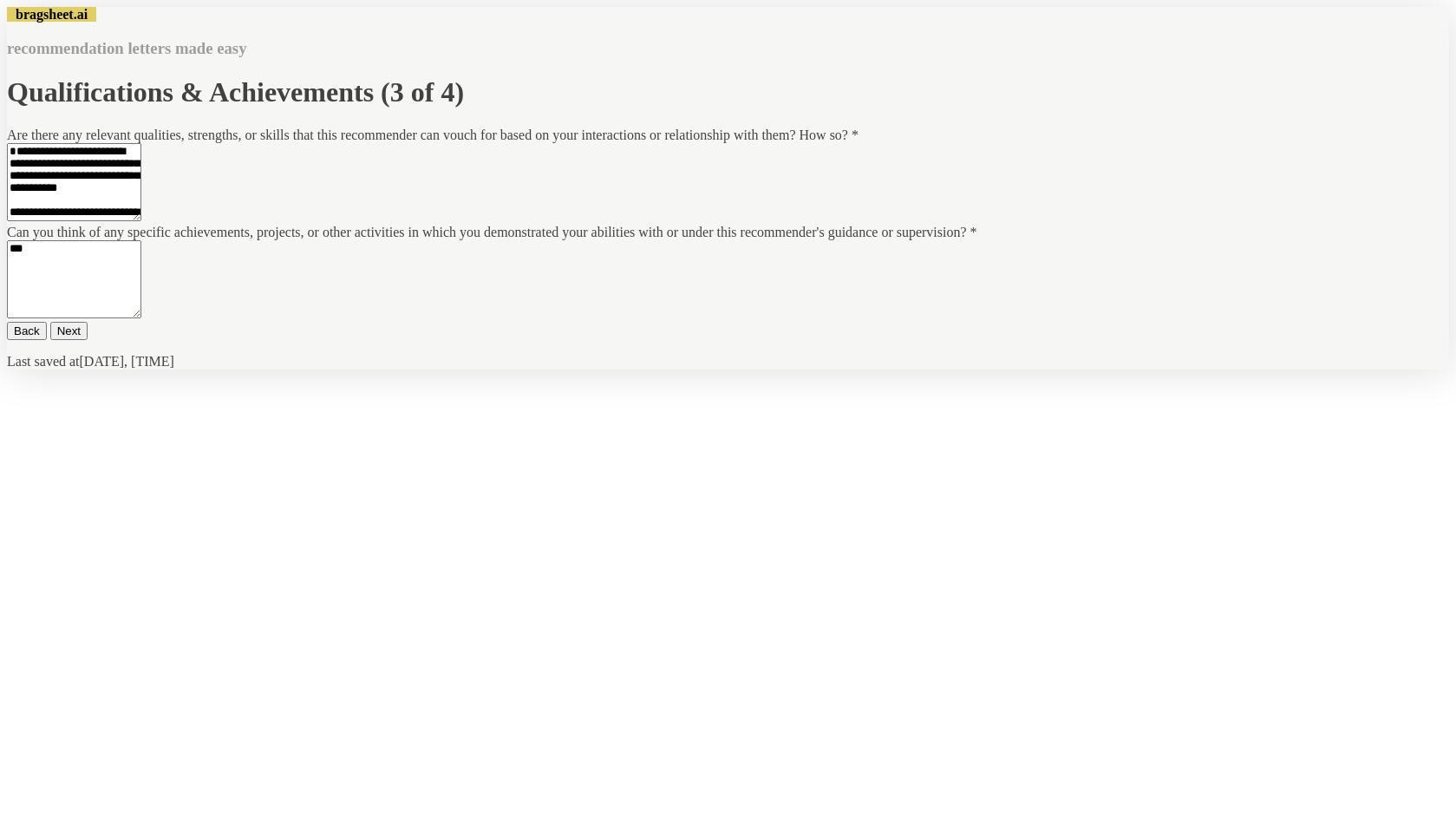 click on "Back" at bounding box center [27, 330] 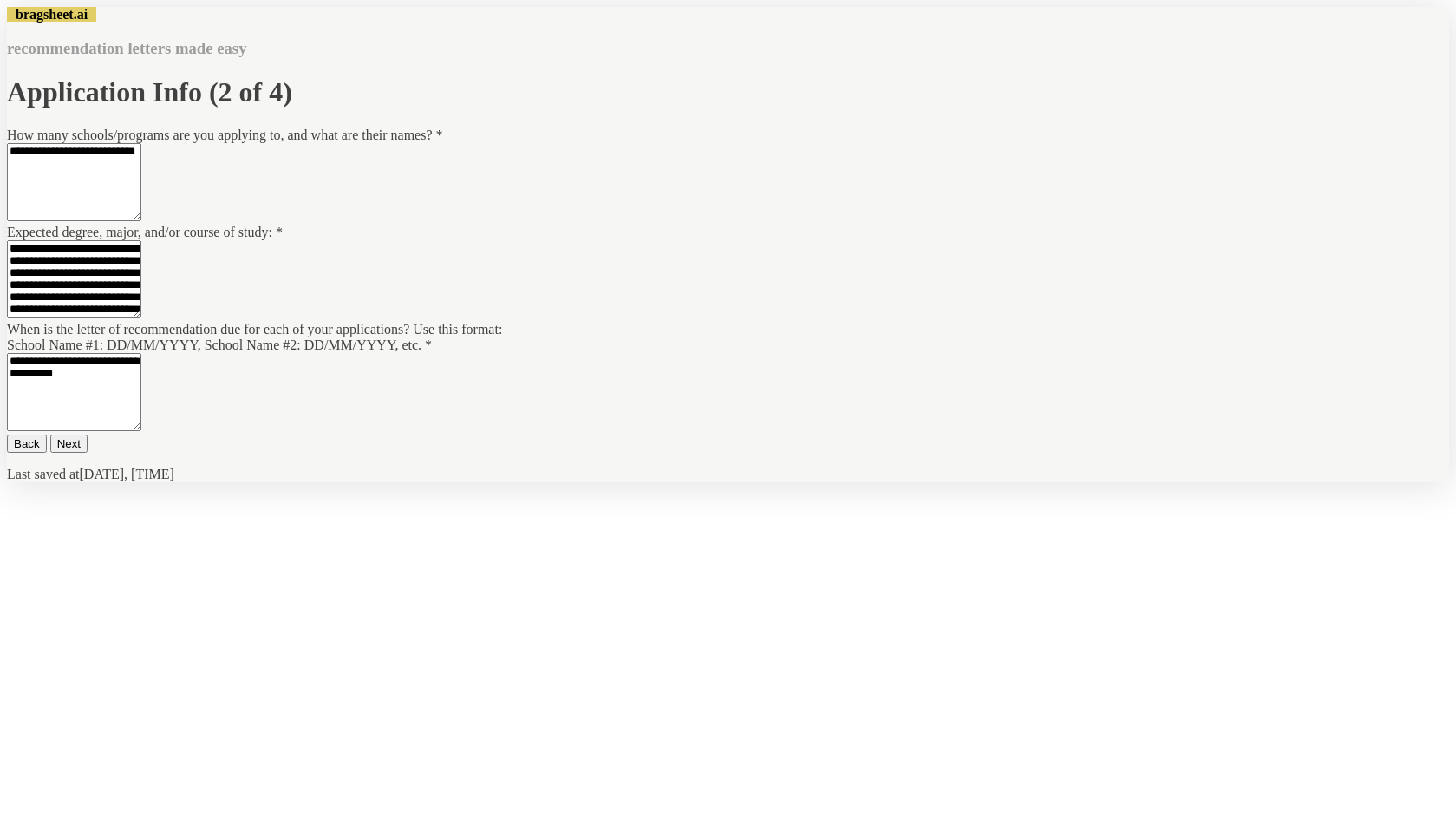 scroll, scrollTop: 78, scrollLeft: 0, axis: vertical 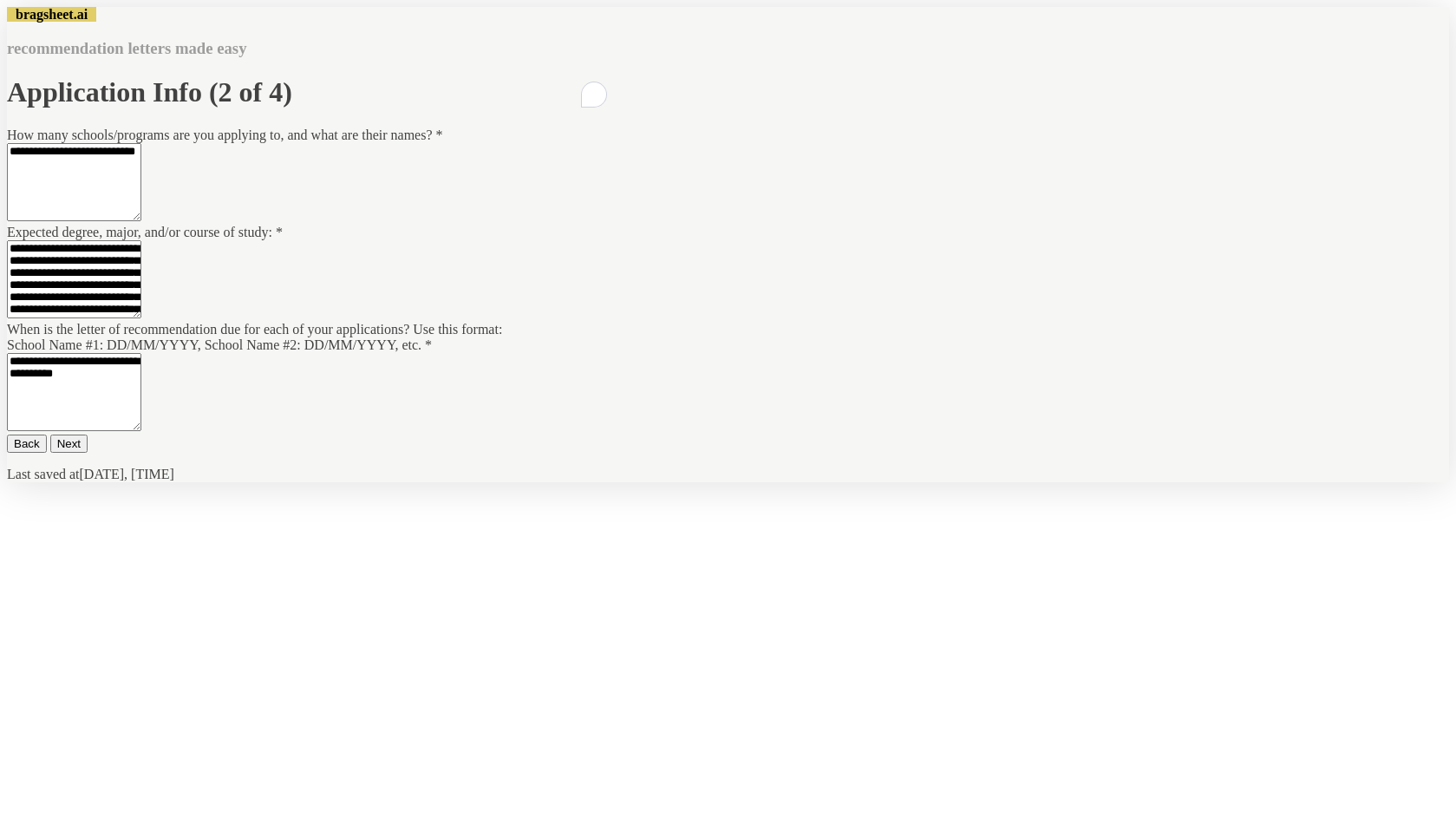 click on "**********" at bounding box center [74, 392] 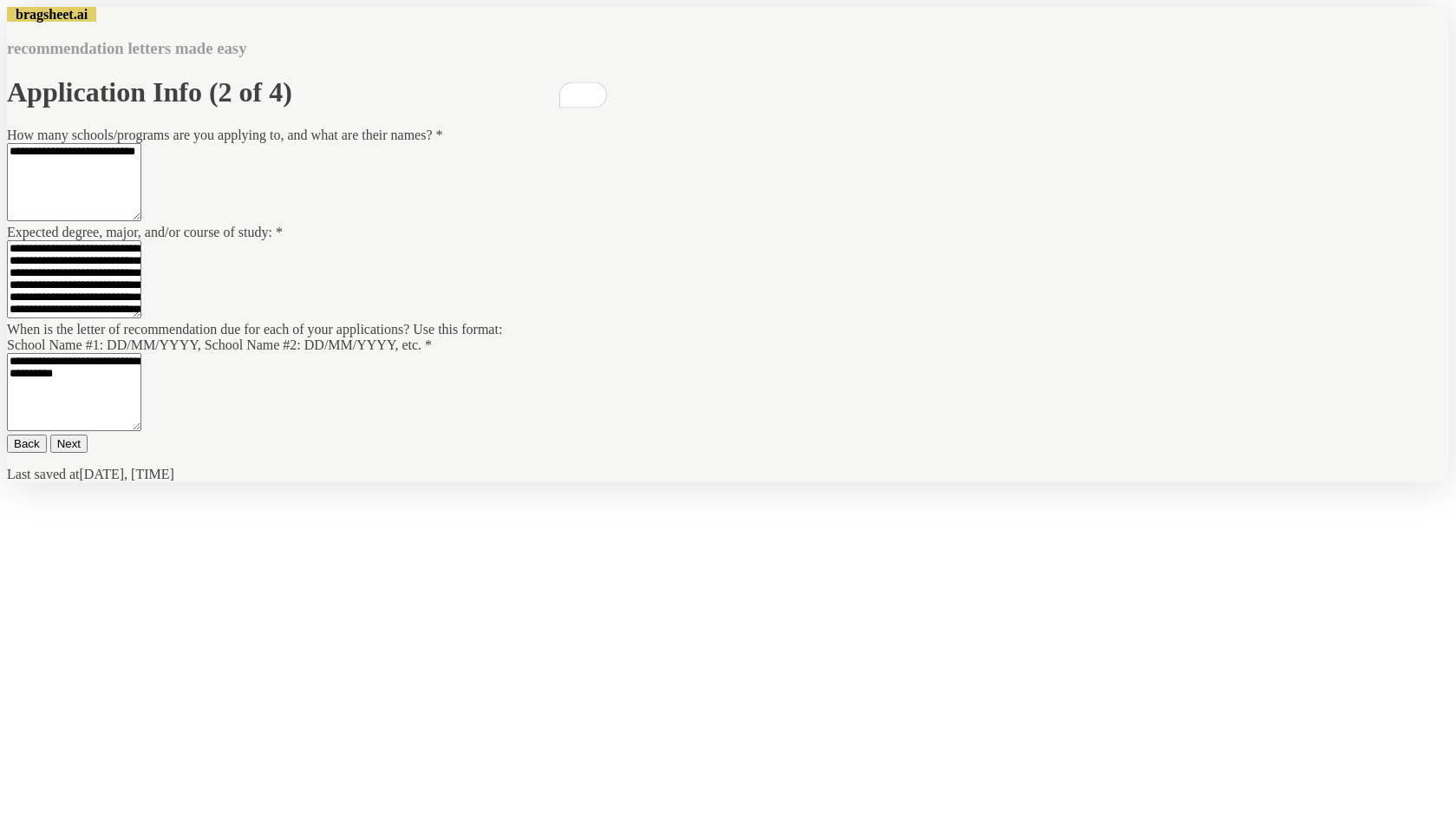 click on "**********" at bounding box center (74, 392) 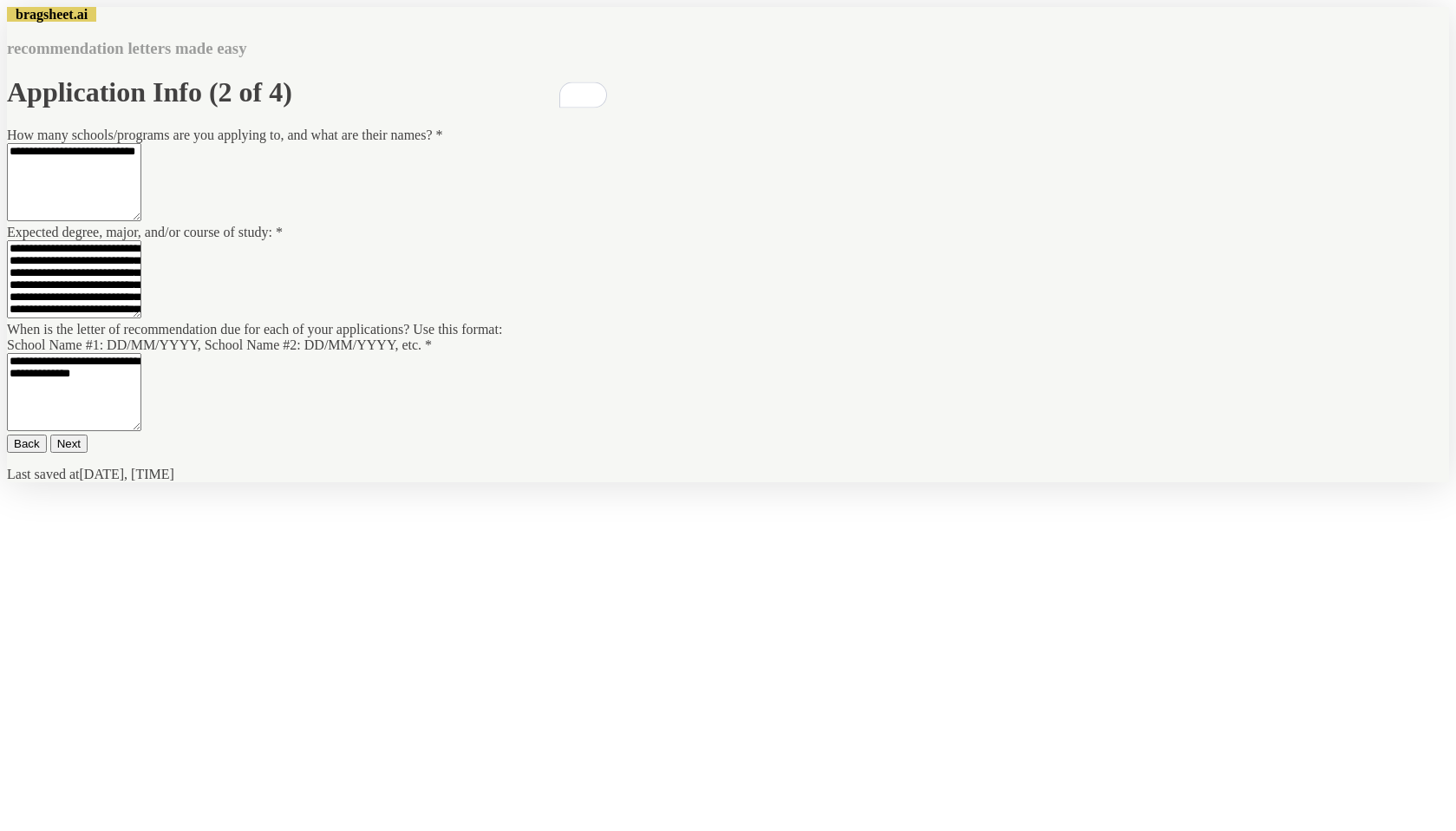 type on "**********" 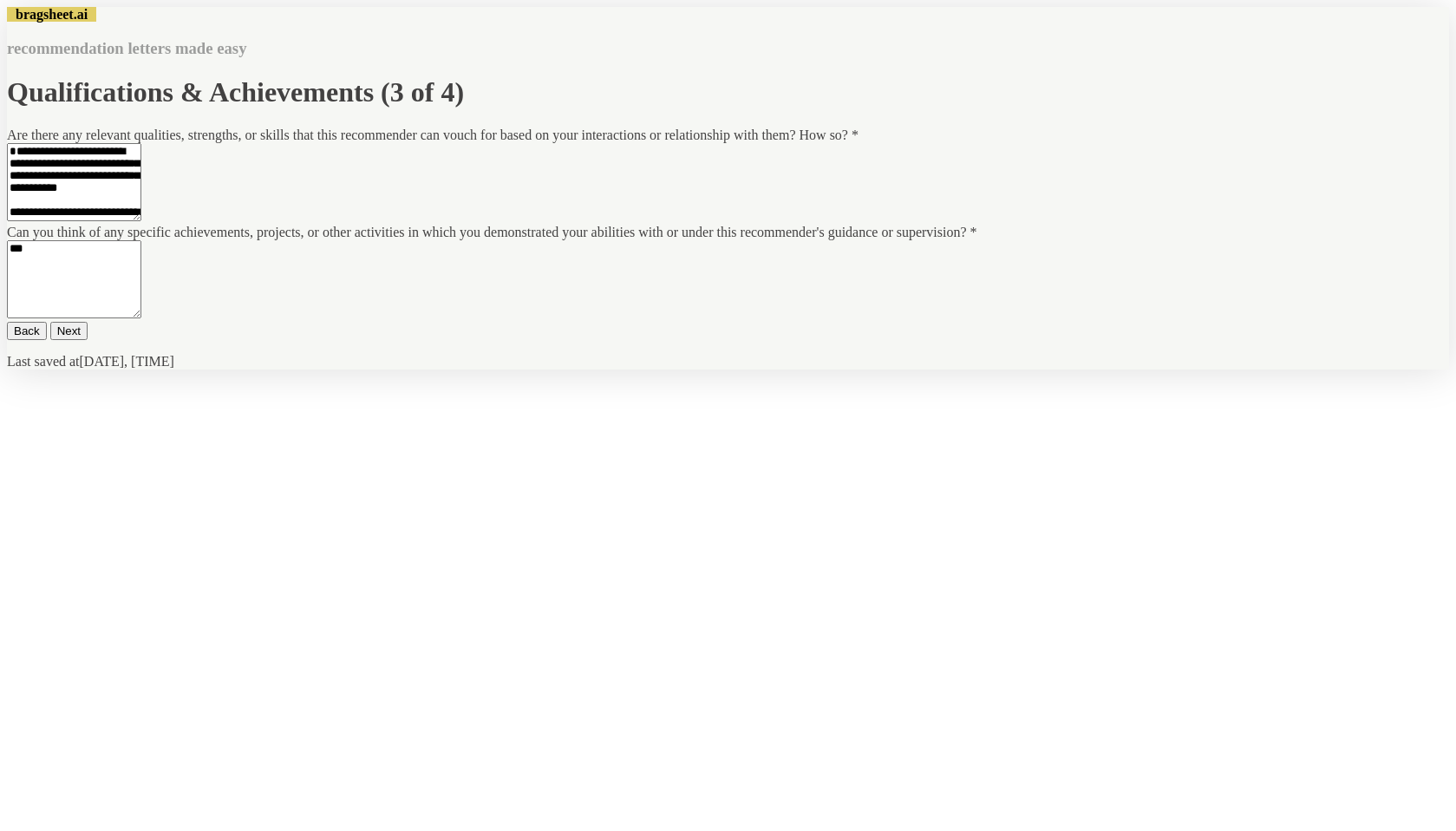 click on "Qualifications & Achievements (3 of 4) Are there any relevant qualities, strengths, or skills that this
recommender can vouch for based on your interactions or
relationship with them? How so? * Can you think of any specific achievements, projects, or other
activities in which you demonstrated your abilities with or
under this recommender's guidance or supervision? * *** Back Next Last saved at [DATE], [TIME]" at bounding box center [728, 222] 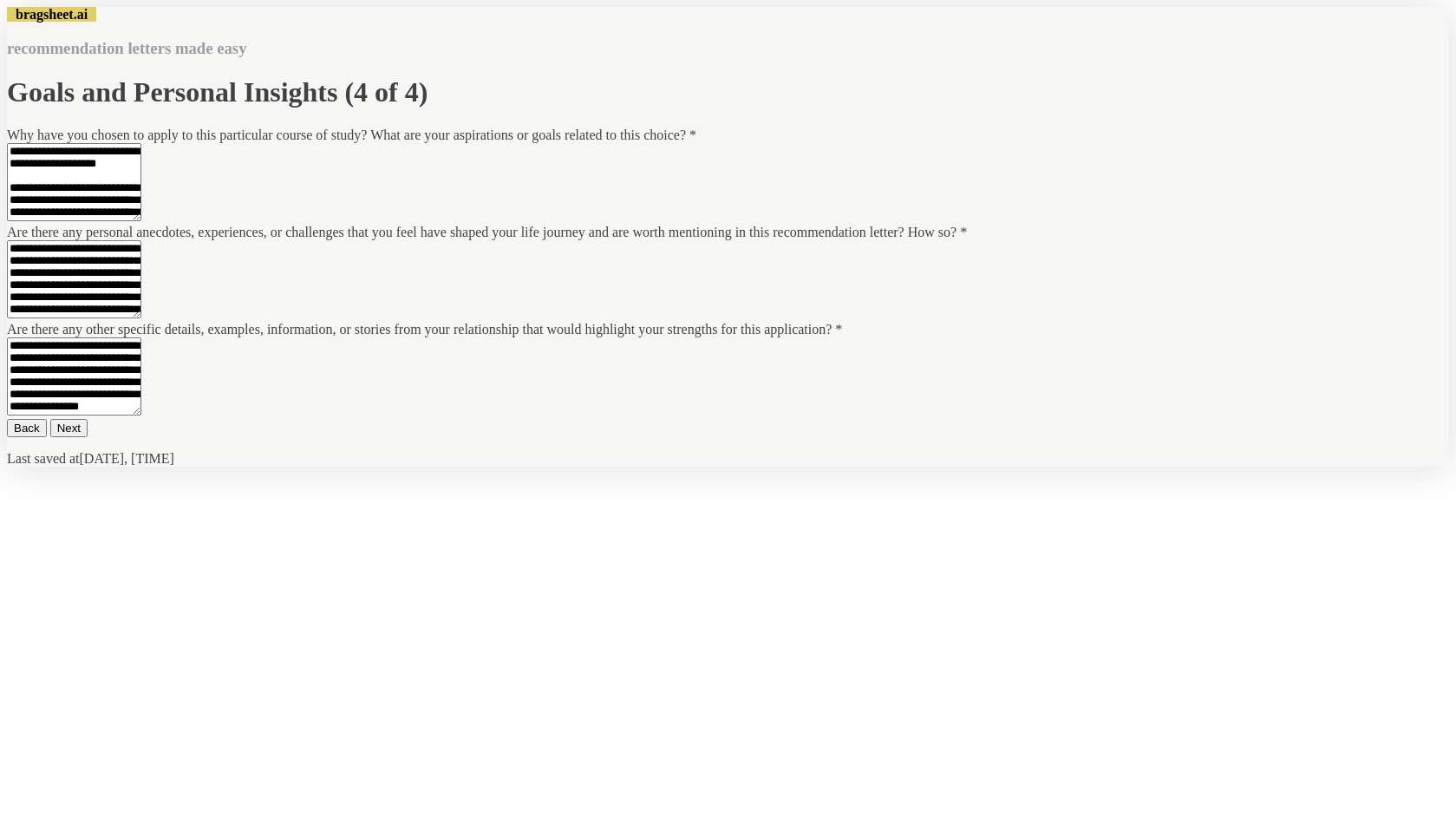 scroll, scrollTop: 132, scrollLeft: 0, axis: vertical 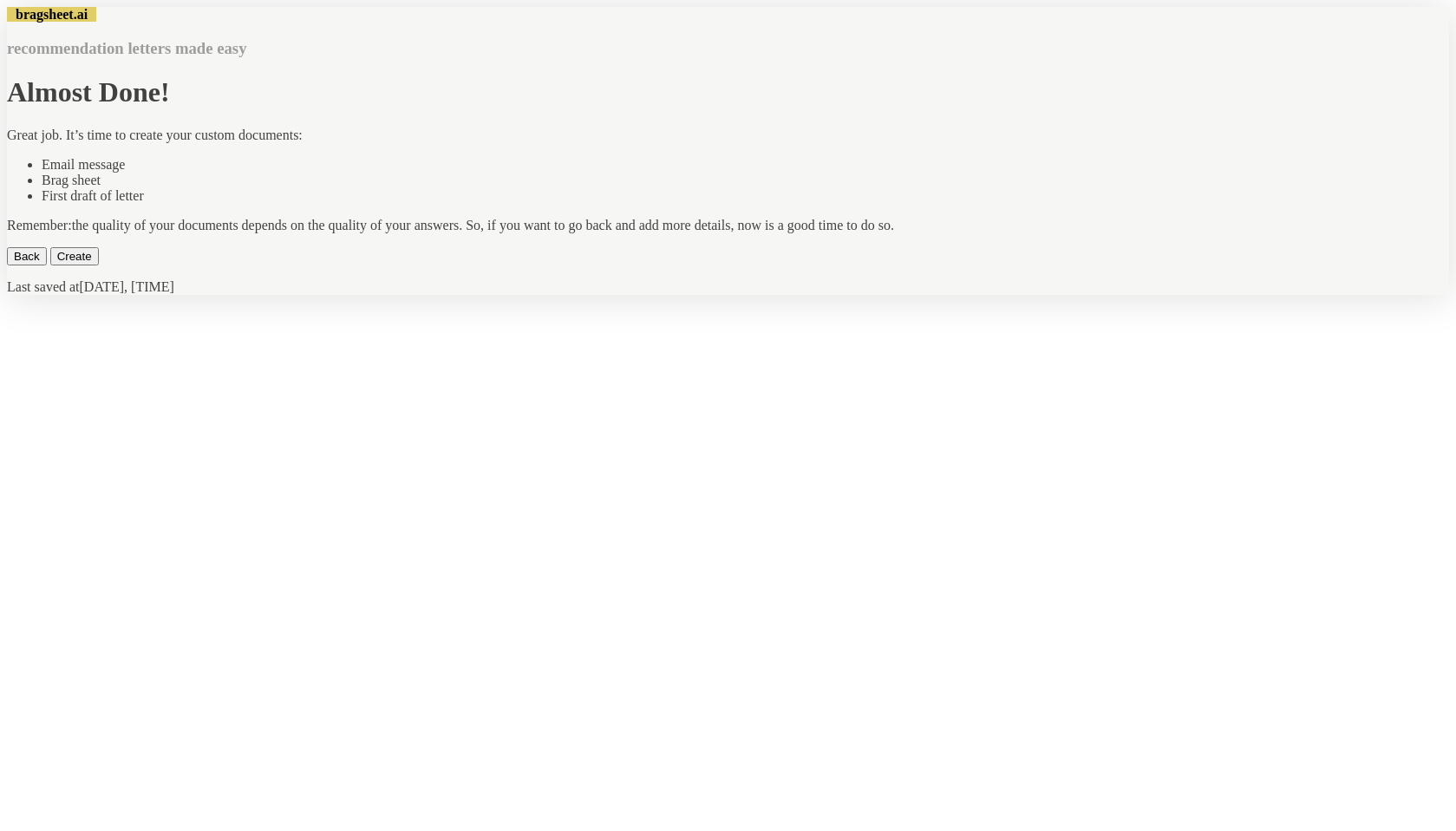 click on "Create" 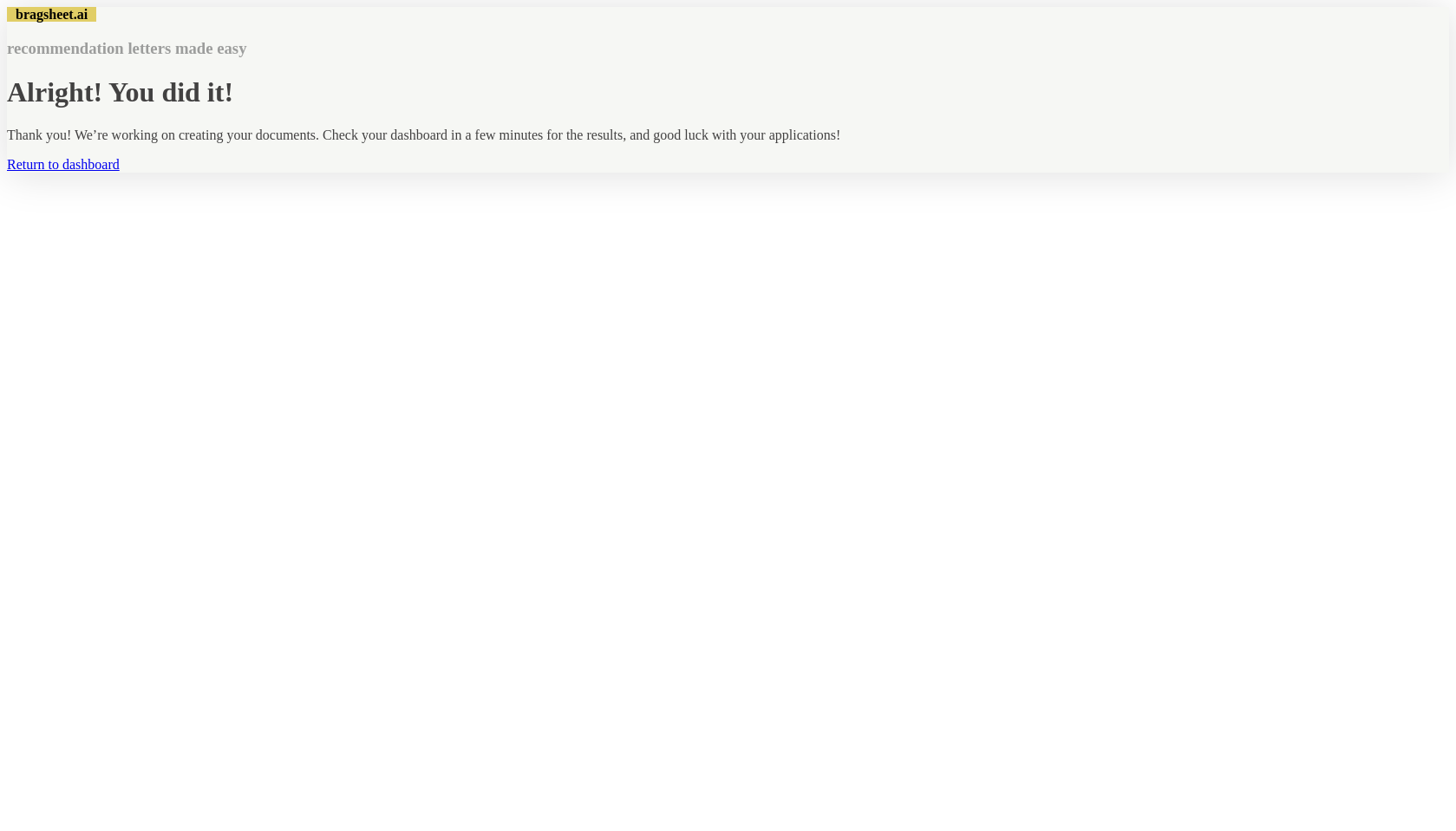 click on "Return to dashboard" at bounding box center (63, 164) 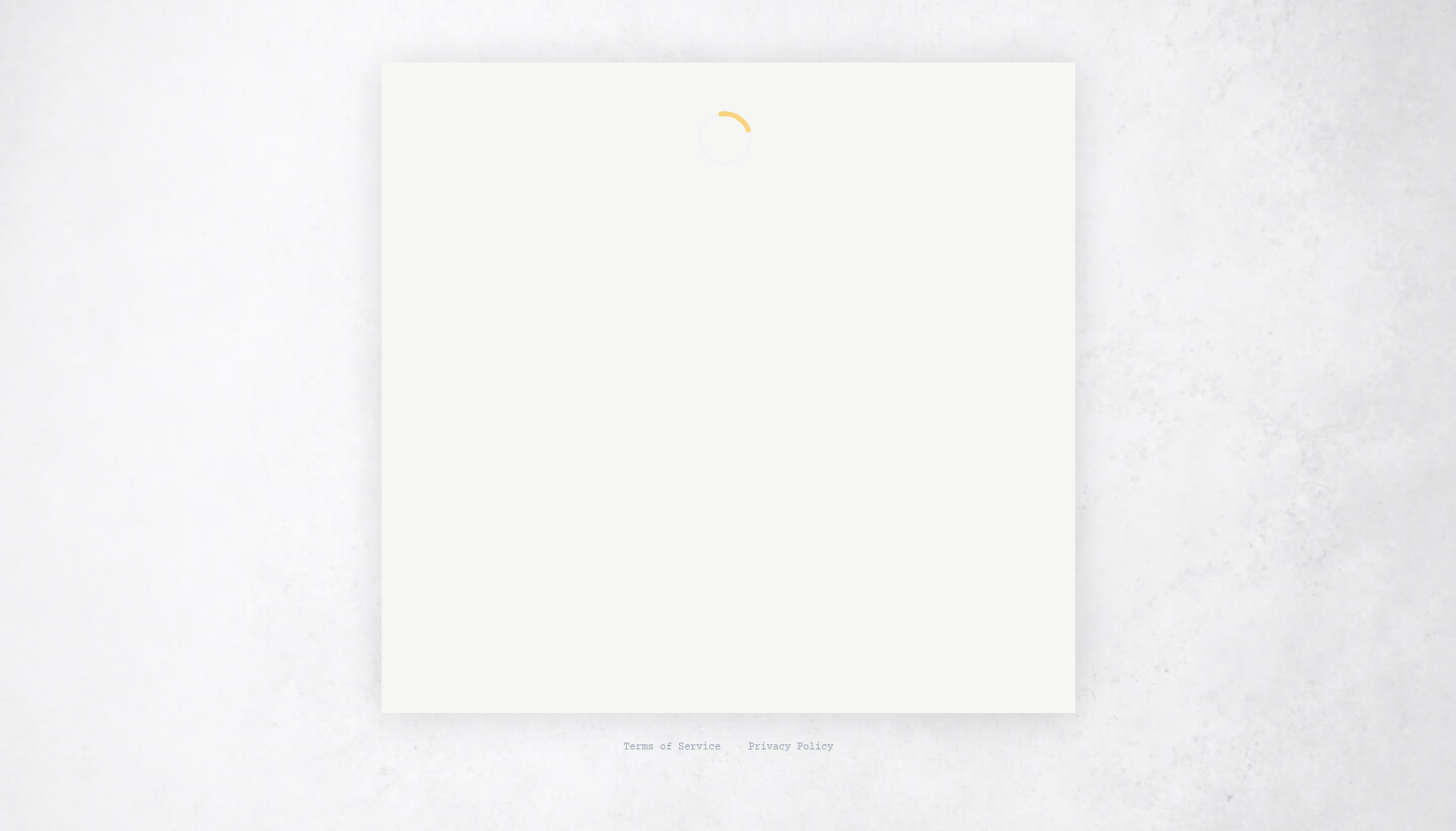 scroll, scrollTop: 0, scrollLeft: 0, axis: both 